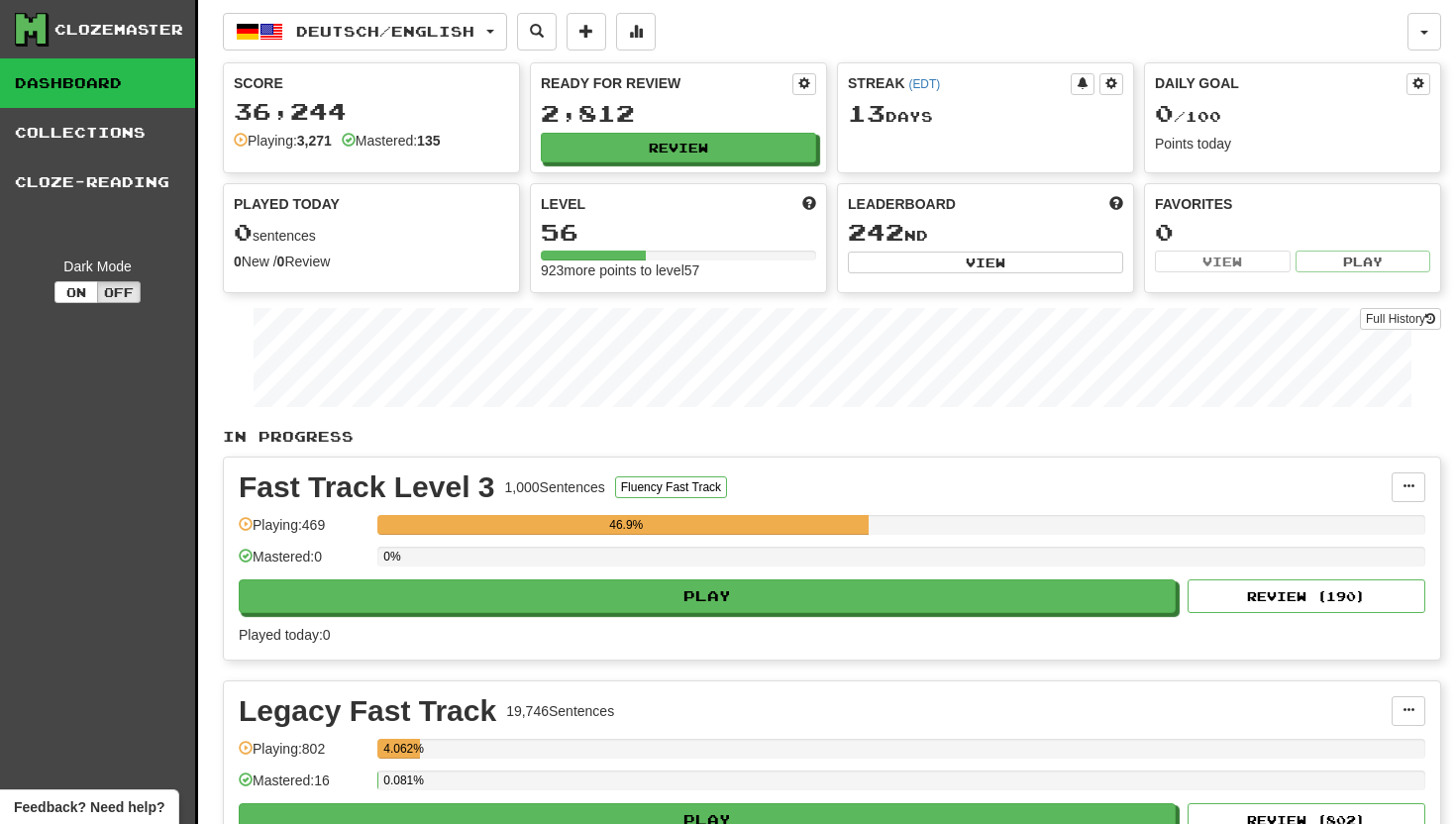 scroll, scrollTop: 0, scrollLeft: 0, axis: both 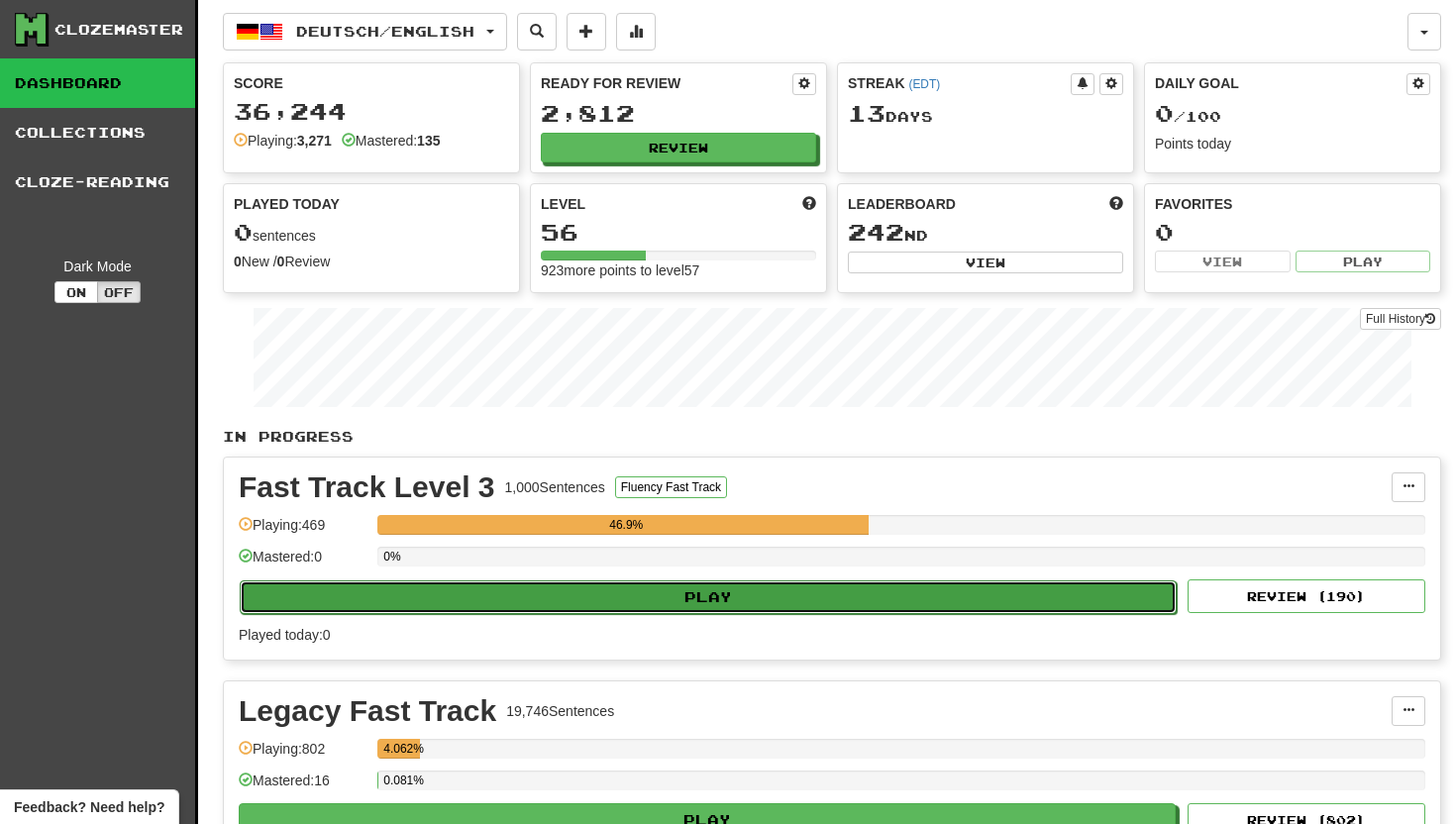 click on "Play" at bounding box center [708, 597] 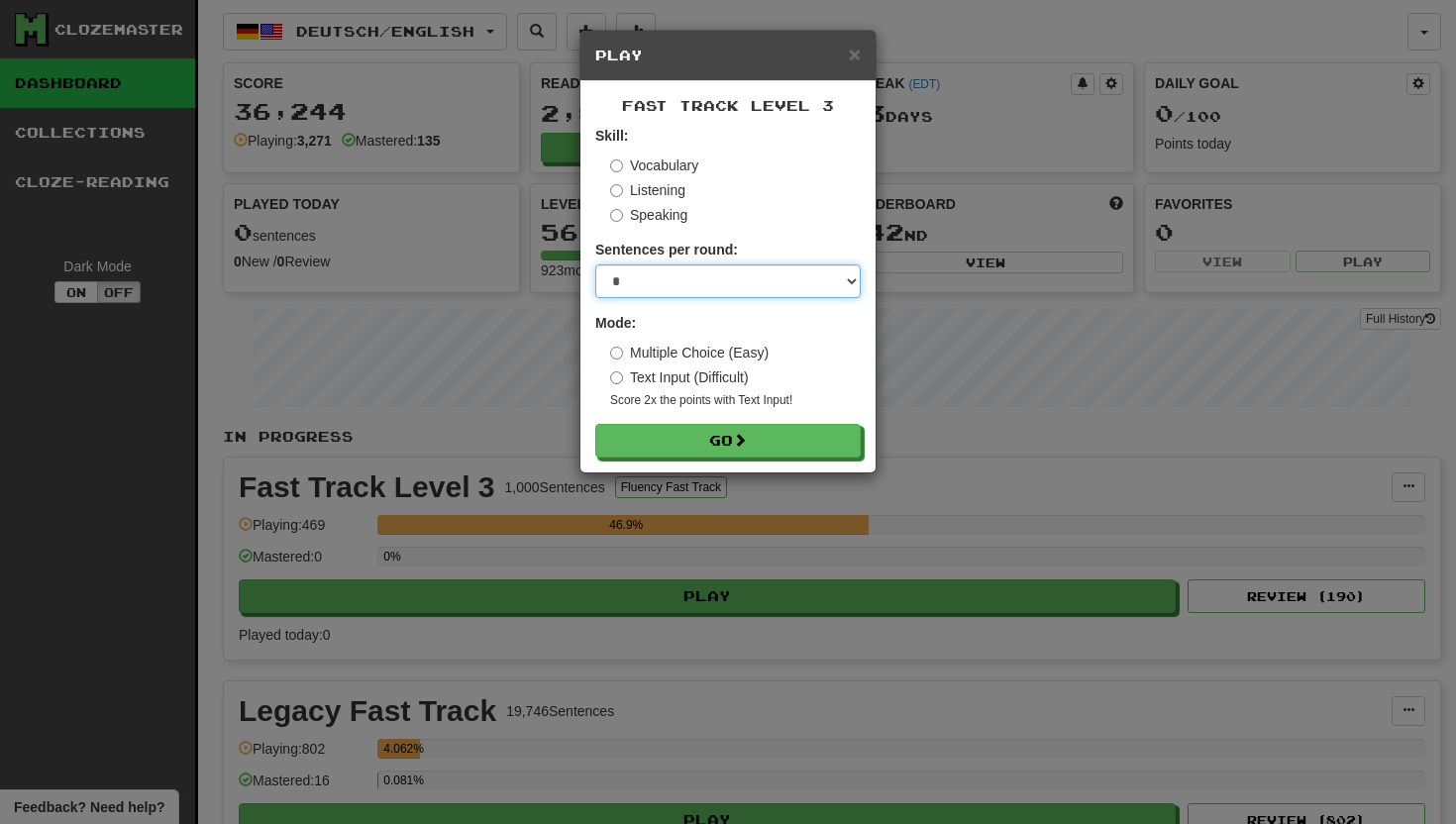 click on "* ** ** ** ** ** *** ********" at bounding box center (728, 281) 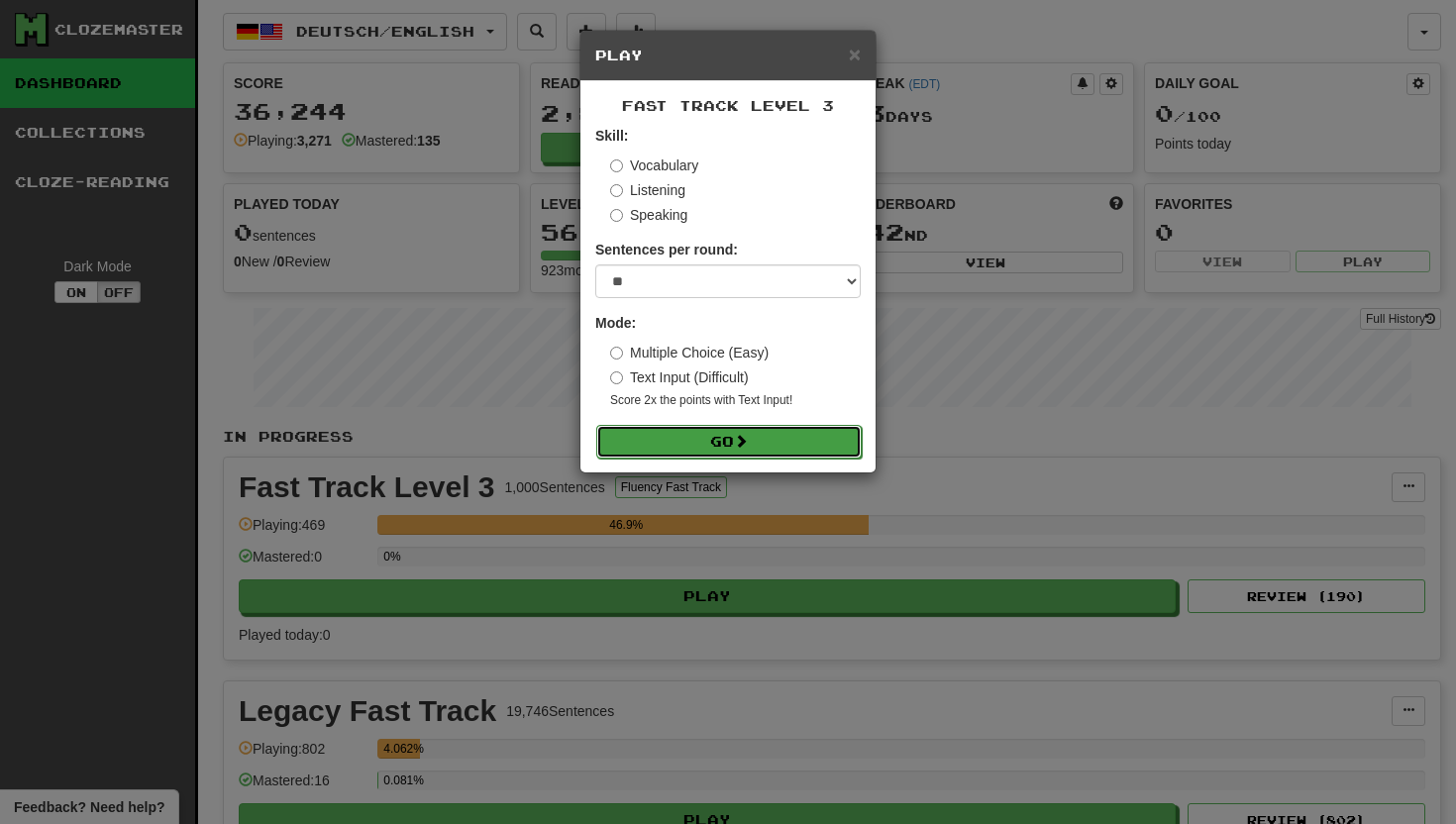 click on "Go" at bounding box center (729, 442) 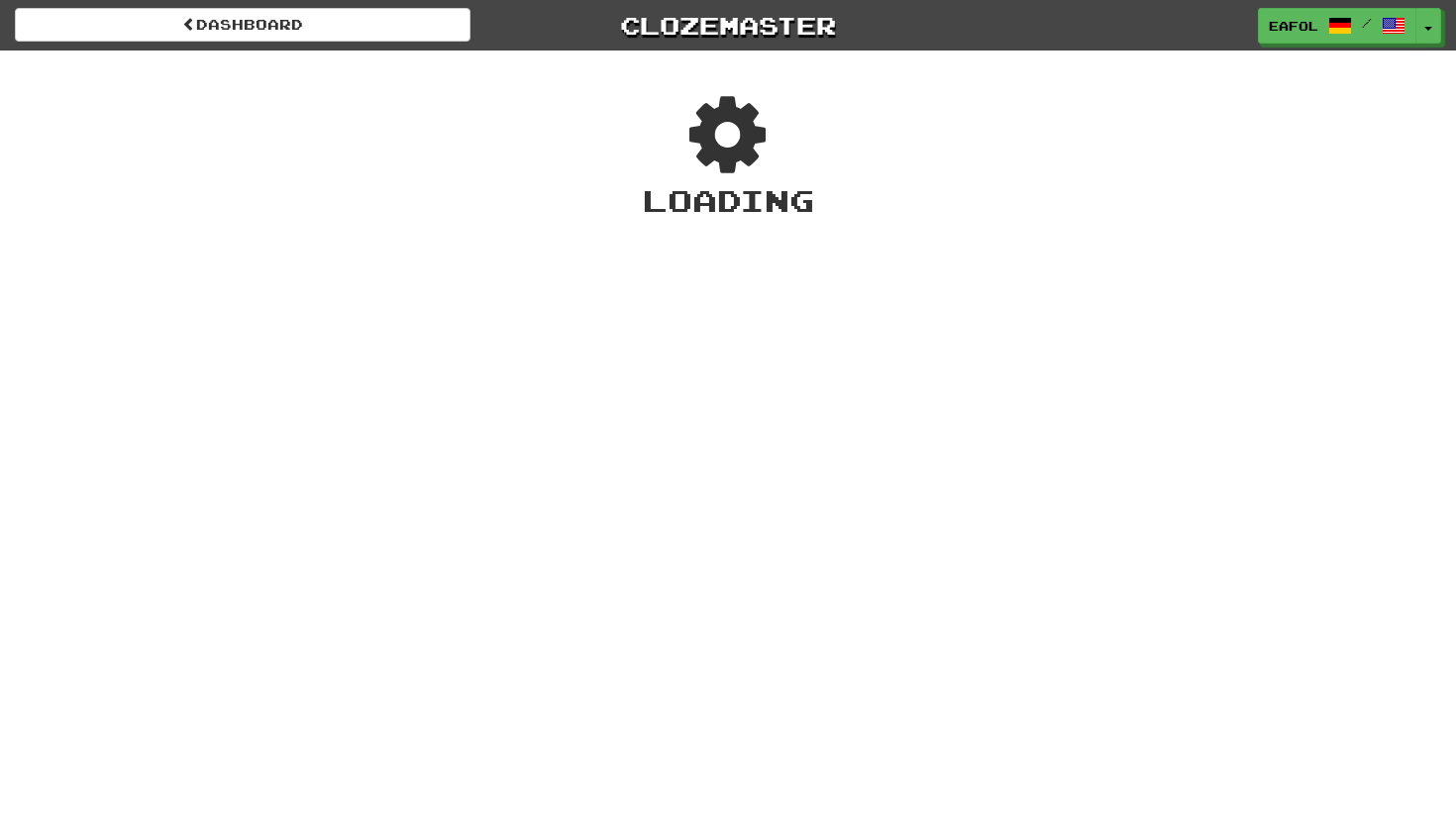 scroll, scrollTop: 0, scrollLeft: 0, axis: both 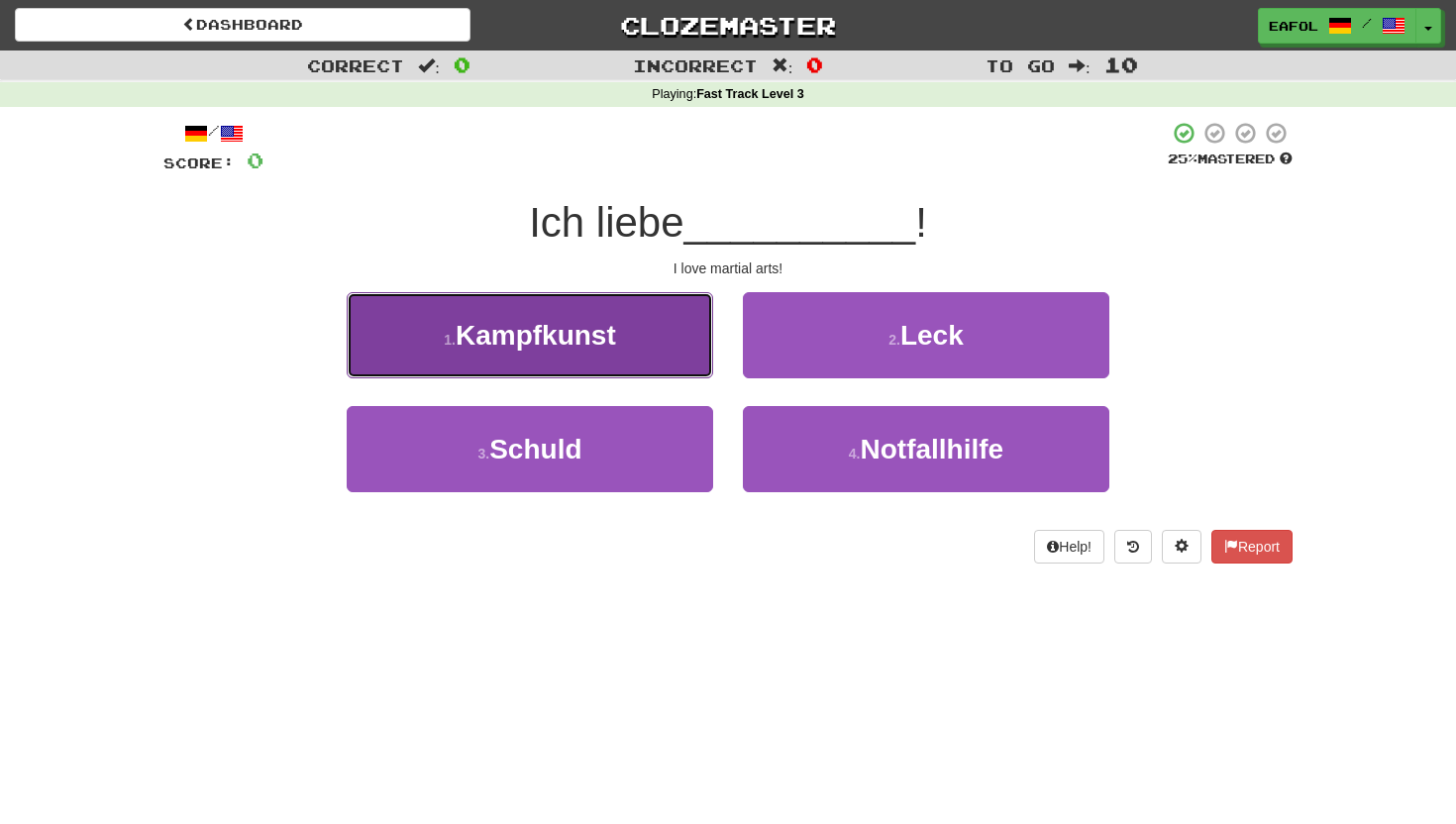 click on "1 .  Kampfkunst" at bounding box center [530, 335] 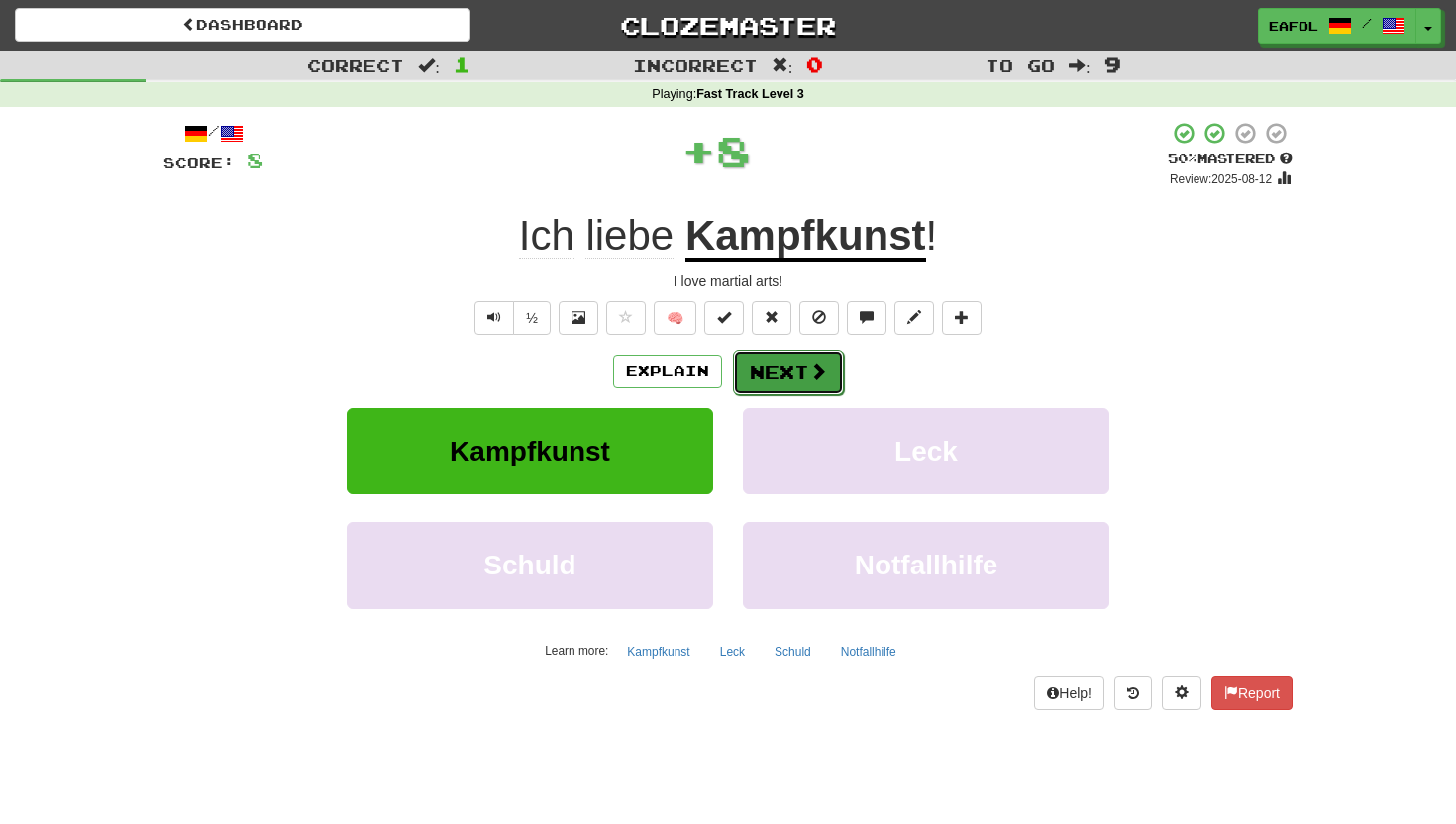click on "Next" at bounding box center (788, 372) 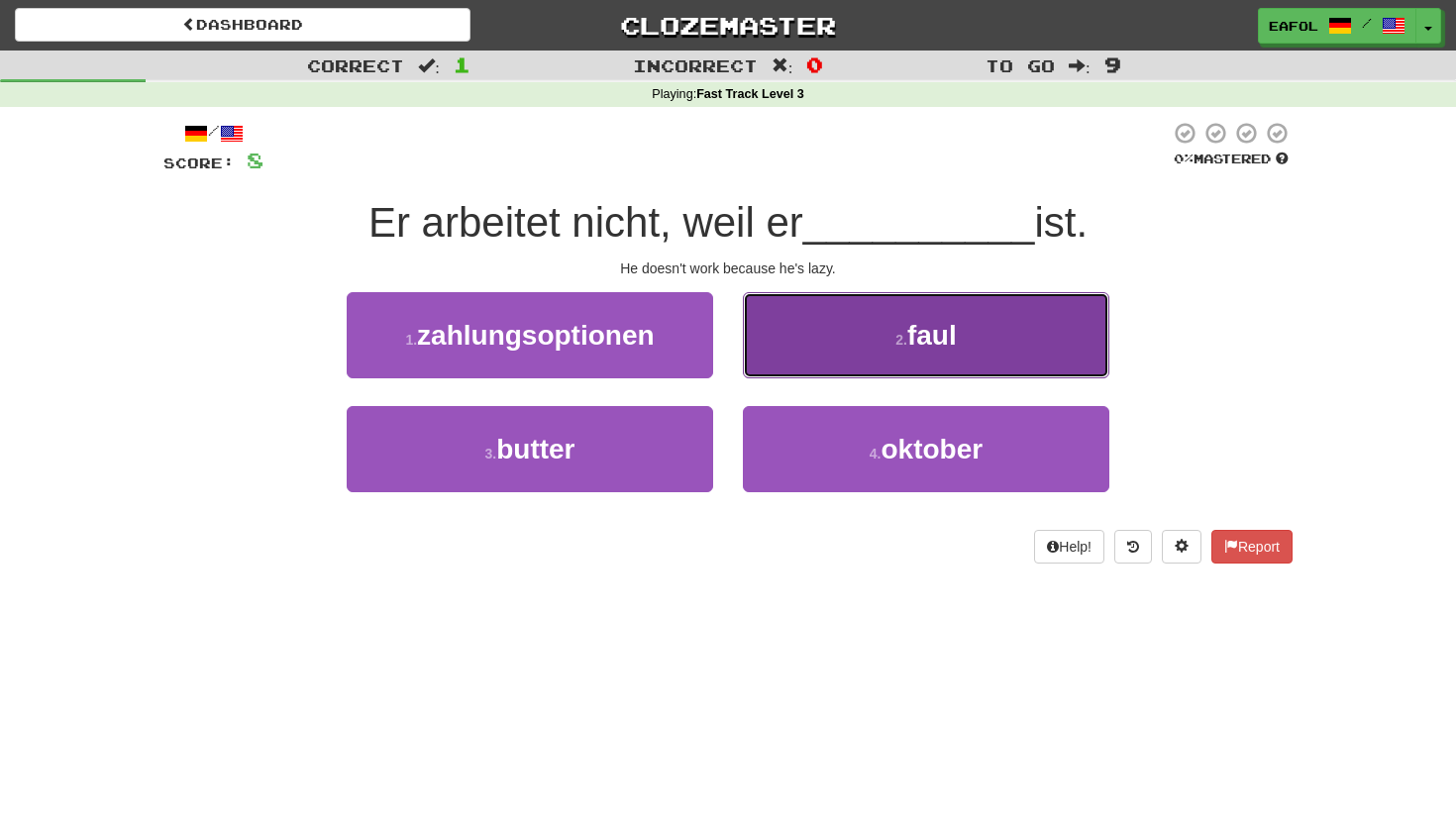 click on "2 .  faul" at bounding box center [926, 335] 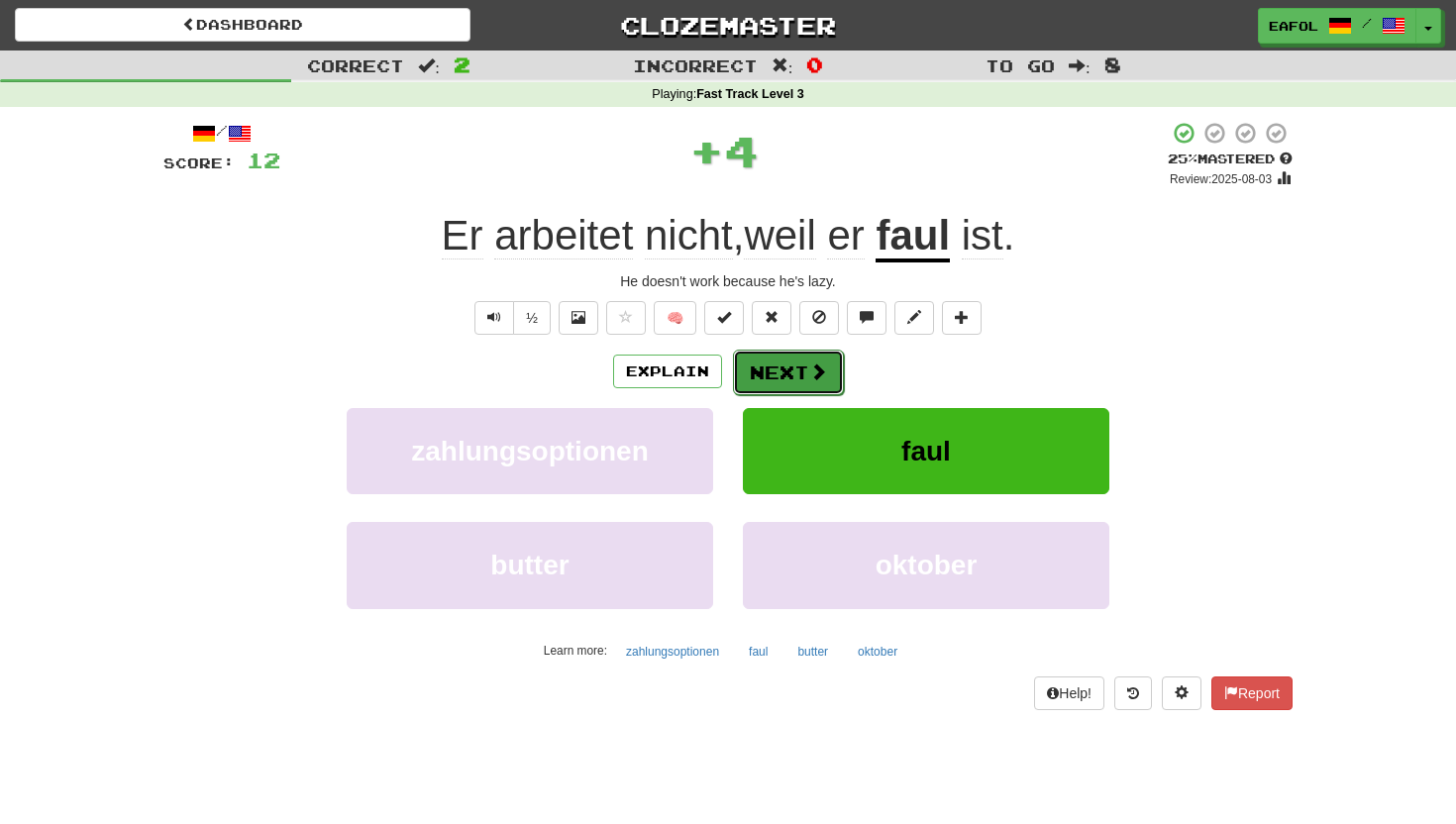 click on "Next" at bounding box center (788, 372) 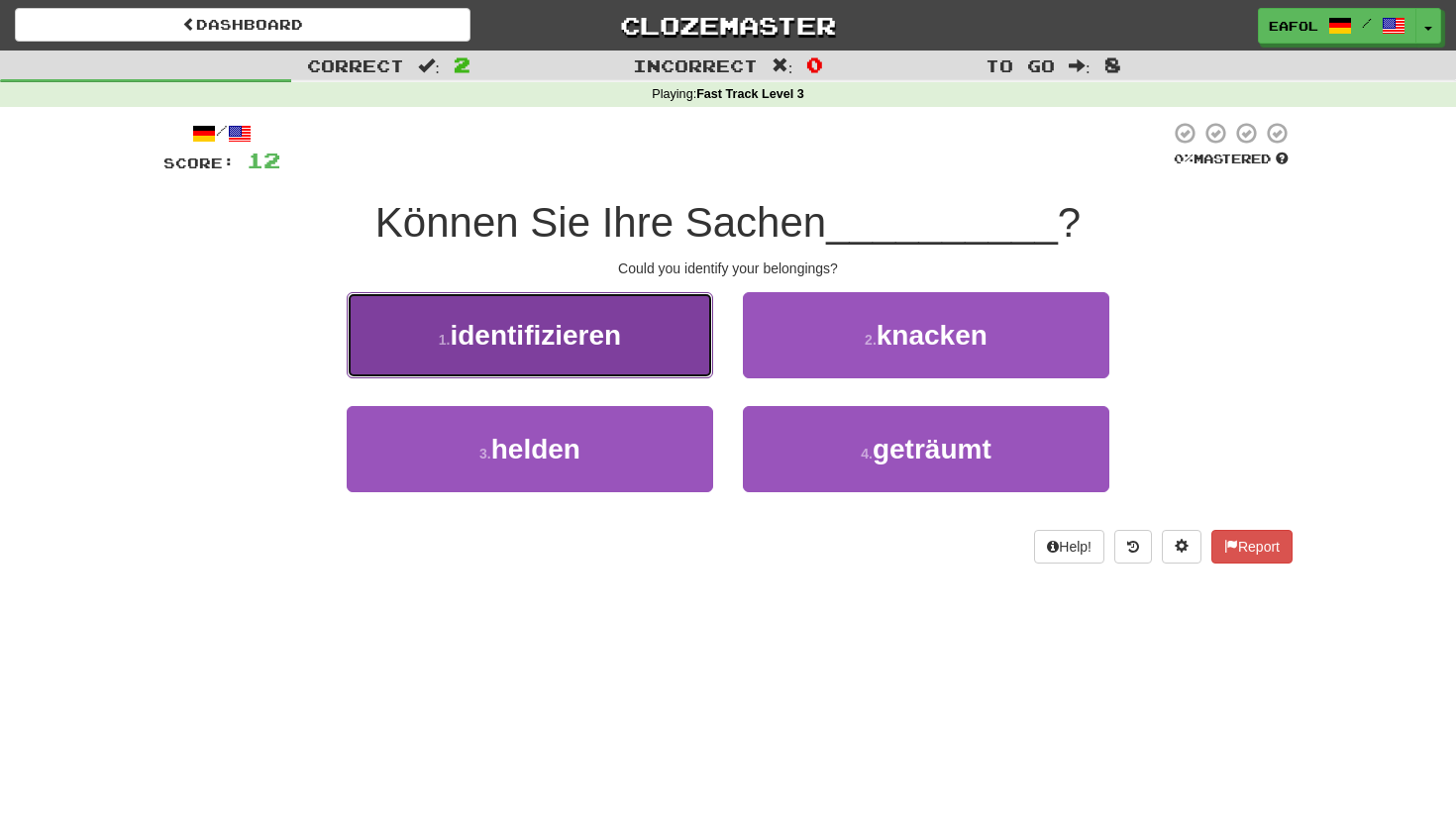 click on "1 .  identifizieren" at bounding box center [530, 335] 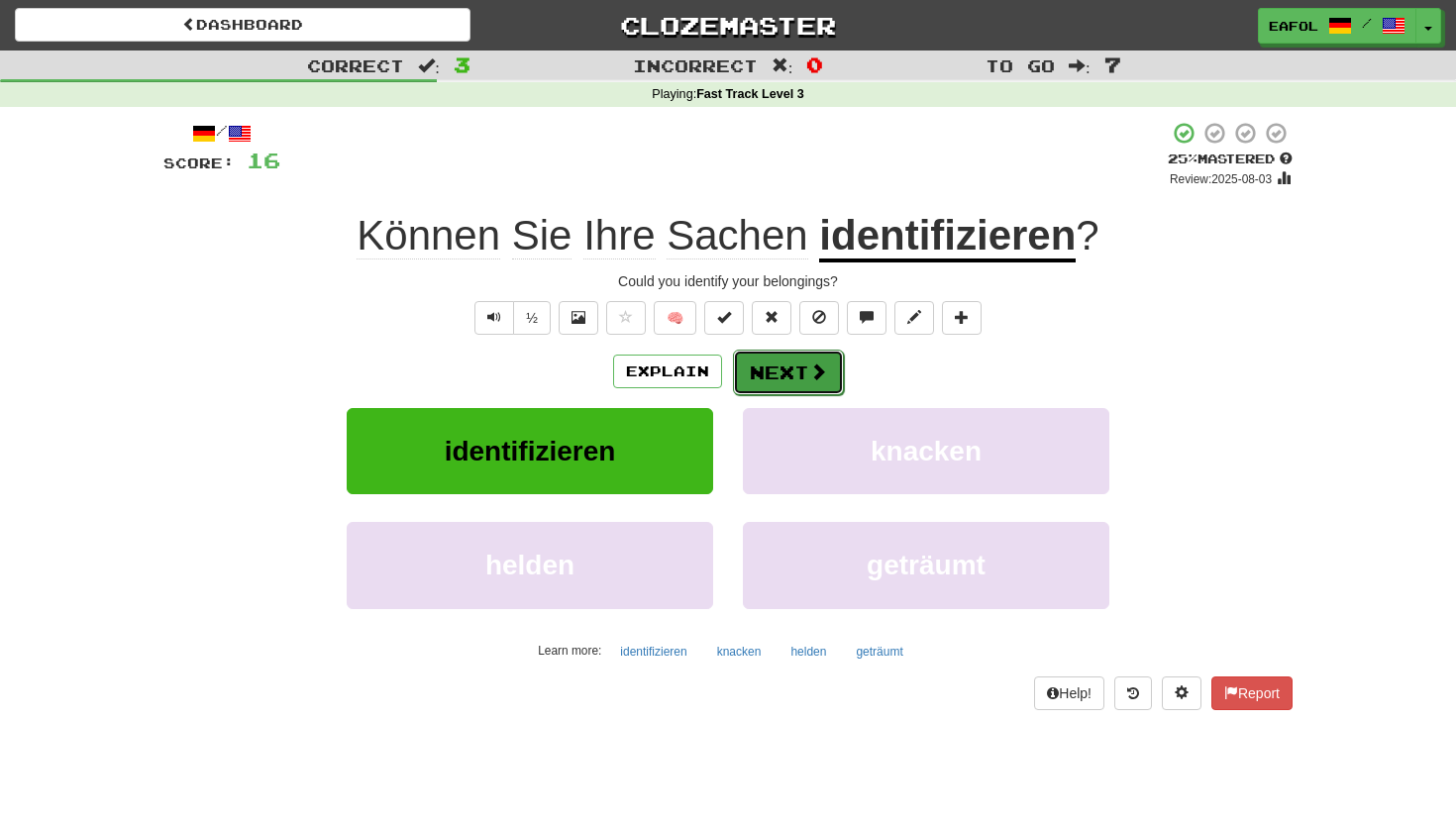 click on "Next" at bounding box center [788, 372] 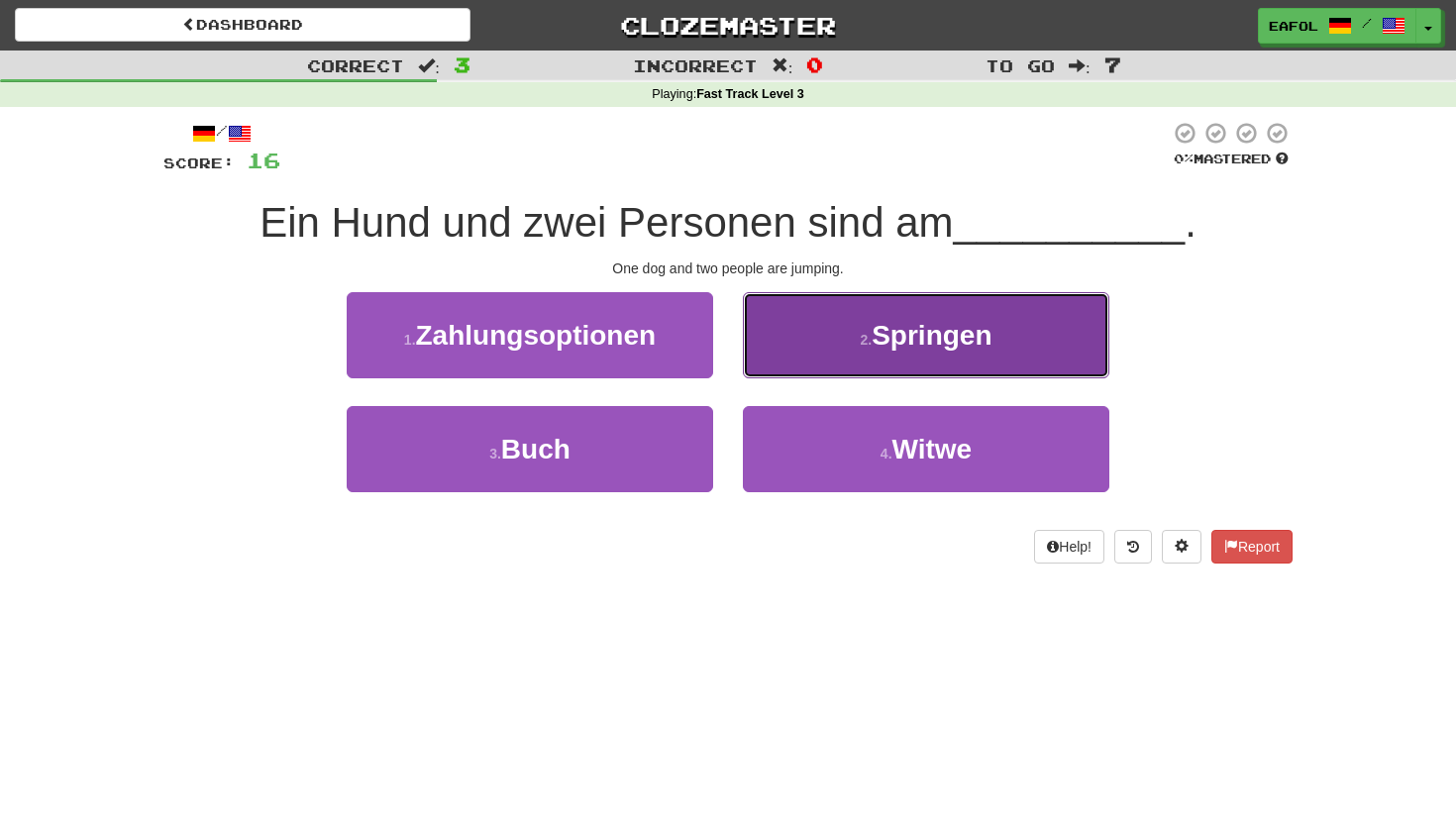 click on "2 .  Springen" at bounding box center [926, 335] 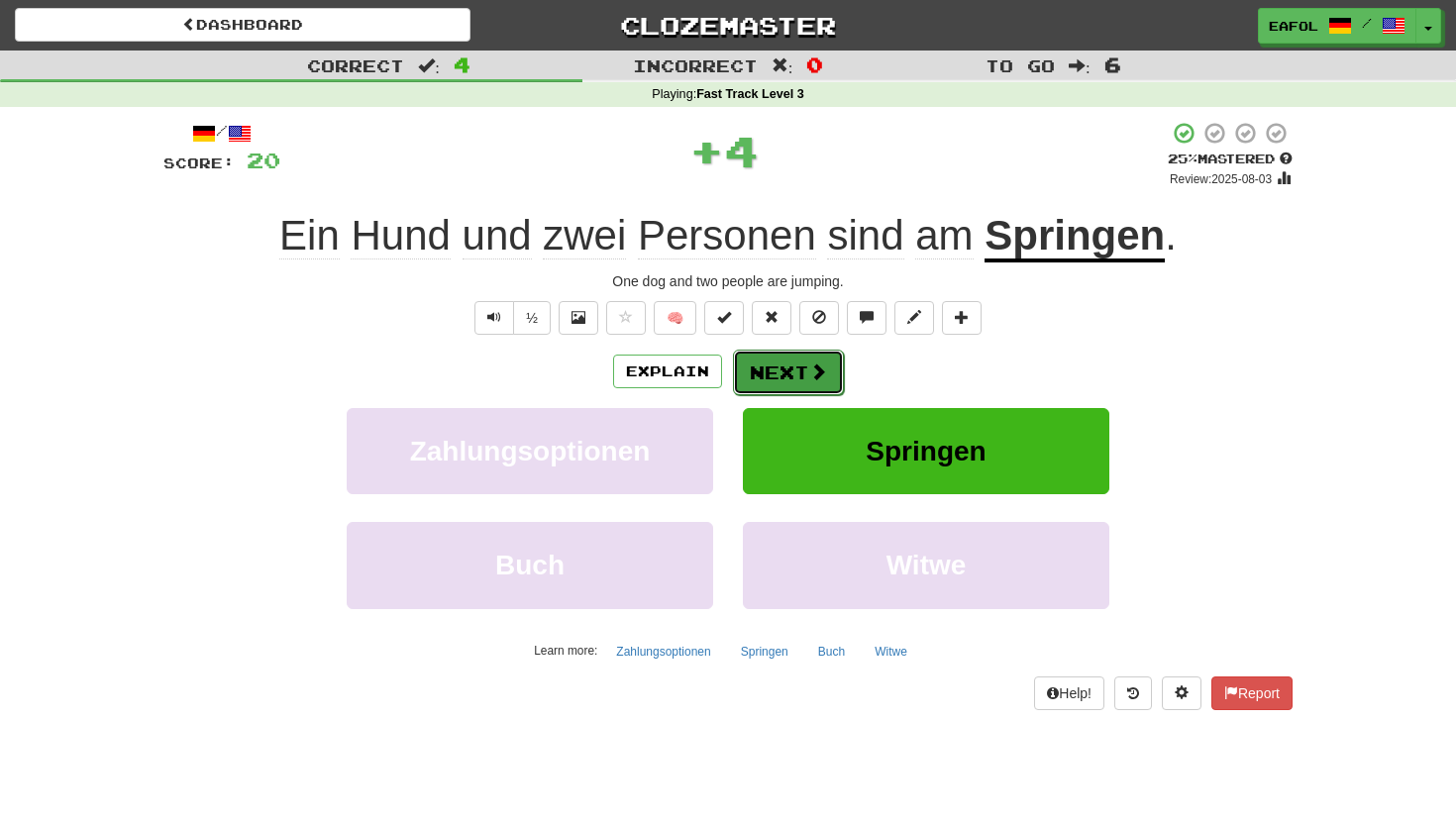 click on "Next" at bounding box center [788, 372] 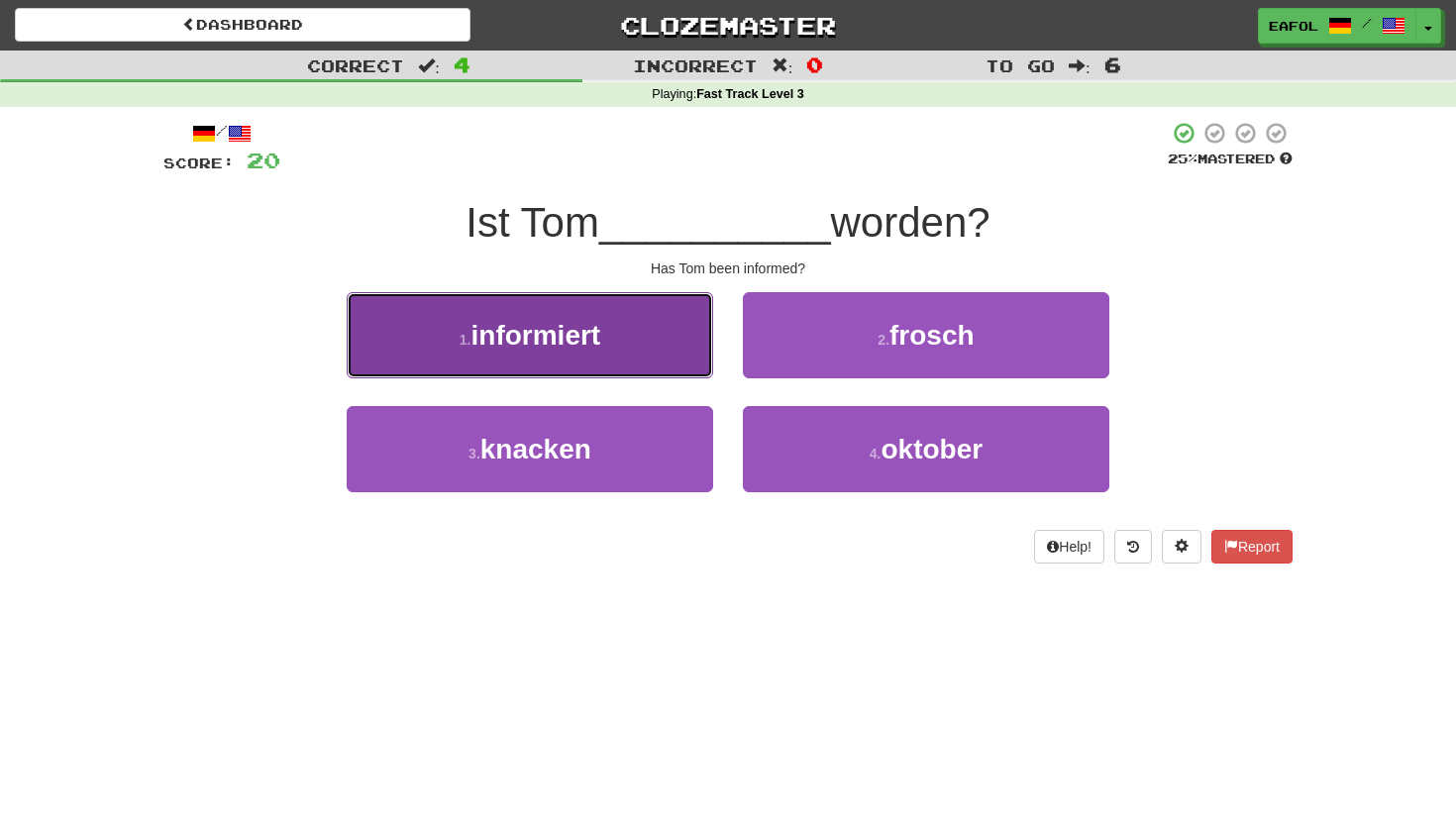 click on "1 .  informiert" at bounding box center (530, 335) 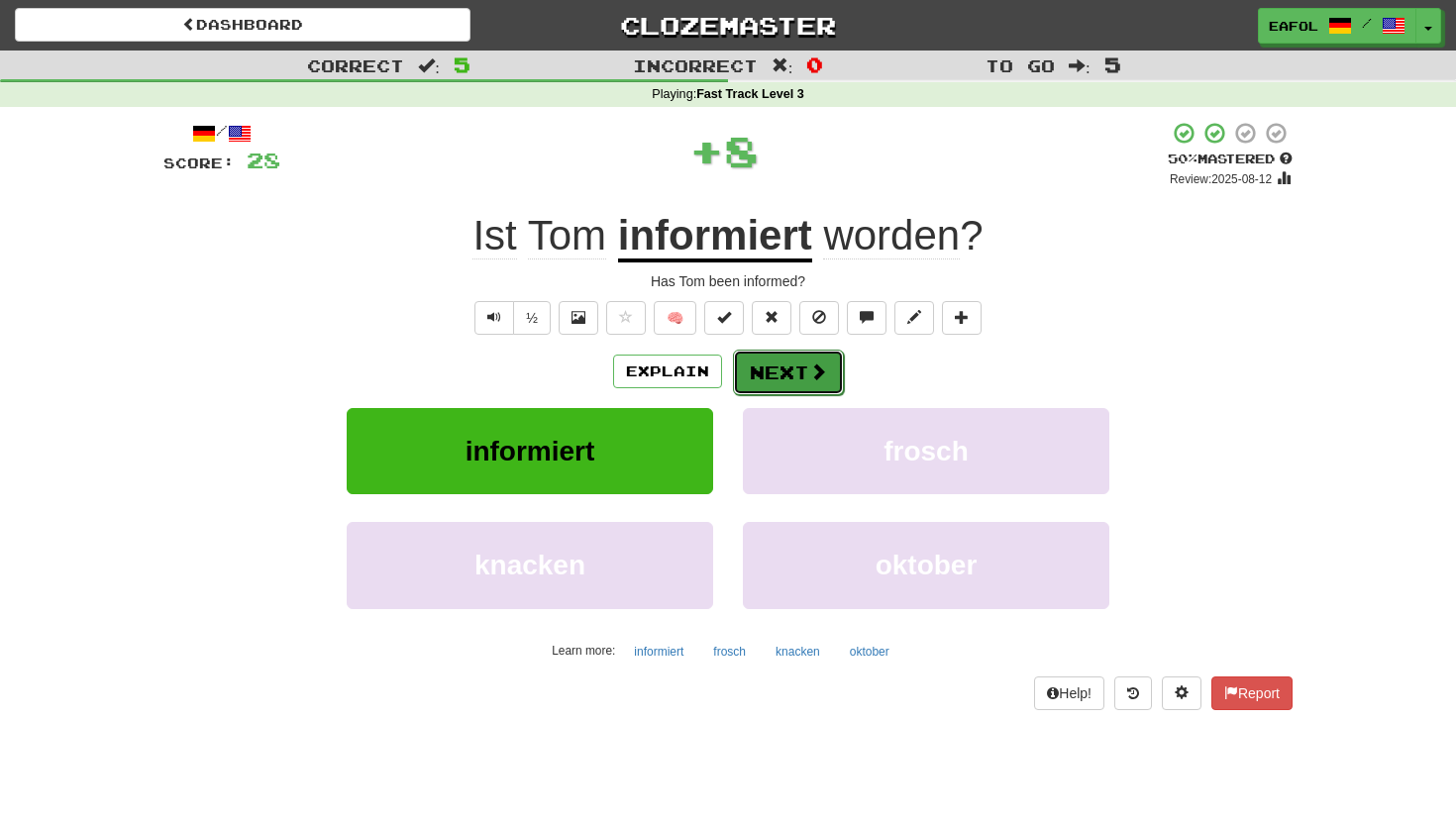 click on "Next" at bounding box center (788, 372) 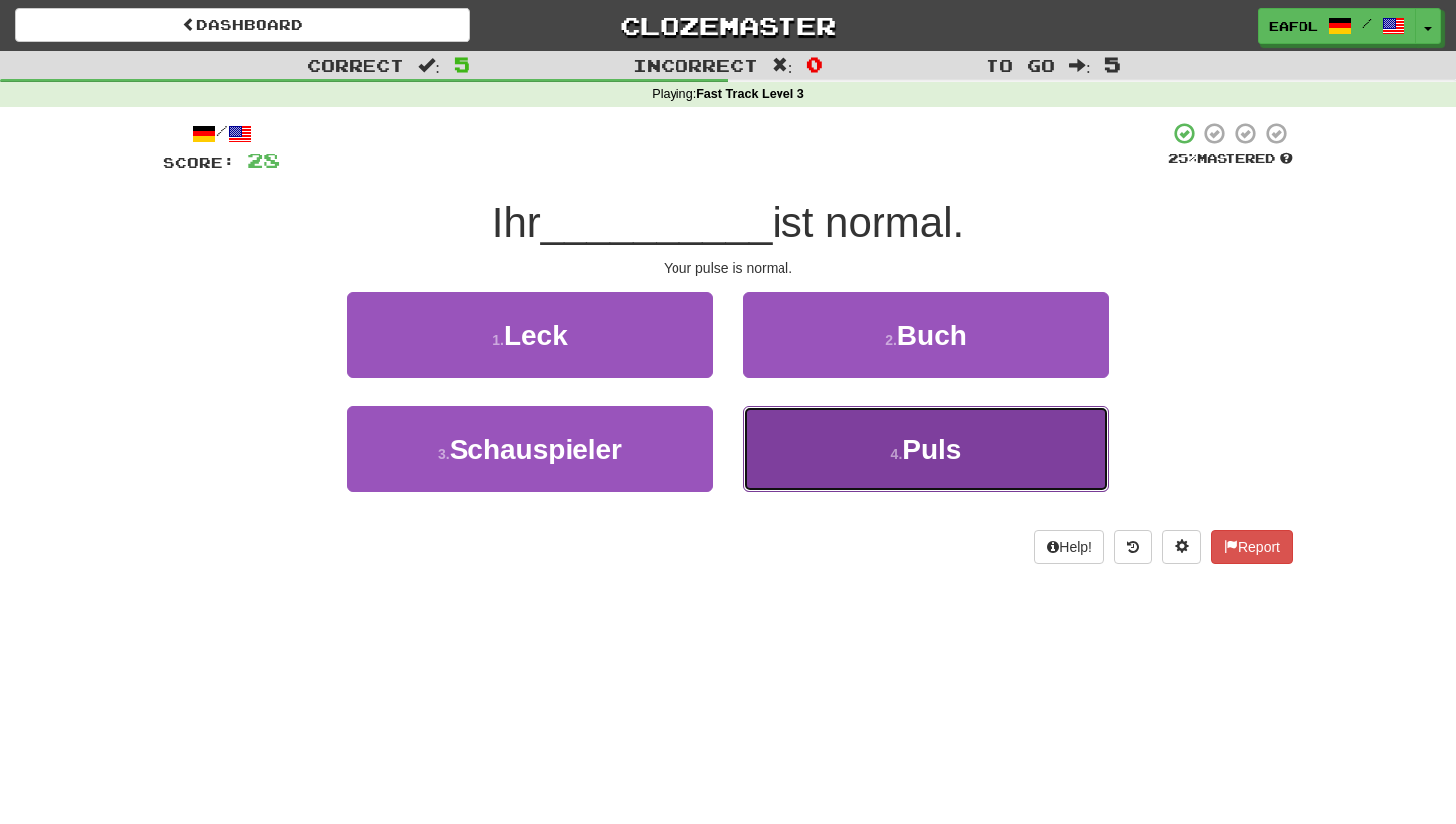 click on "4 .  Puls" at bounding box center (926, 449) 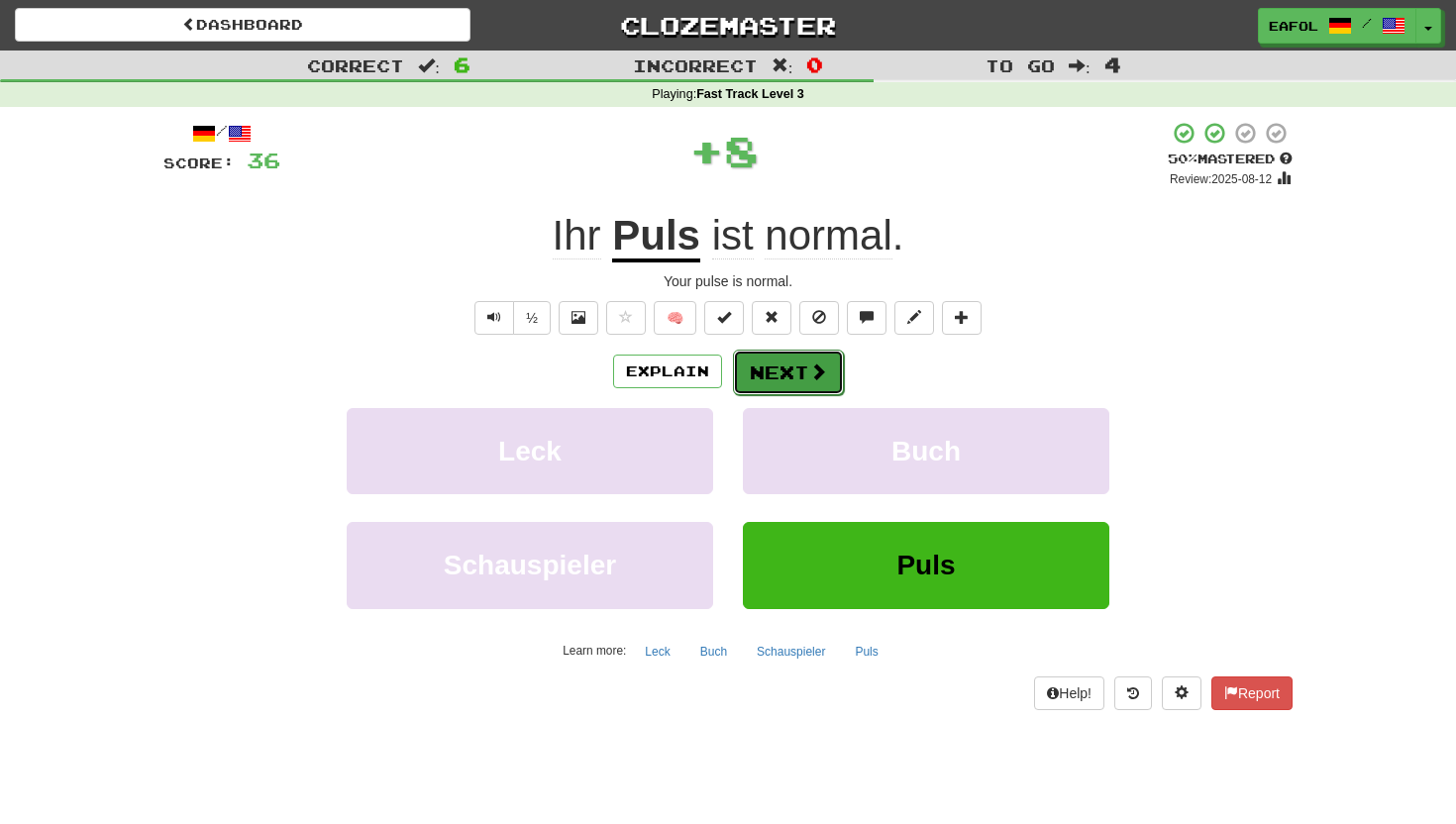 click on "Next" at bounding box center [788, 372] 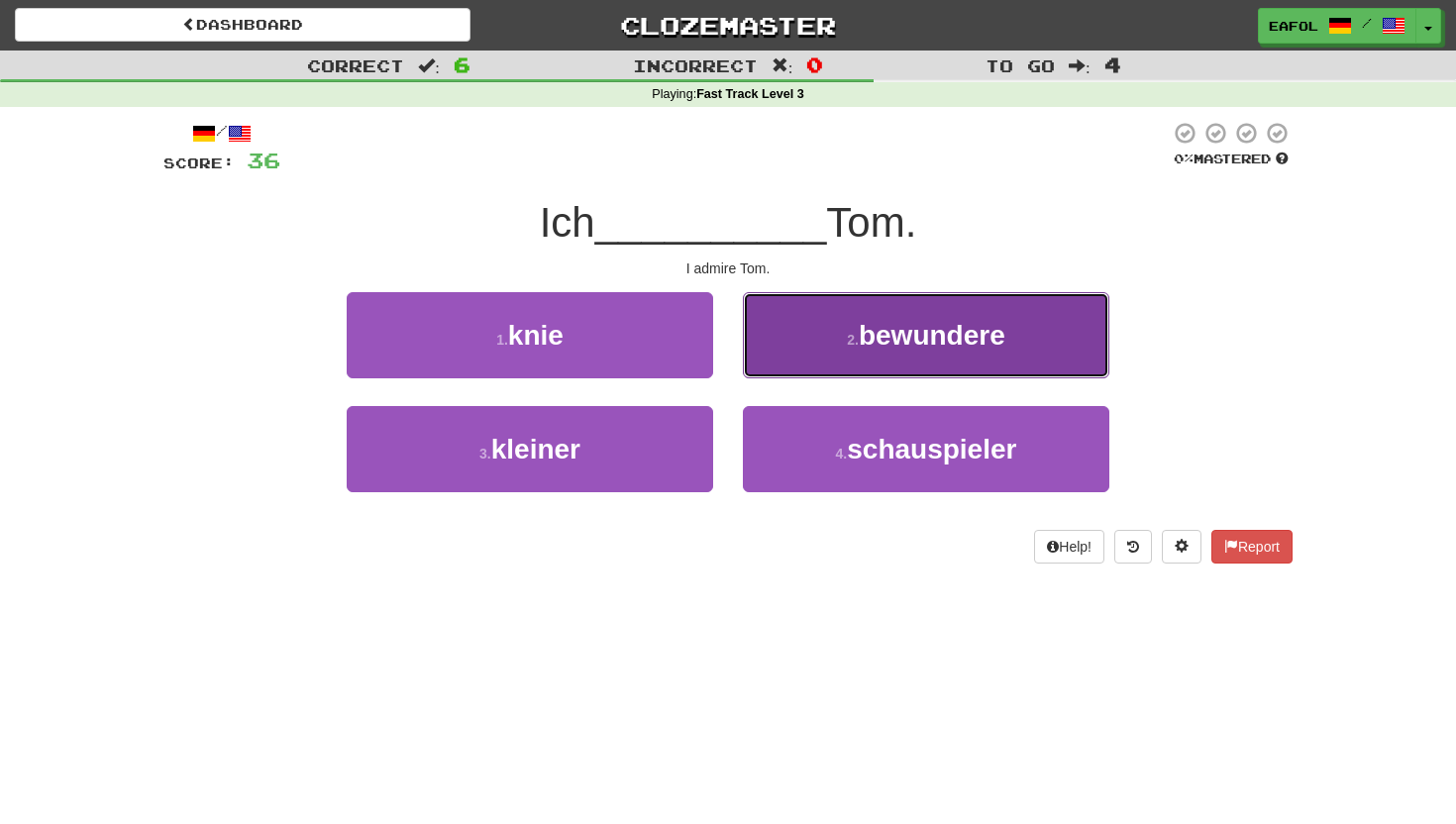 click on "2 .  bewundere" at bounding box center (926, 335) 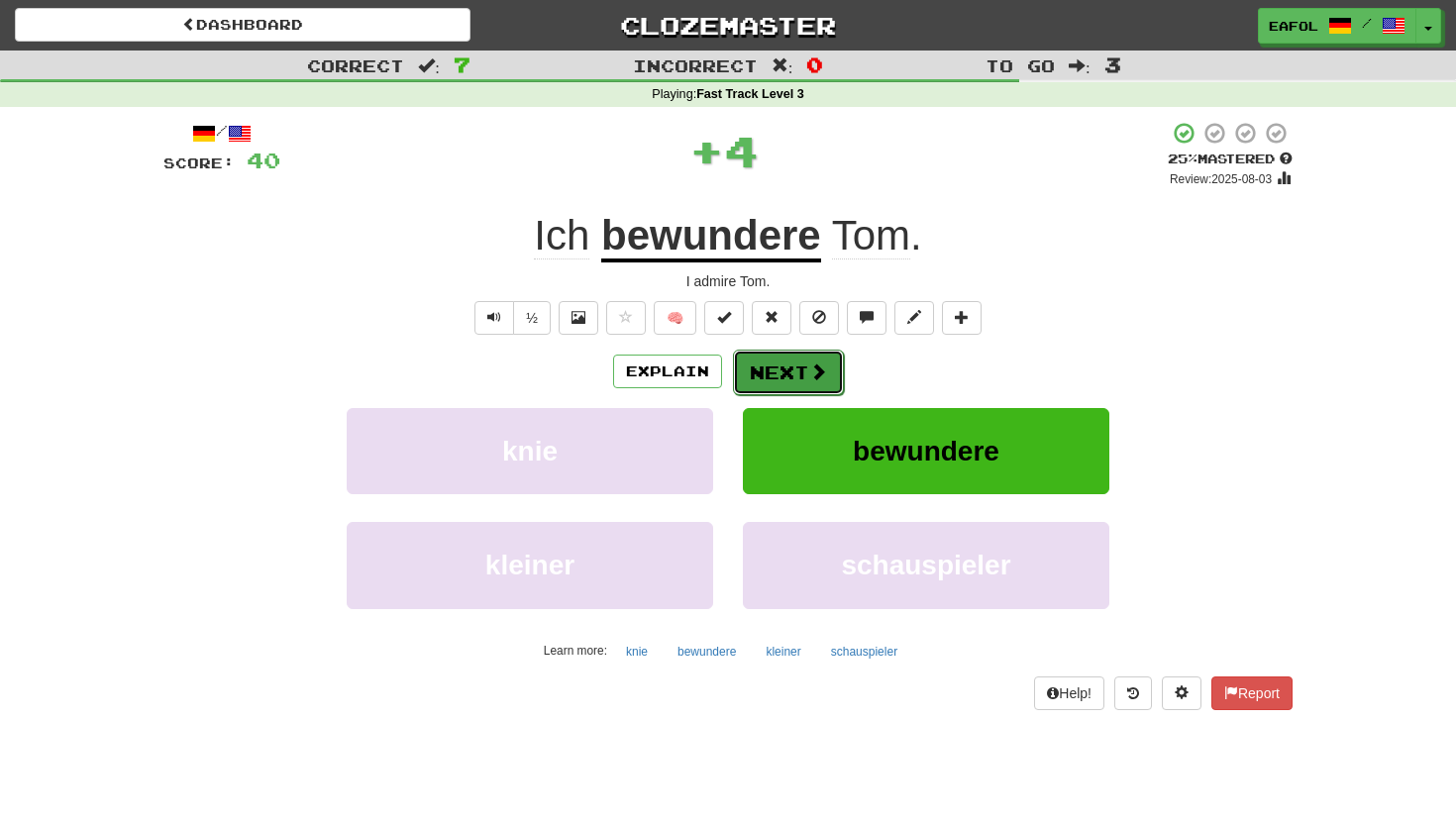 click on "Next" at bounding box center [788, 372] 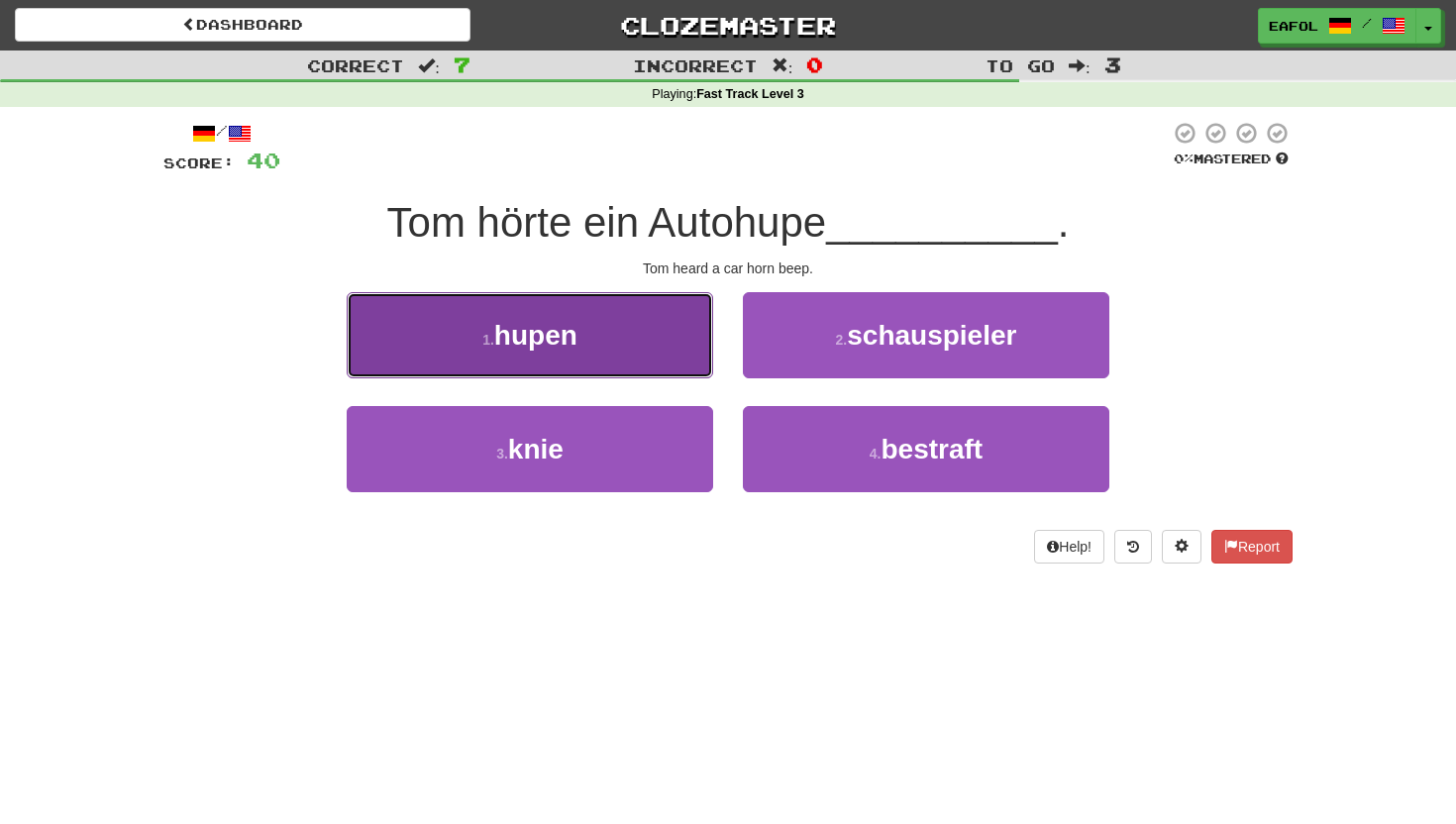 click on "1 .  hupen" at bounding box center (530, 335) 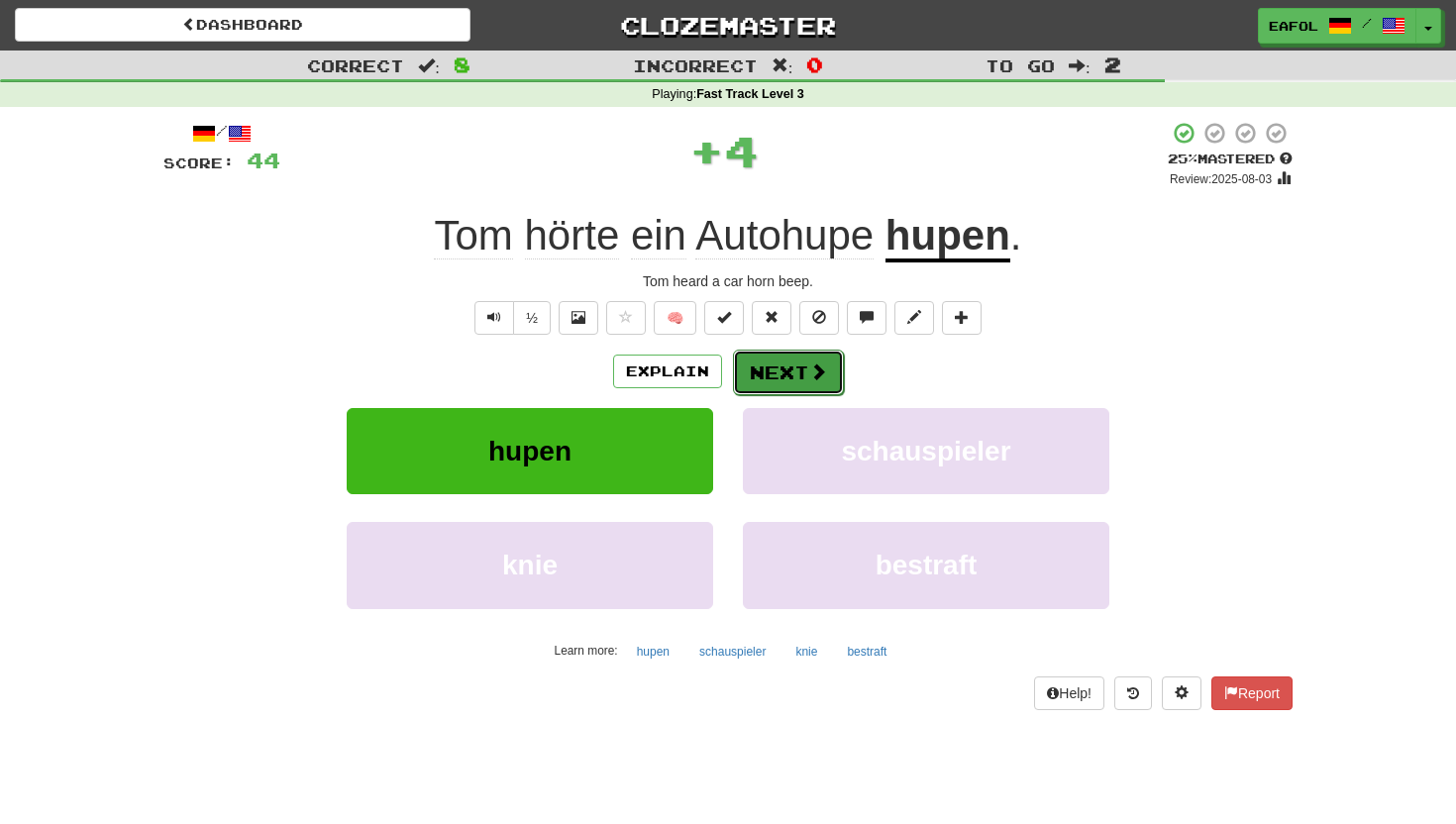 click on "Next" at bounding box center [788, 372] 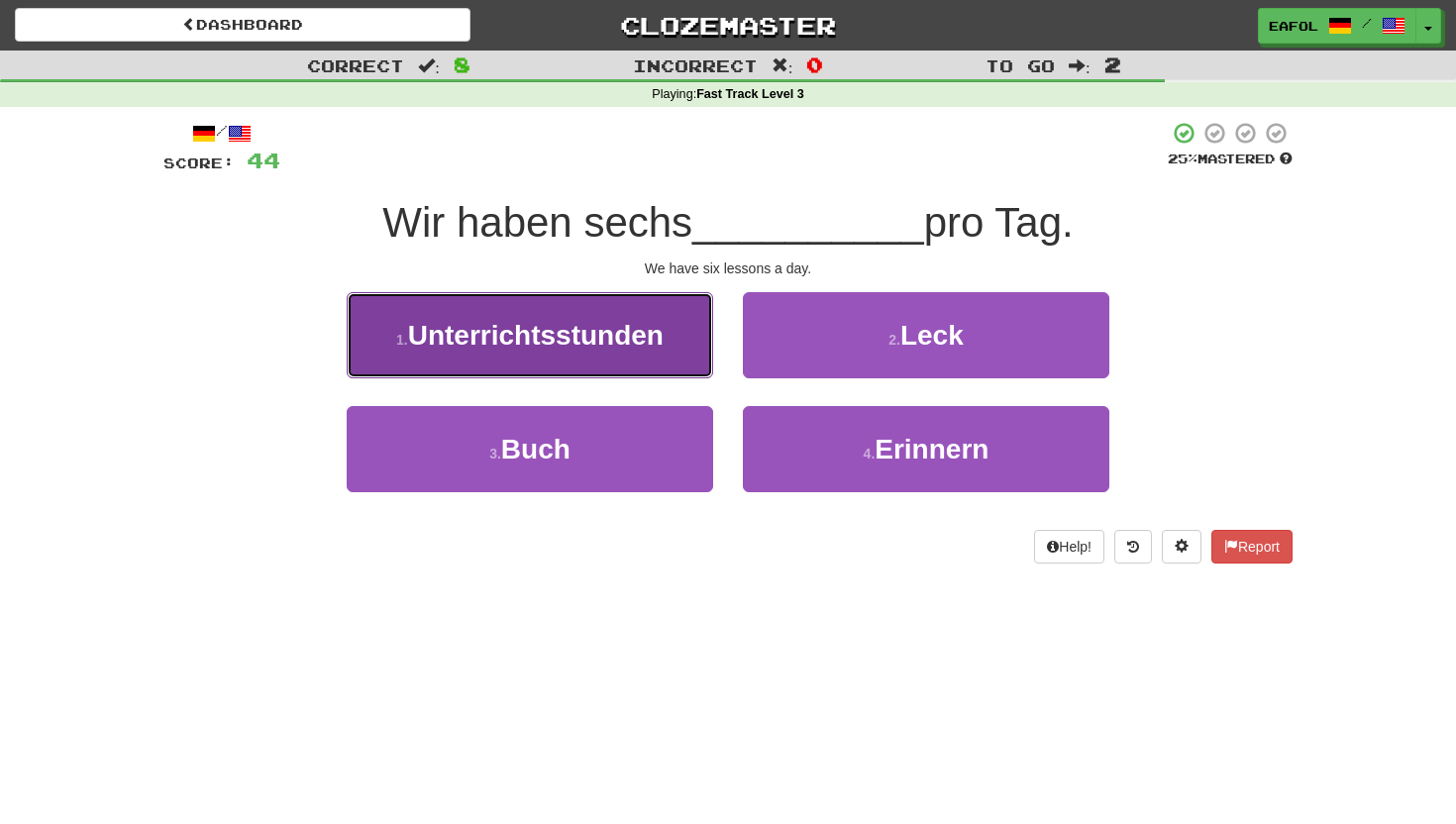 click on "1 .  Unterrichtsstunden" at bounding box center [530, 335] 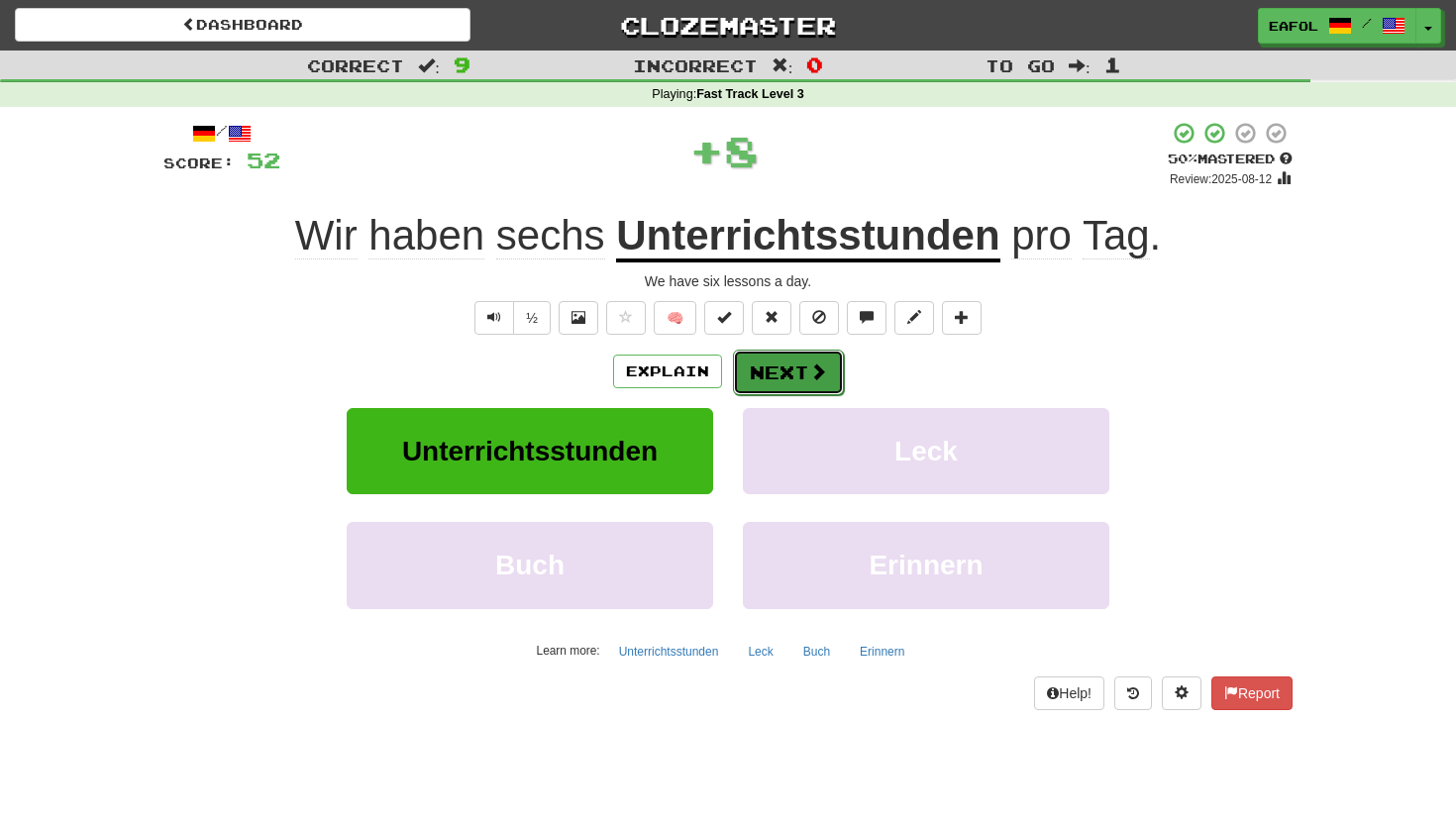click on "Next" at bounding box center [788, 372] 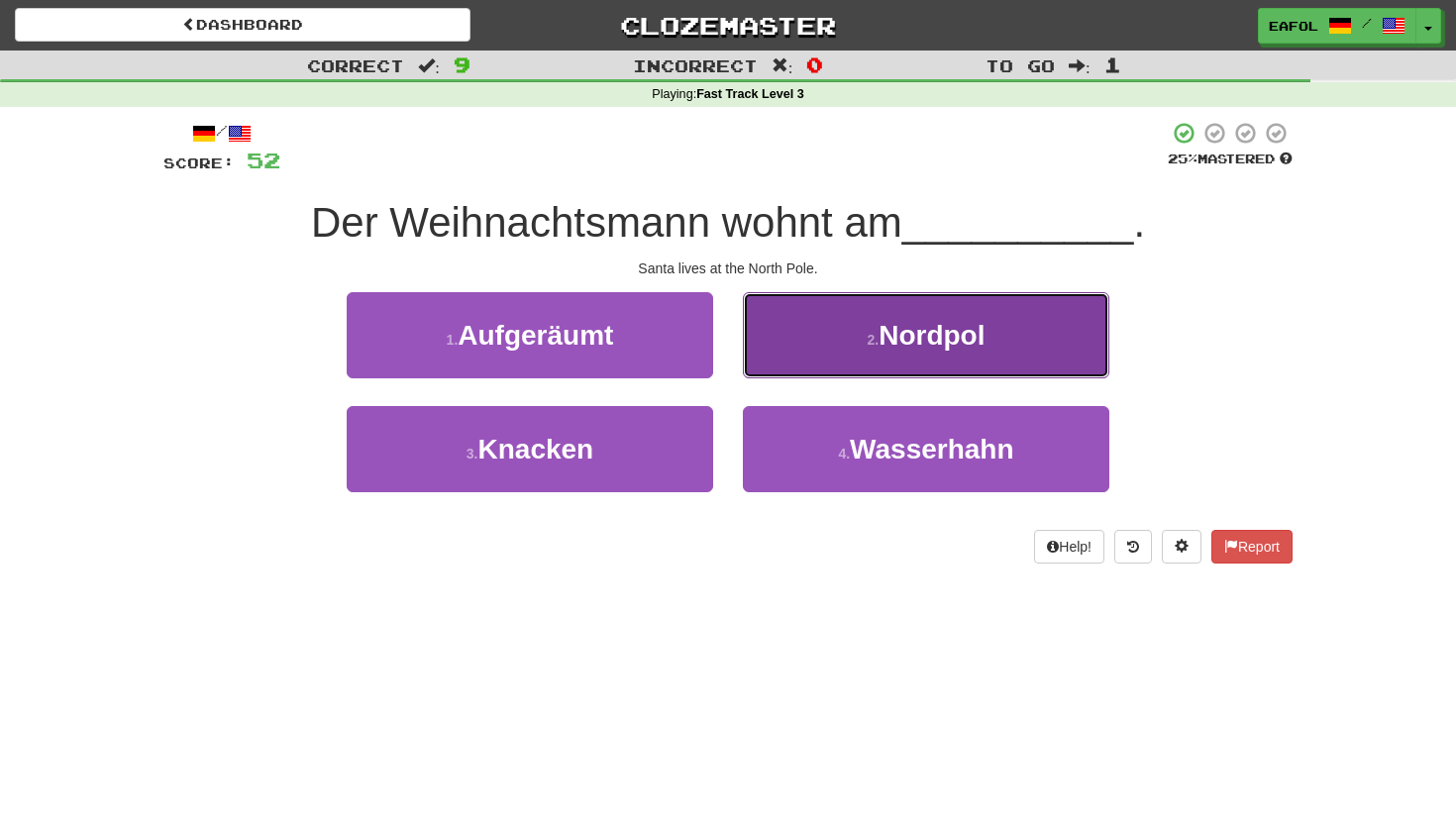 click on "2 .  Nordpol" at bounding box center [926, 335] 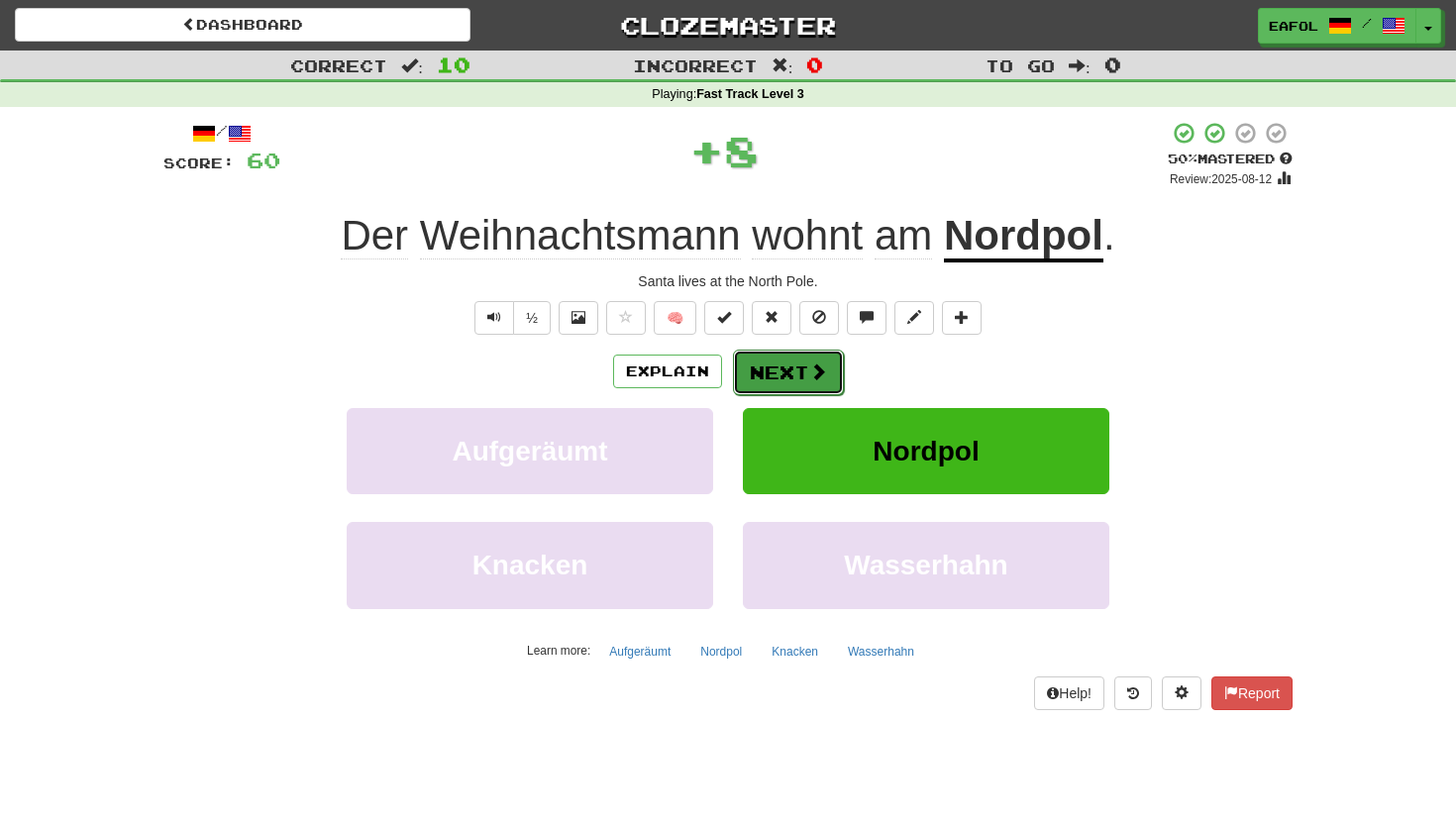 click on "Next" at bounding box center (788, 372) 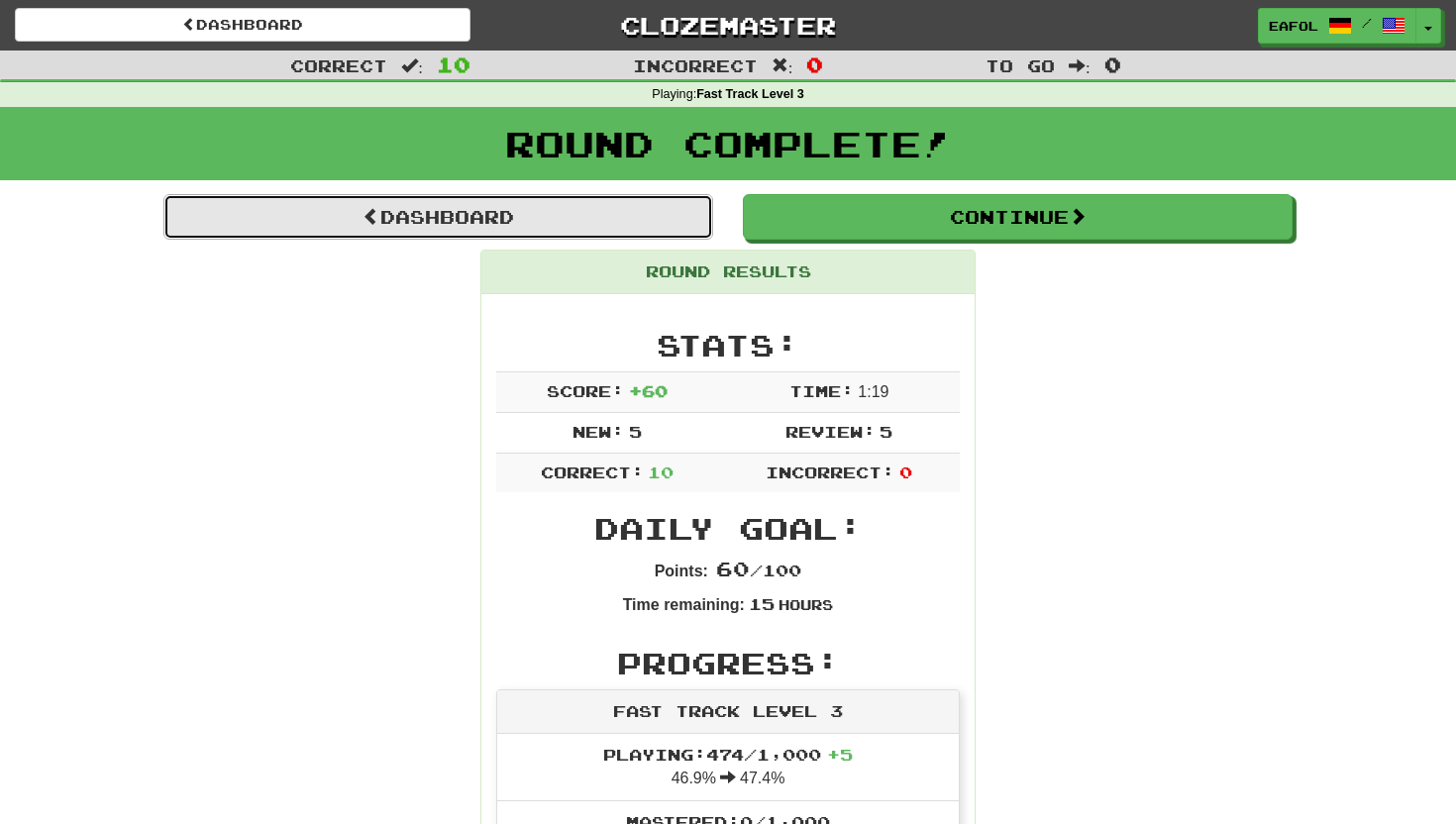 click on "Dashboard" at bounding box center [438, 217] 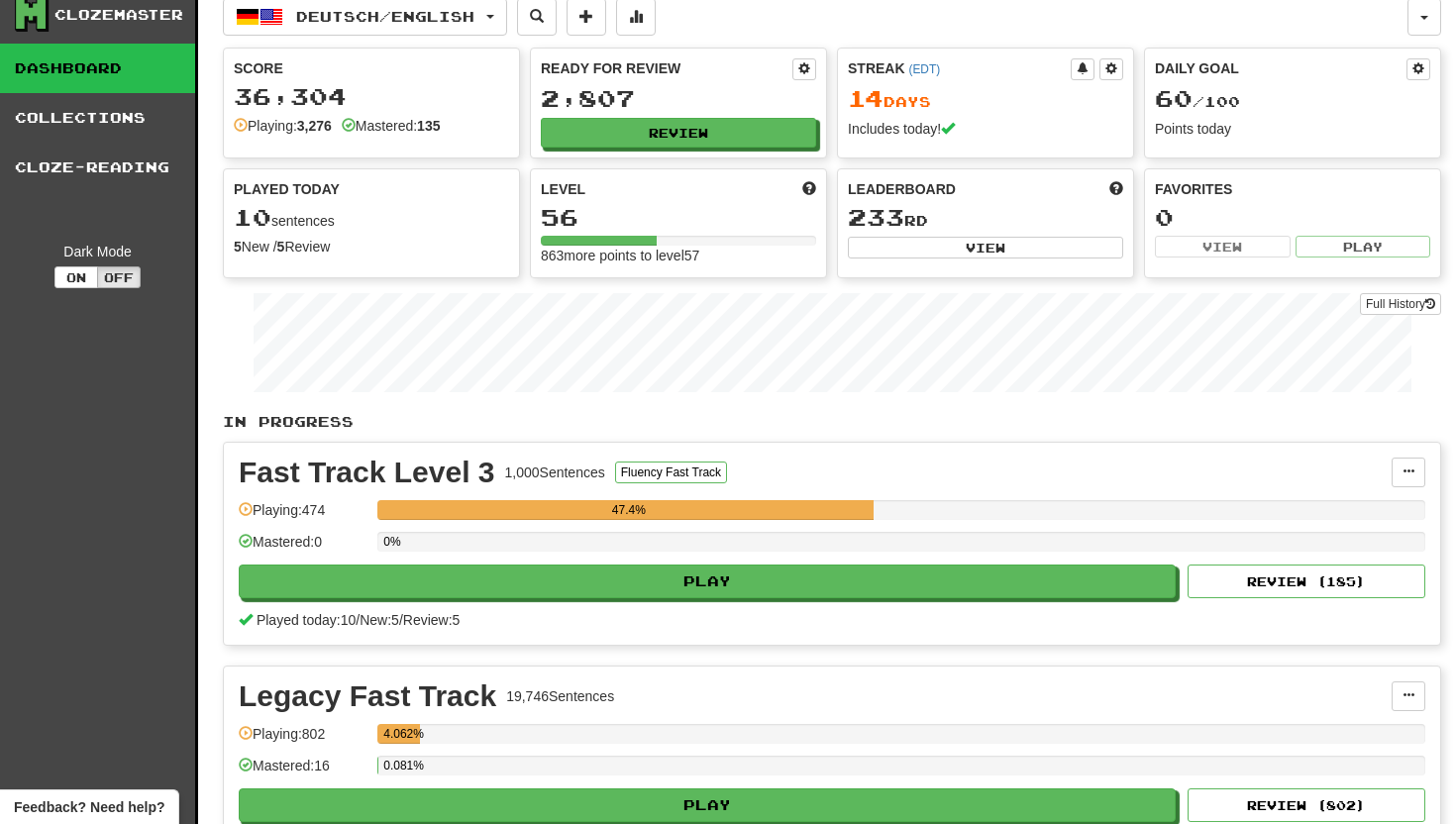 scroll, scrollTop: 0, scrollLeft: 0, axis: both 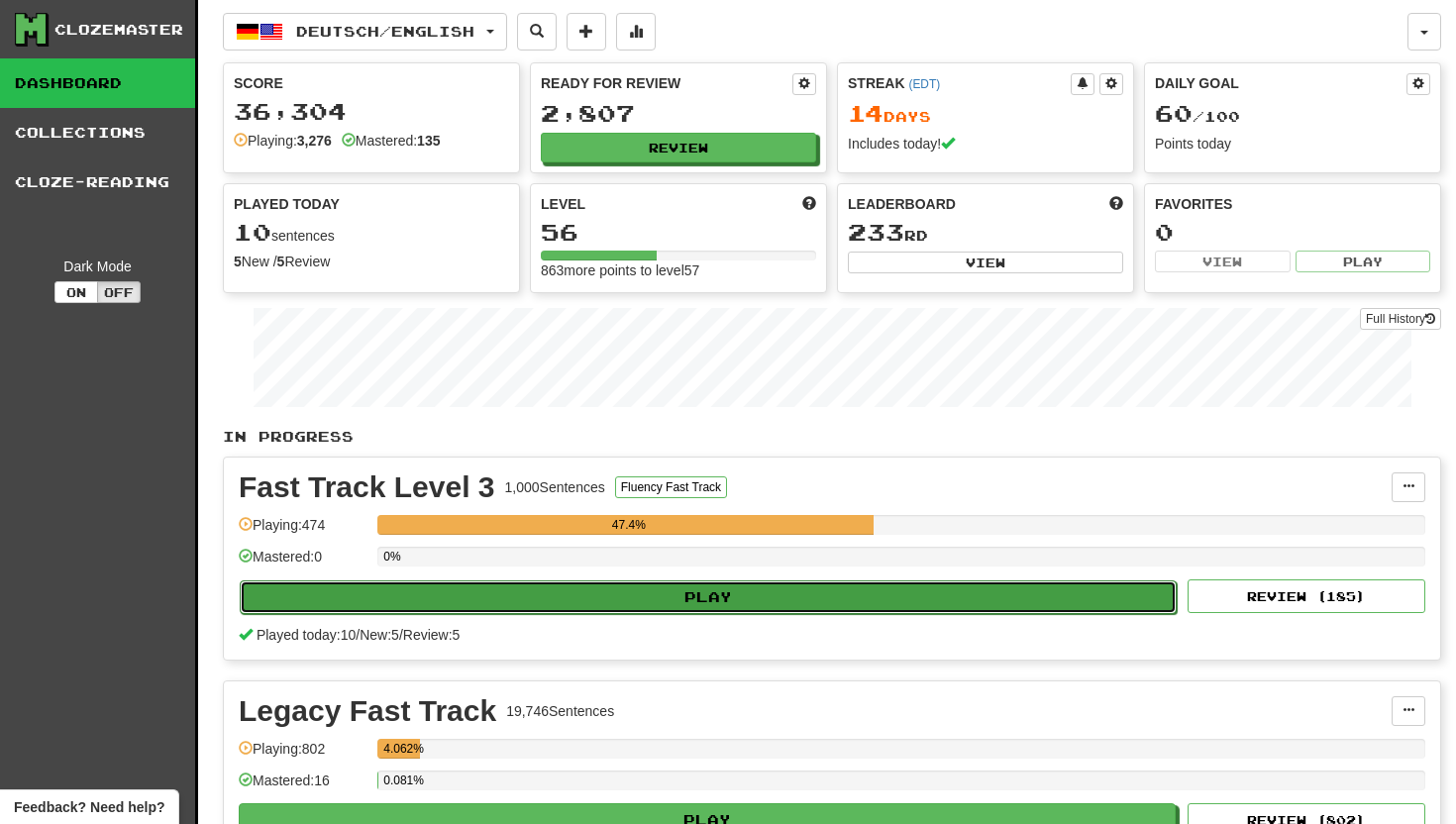 click on "Play" at bounding box center (708, 597) 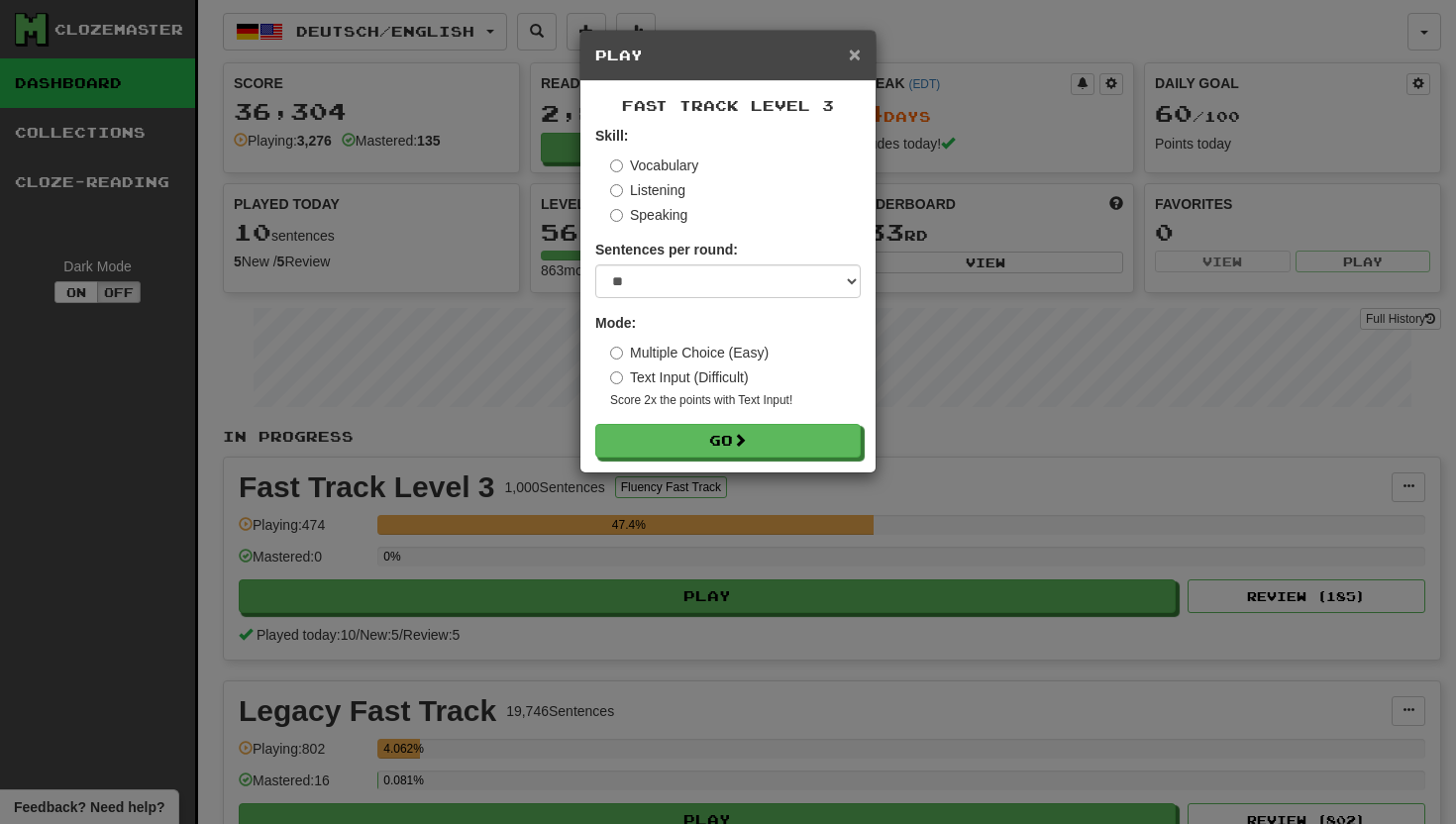 click on "×" at bounding box center (855, 53) 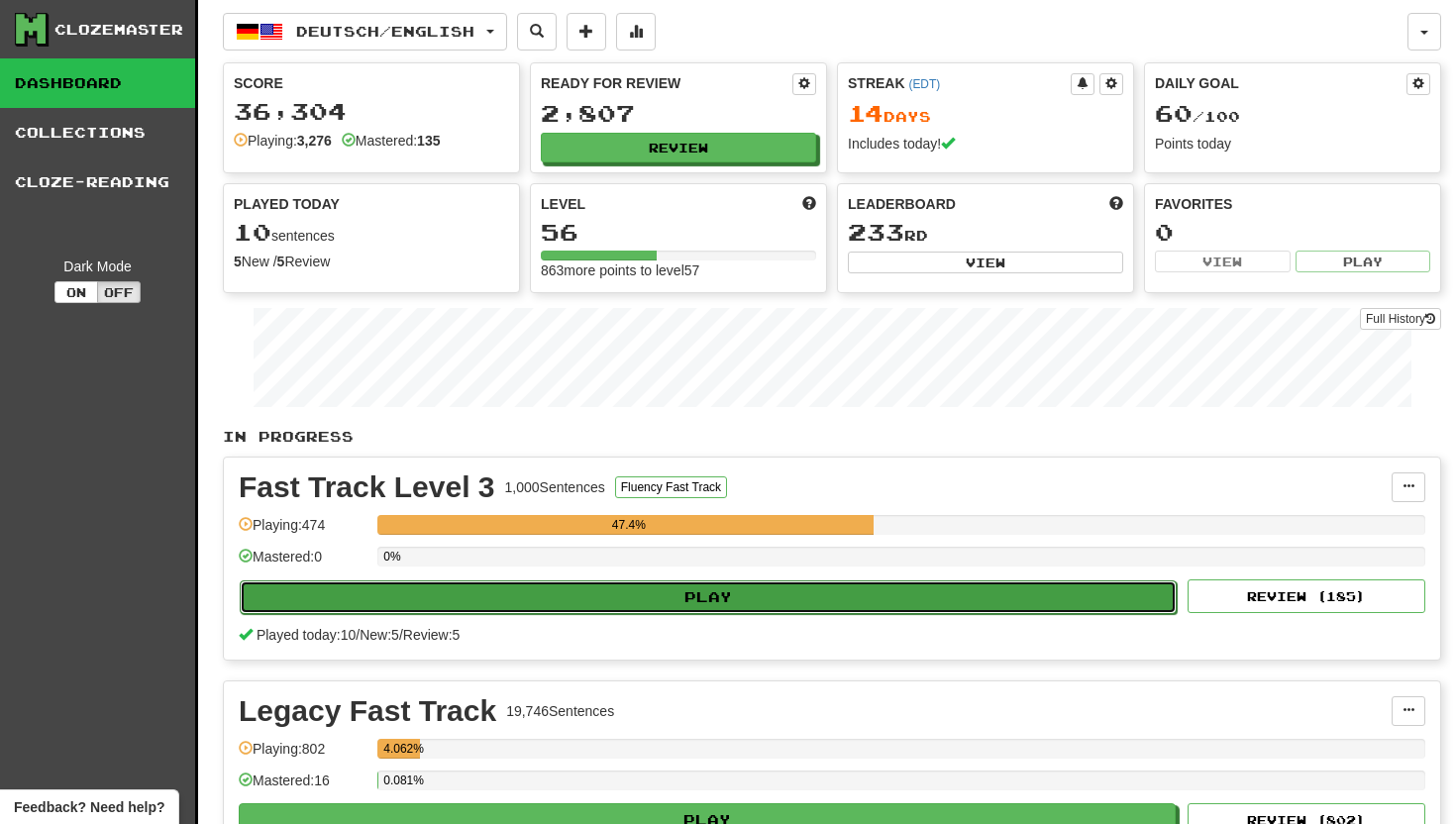 click on "Play" at bounding box center (708, 597) 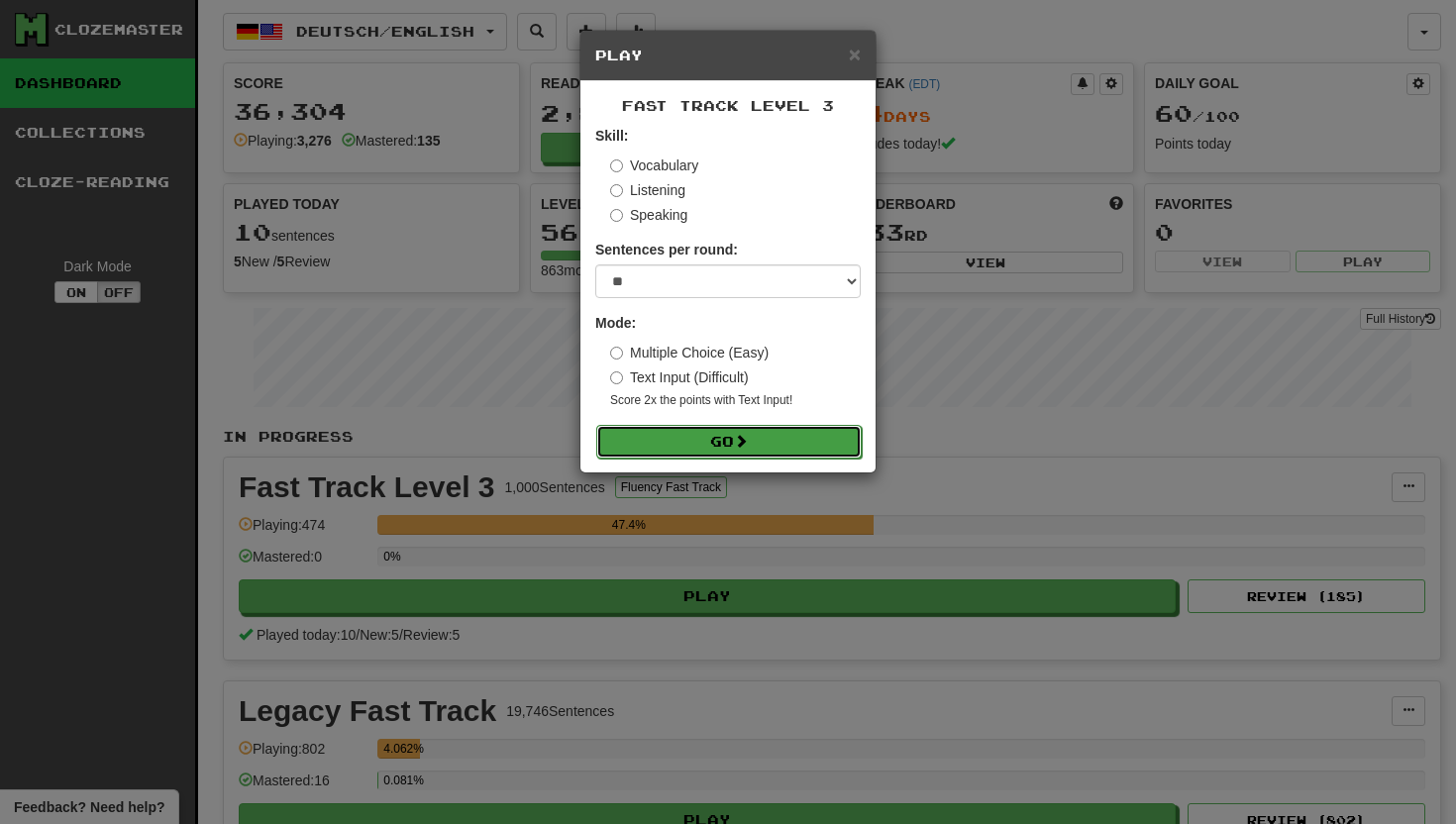 click on "Go" at bounding box center (729, 442) 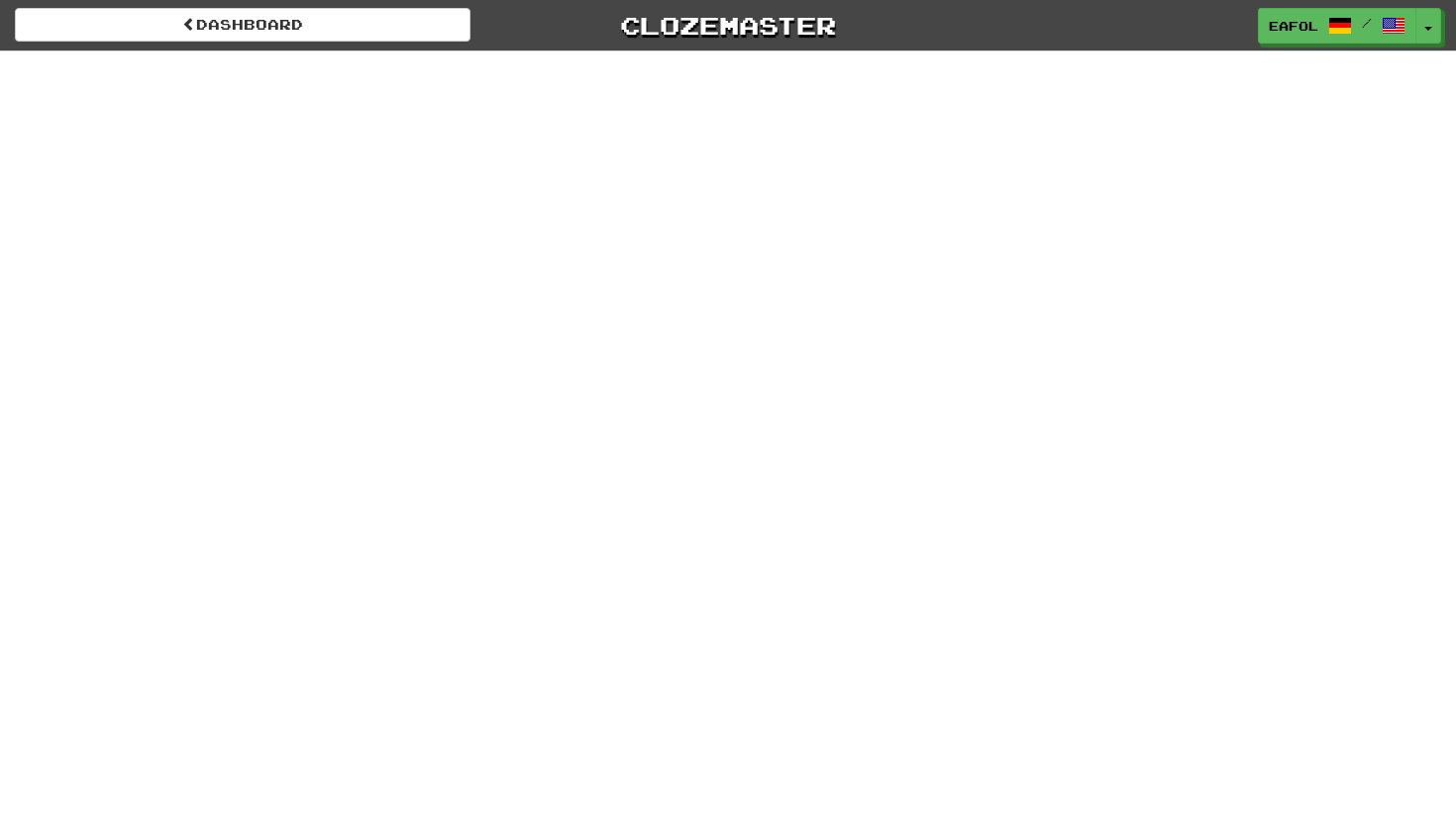 scroll, scrollTop: 0, scrollLeft: 0, axis: both 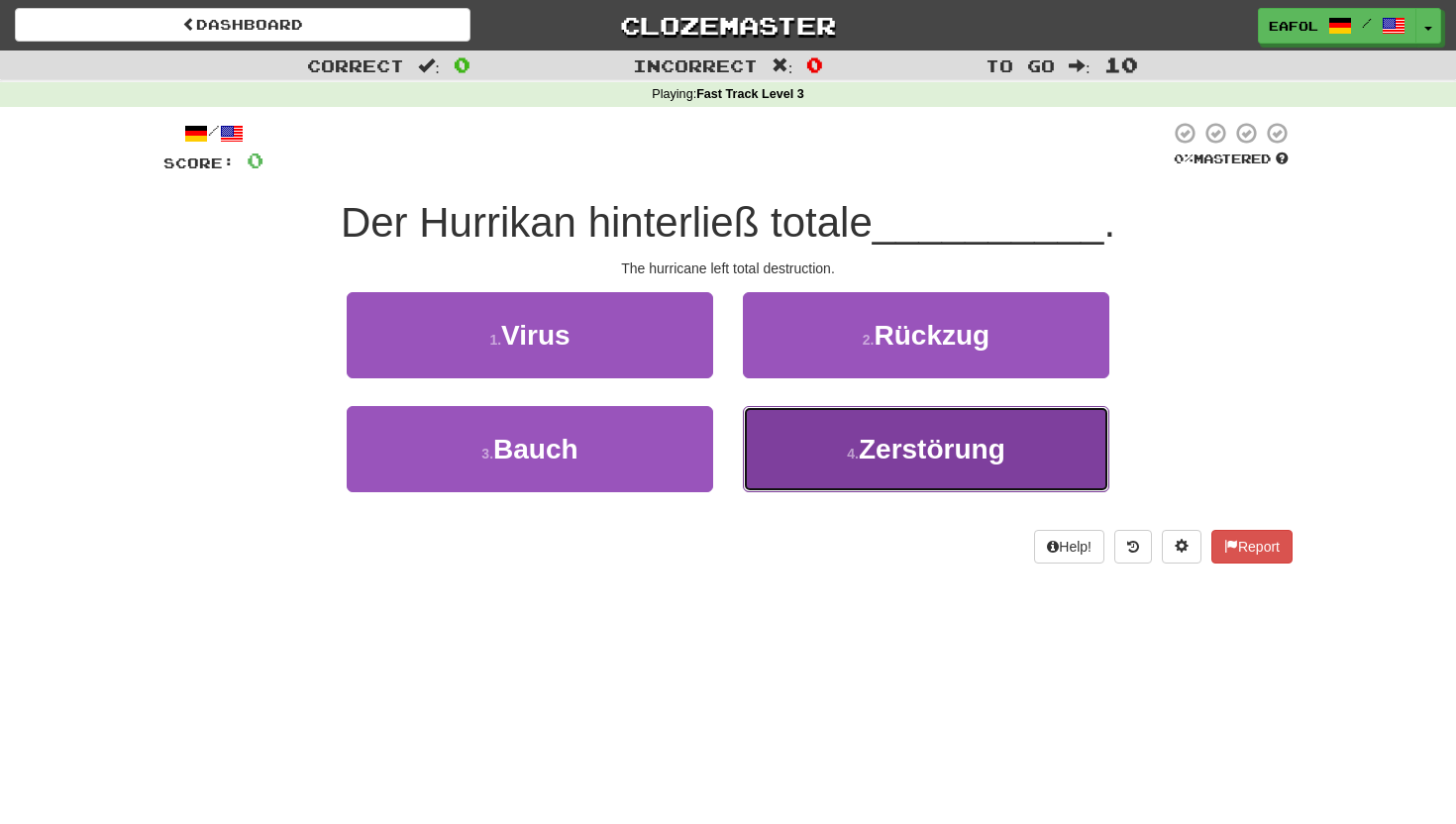 click on "4 .  Zerstörung" at bounding box center (926, 449) 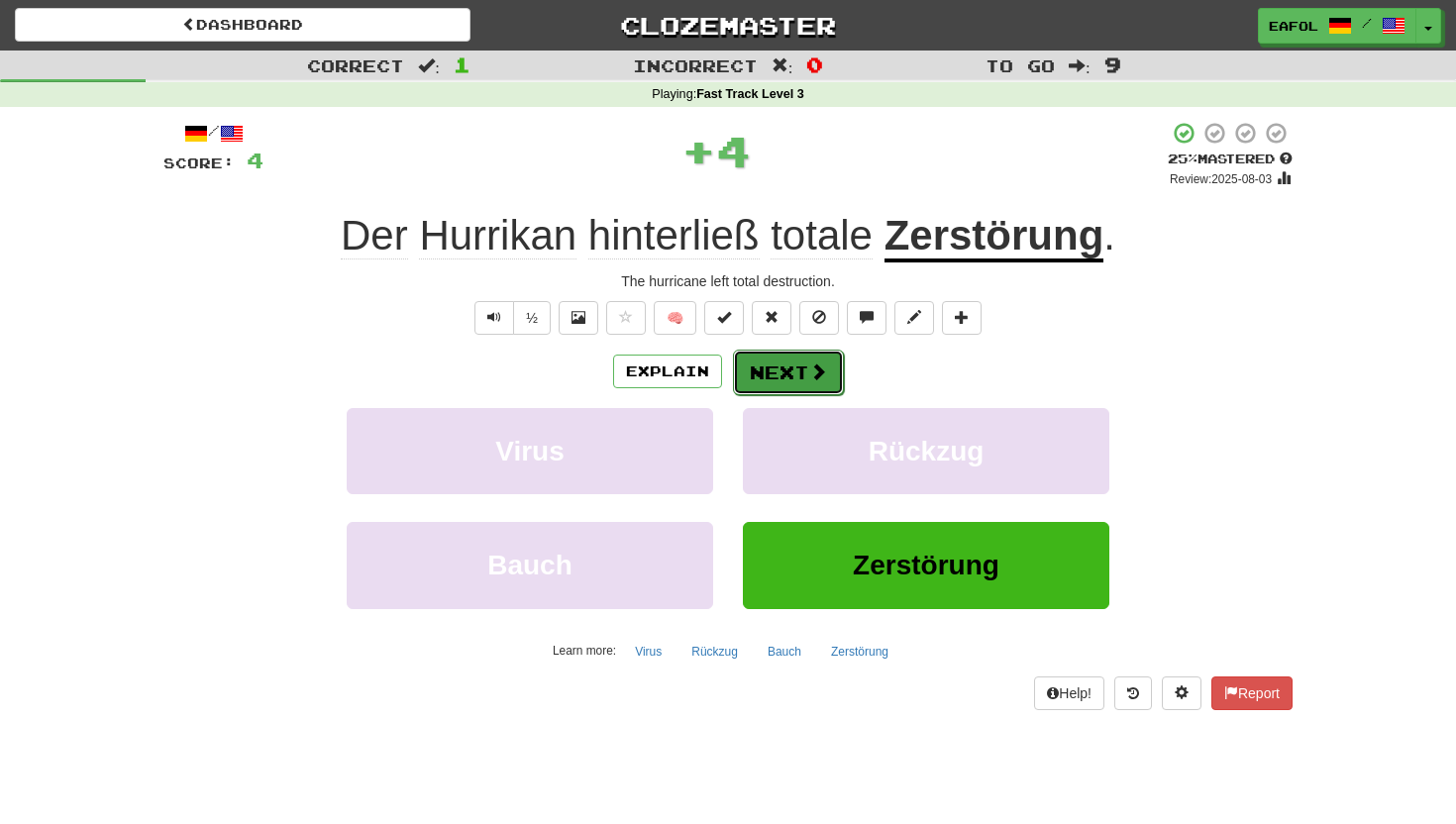 click on "Next" at bounding box center (788, 372) 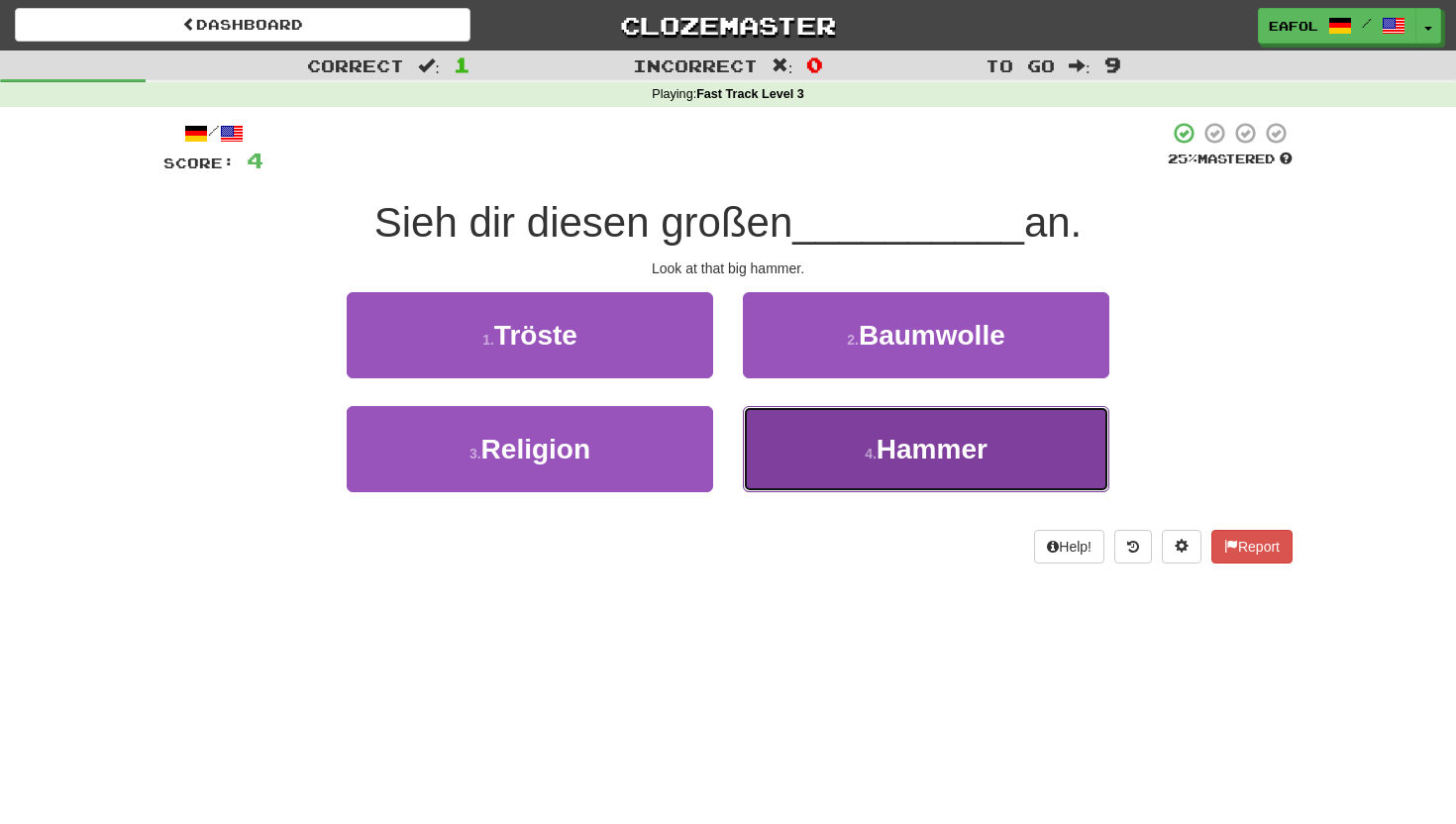 click on "4 .  Hammer" at bounding box center (926, 449) 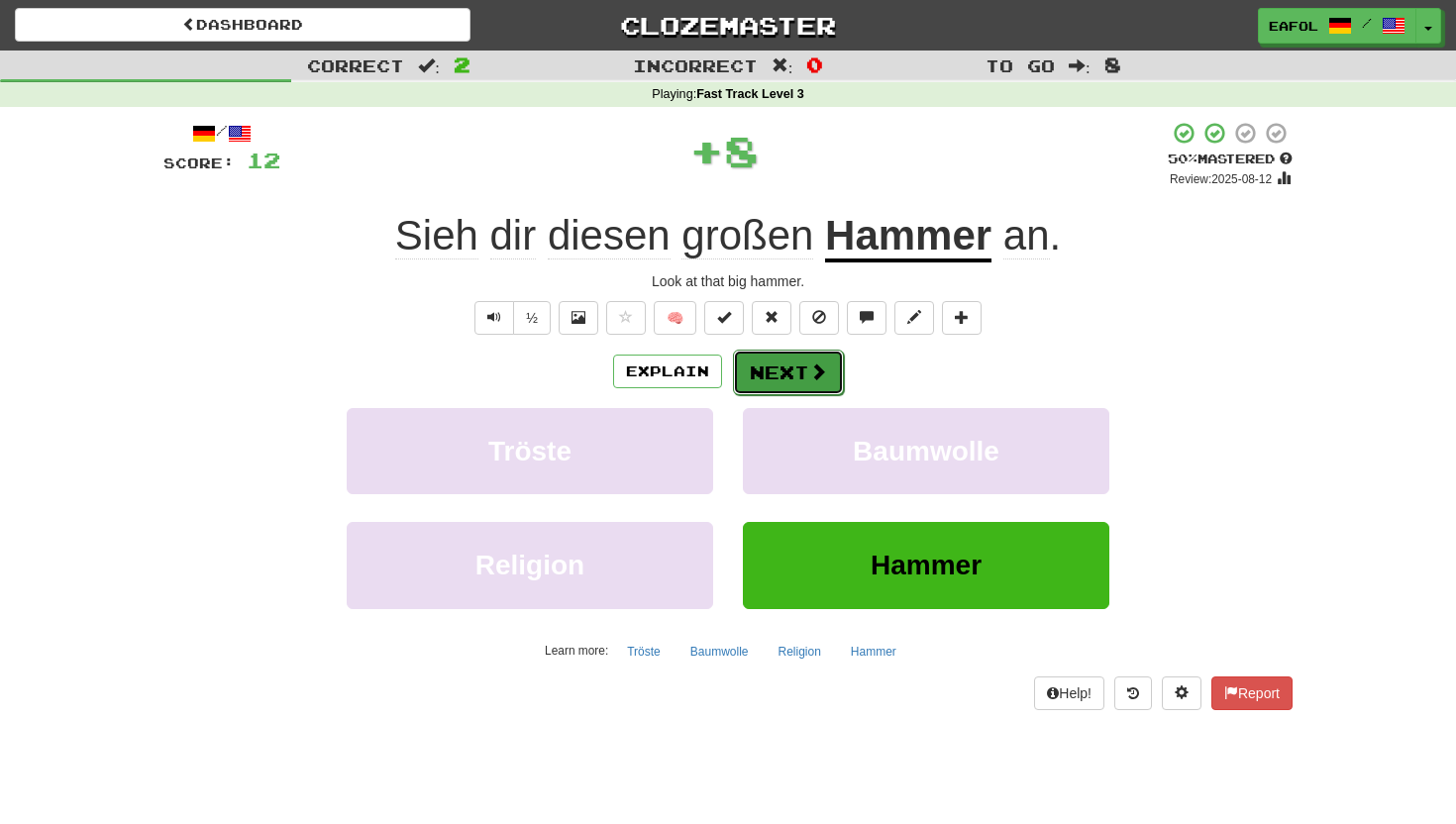 click on "Next" at bounding box center [788, 372] 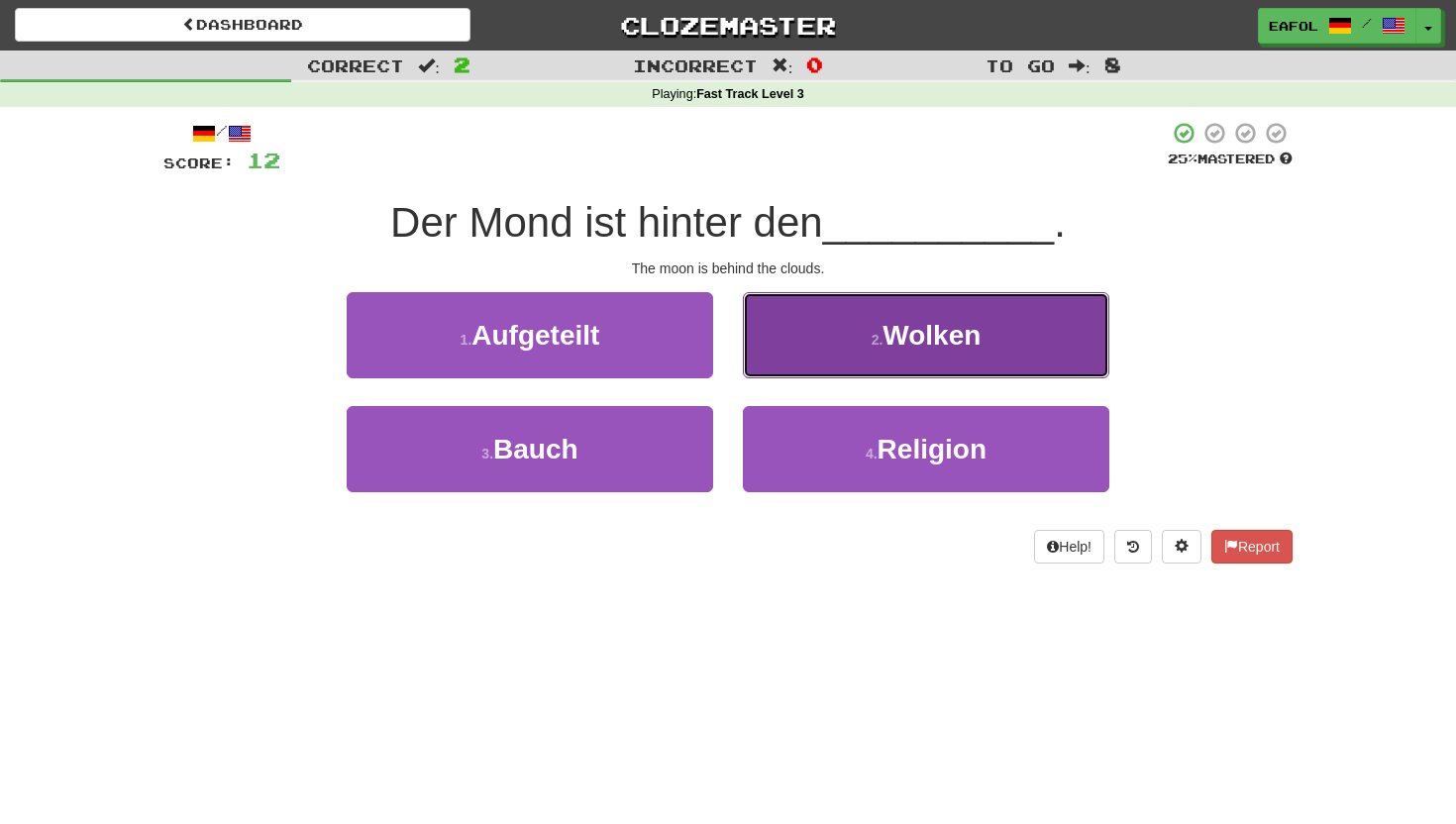 click on "2 .  Wolken" at bounding box center (926, 335) 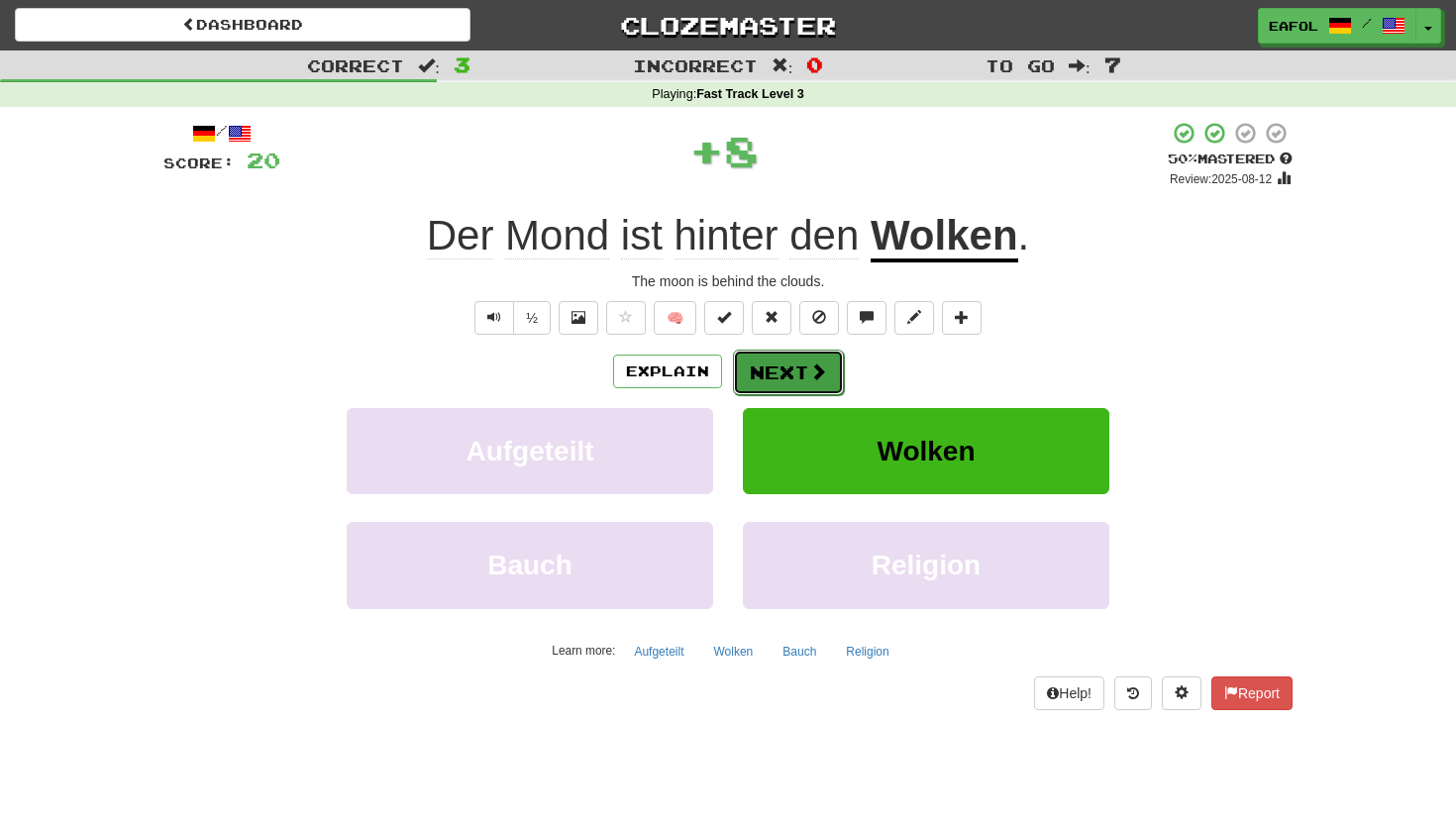 click on "Next" at bounding box center (788, 372) 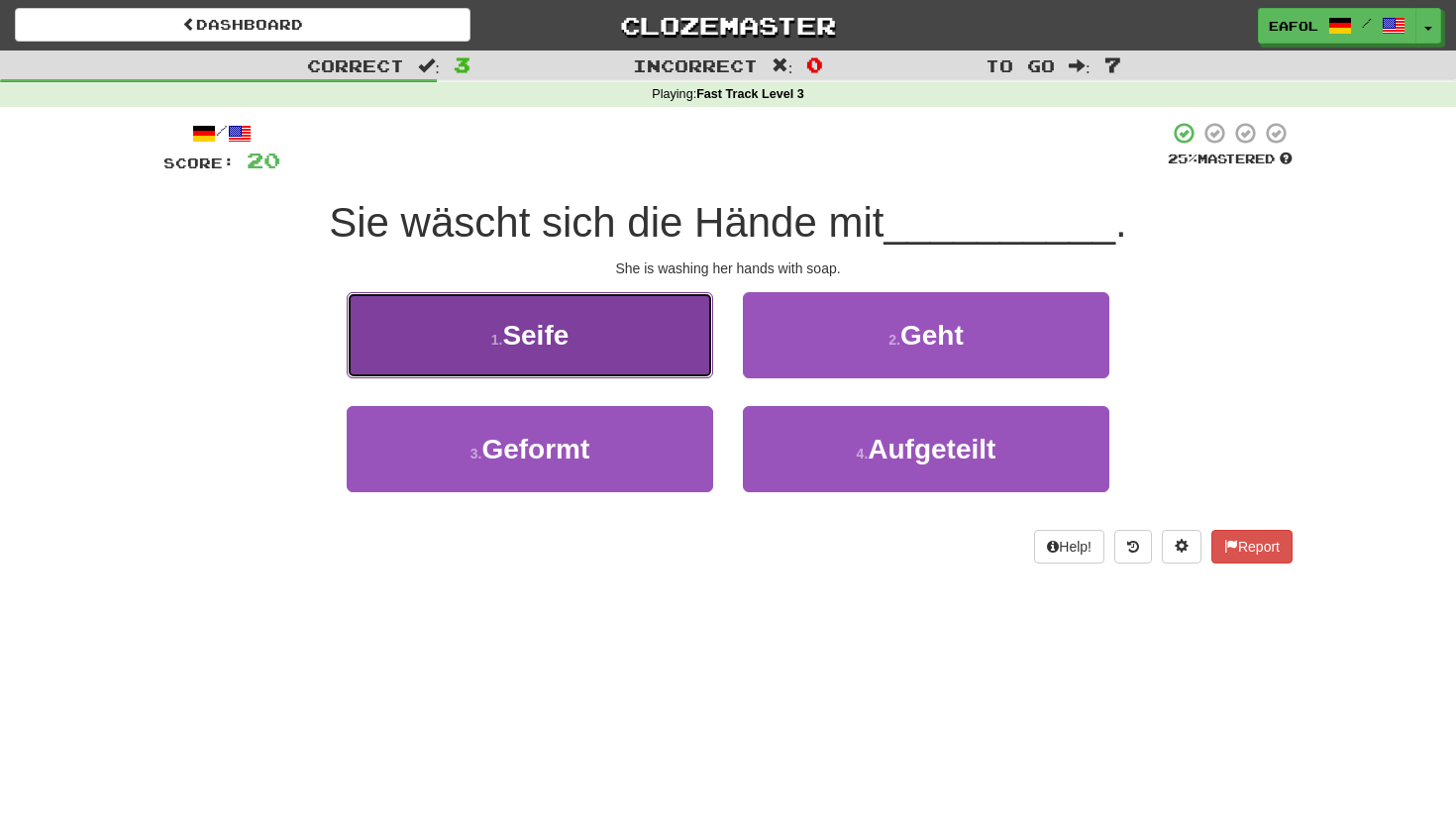 click on "1 .  Seife" at bounding box center (530, 335) 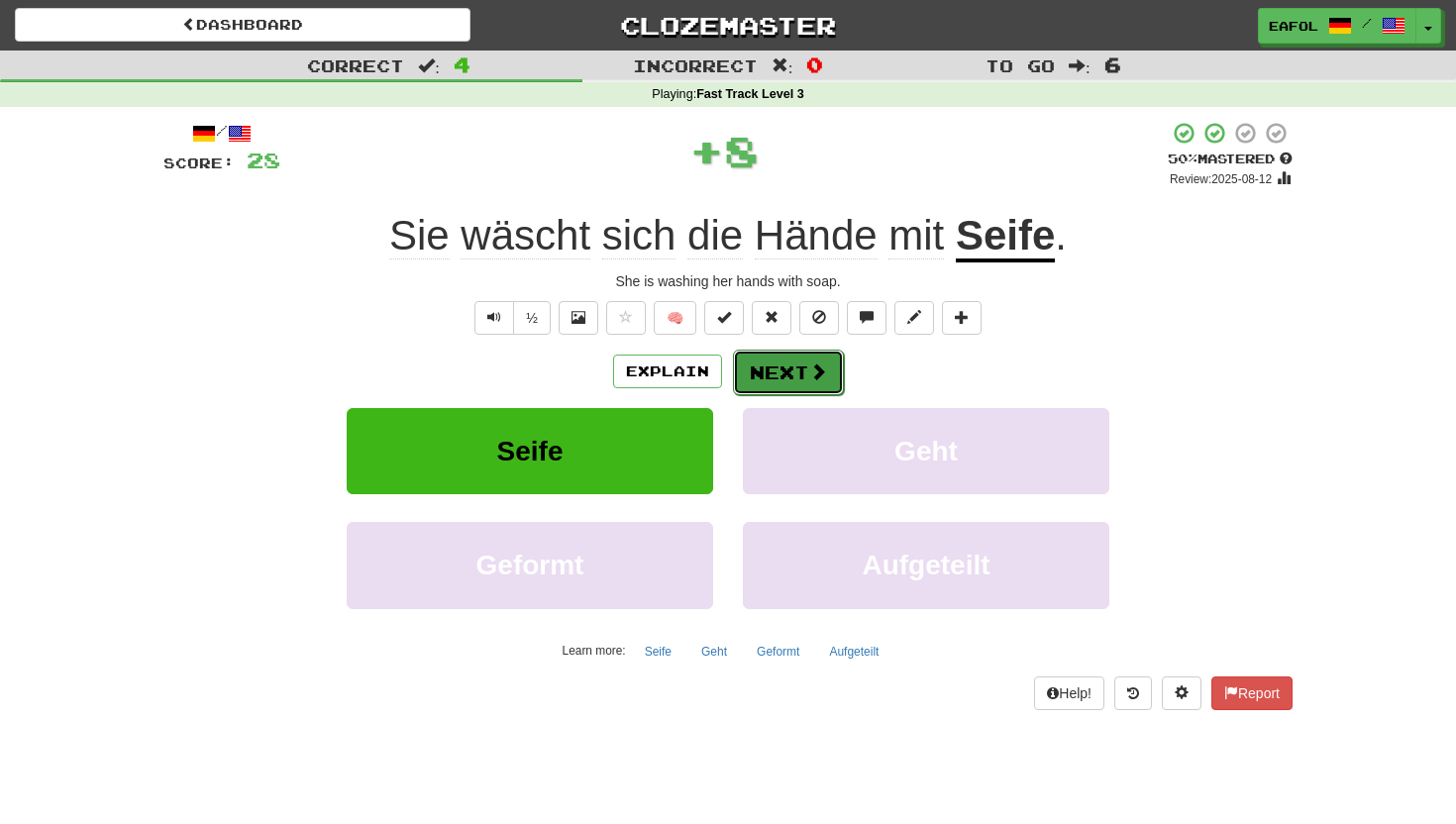 click on "Next" at bounding box center [788, 372] 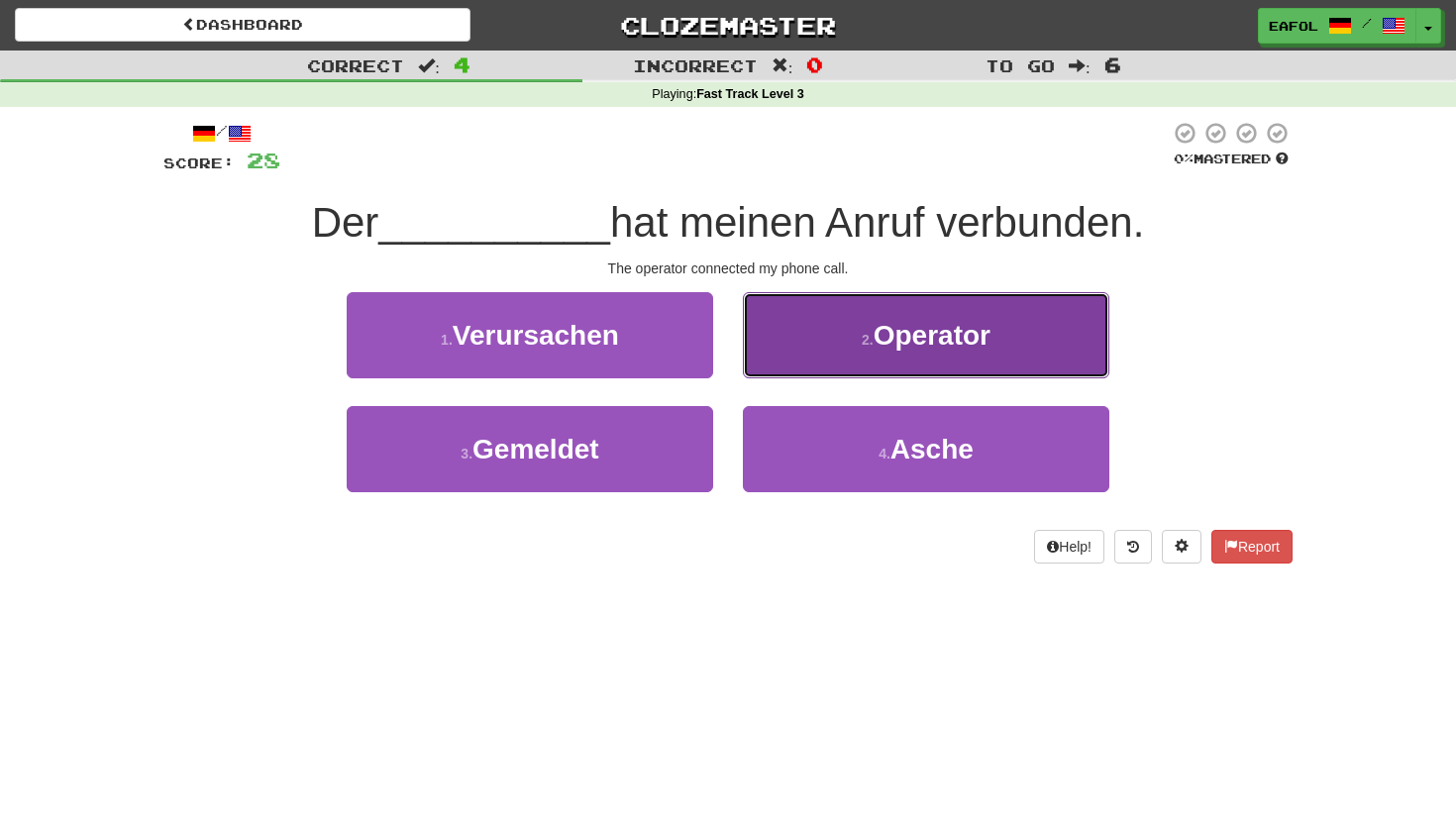 click on "2 .  Operator" at bounding box center [926, 335] 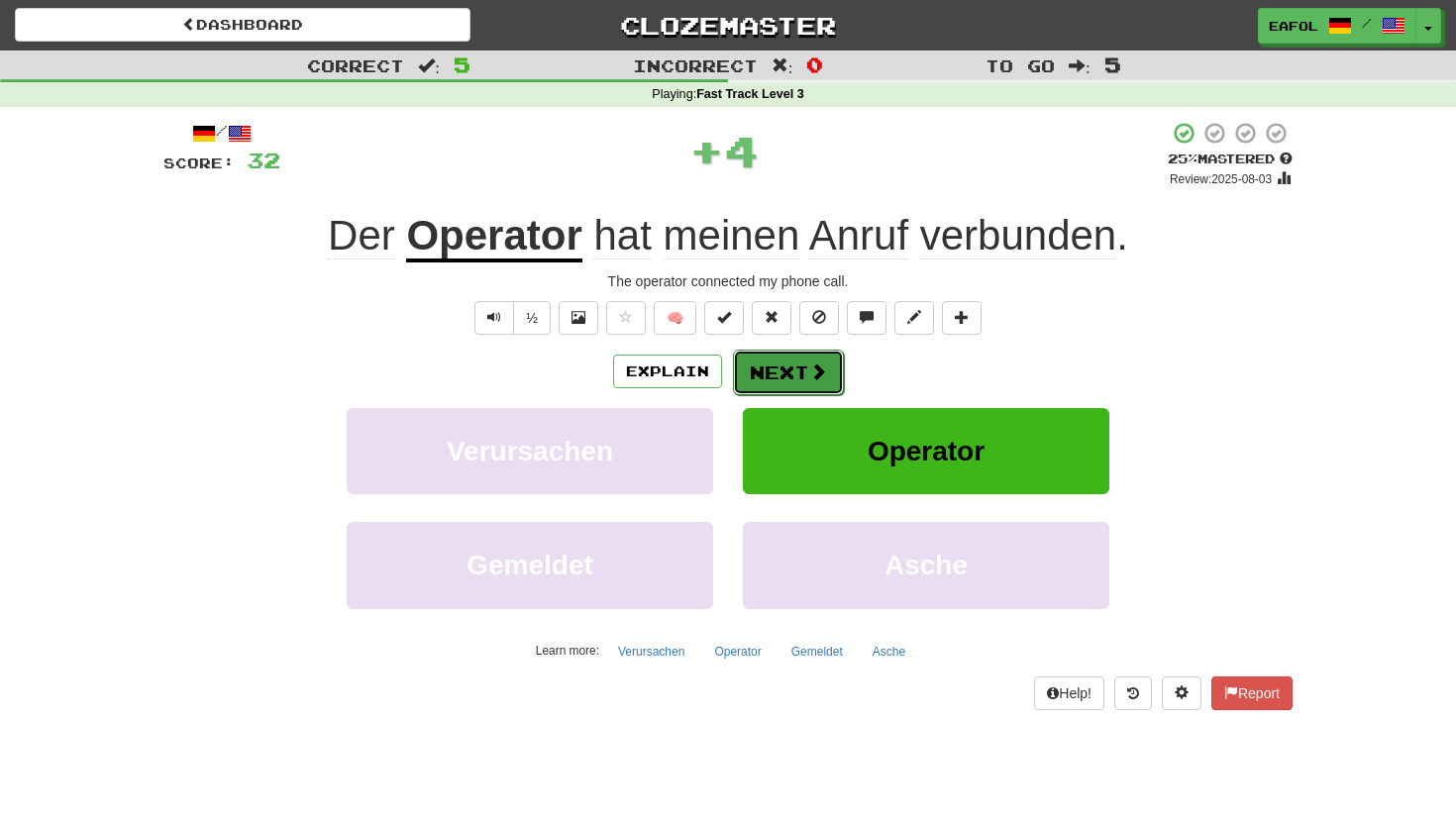 click on "Next" at bounding box center (788, 372) 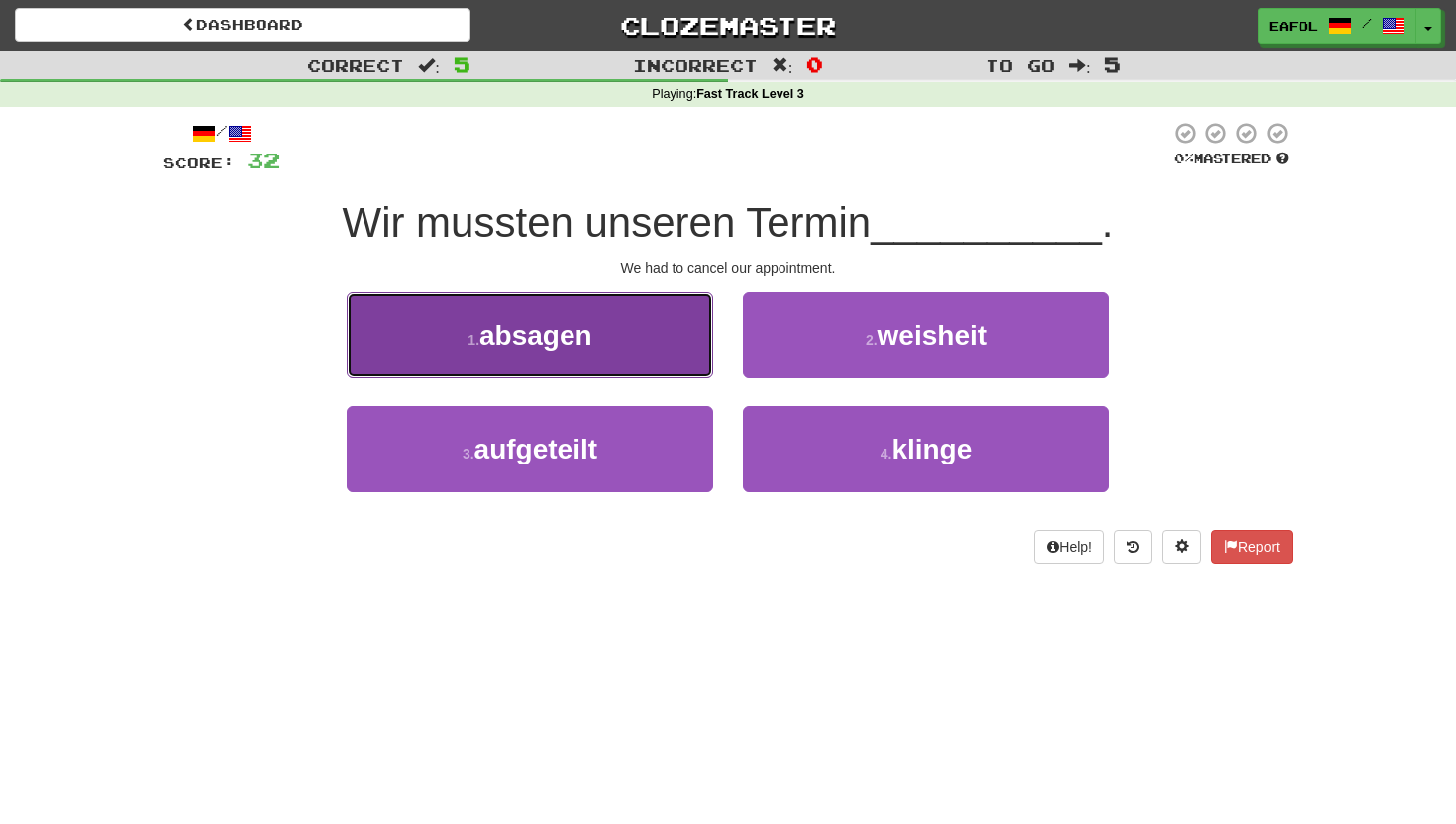 click on "1 .  absagen" at bounding box center [530, 335] 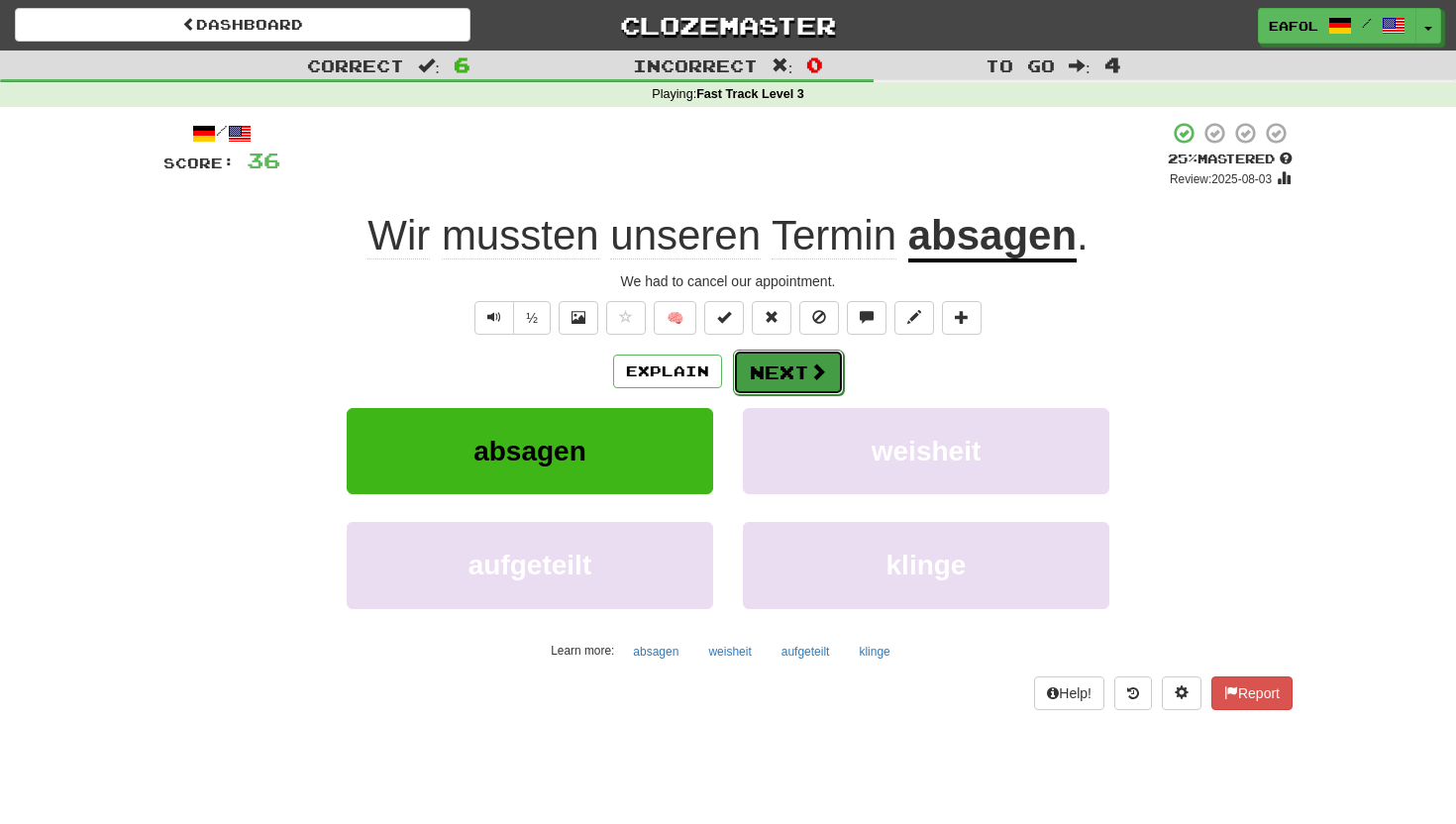 click on "Next" at bounding box center [788, 372] 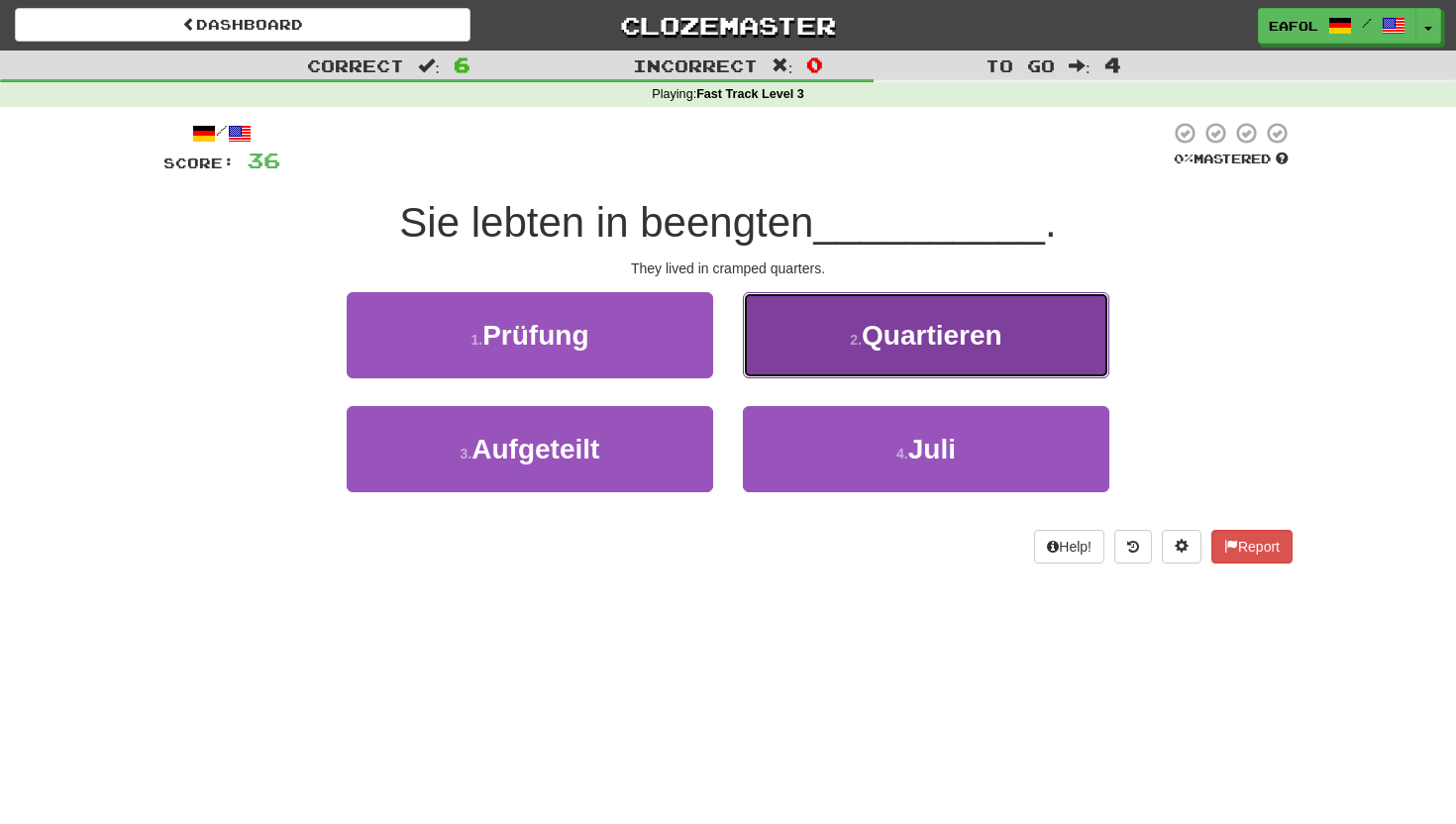 click on "2 .  Quartieren" at bounding box center (926, 335) 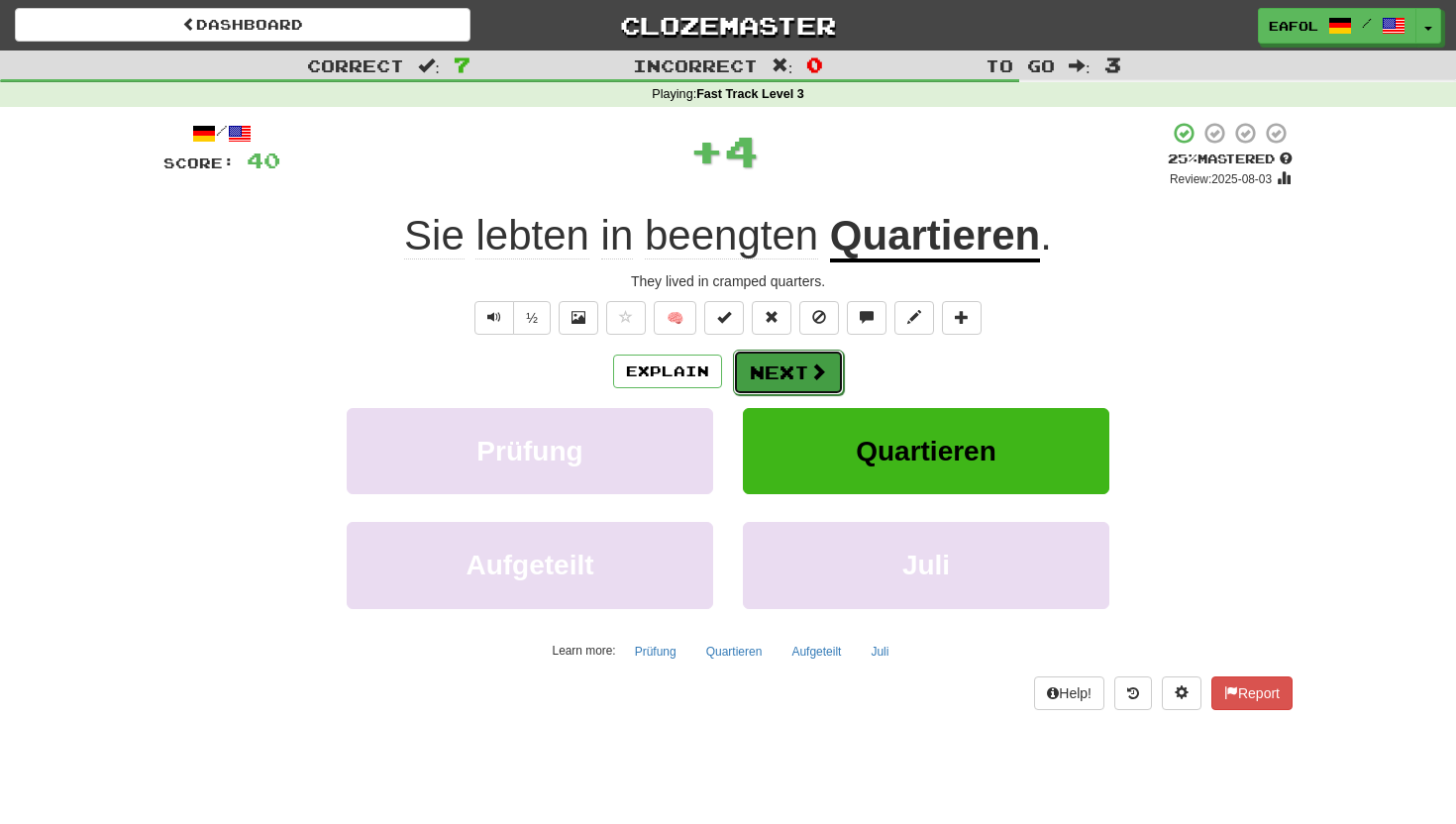 click on "Next" at bounding box center (788, 372) 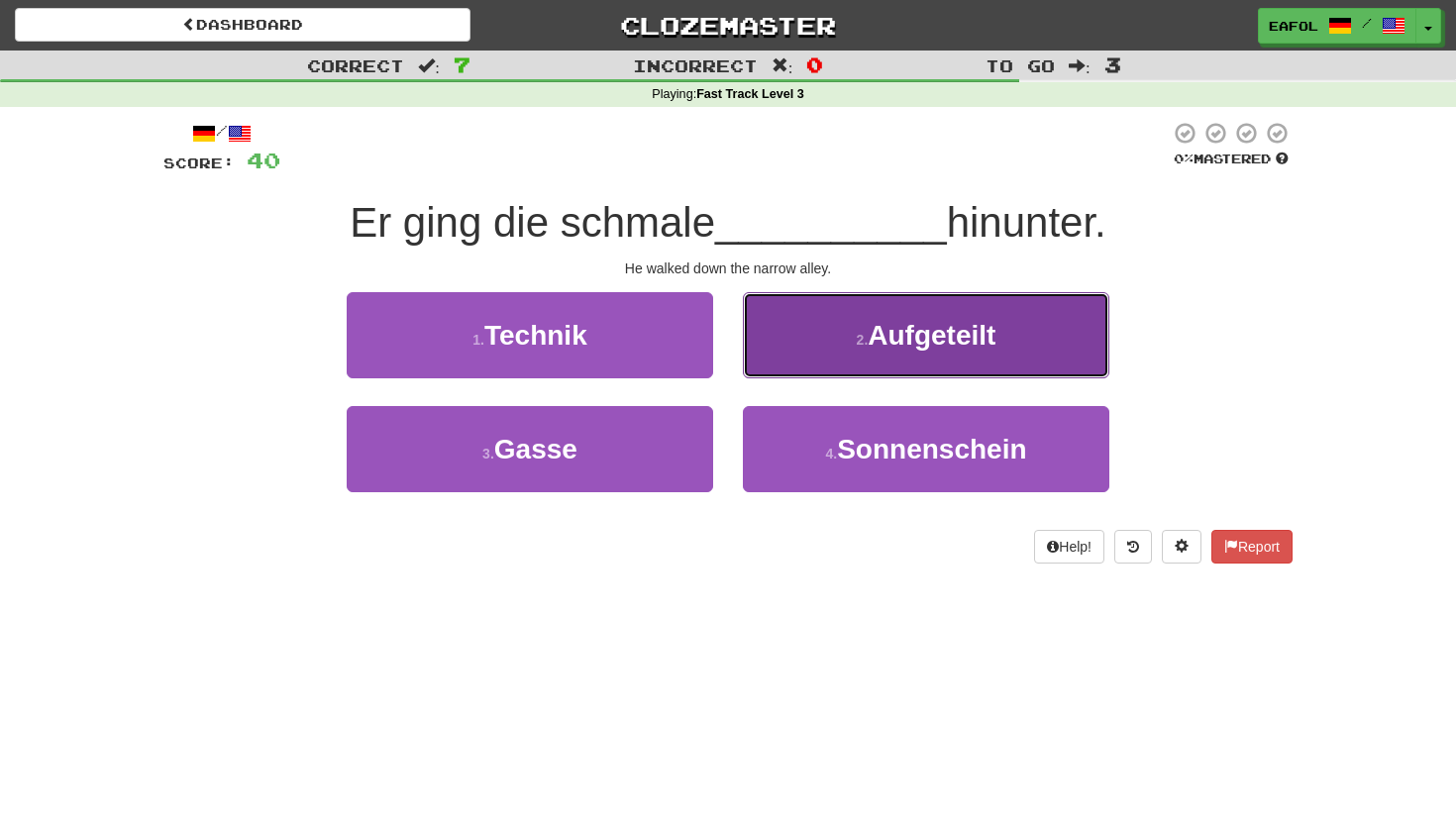 click on "2 .  Aufgeteilt" at bounding box center (926, 335) 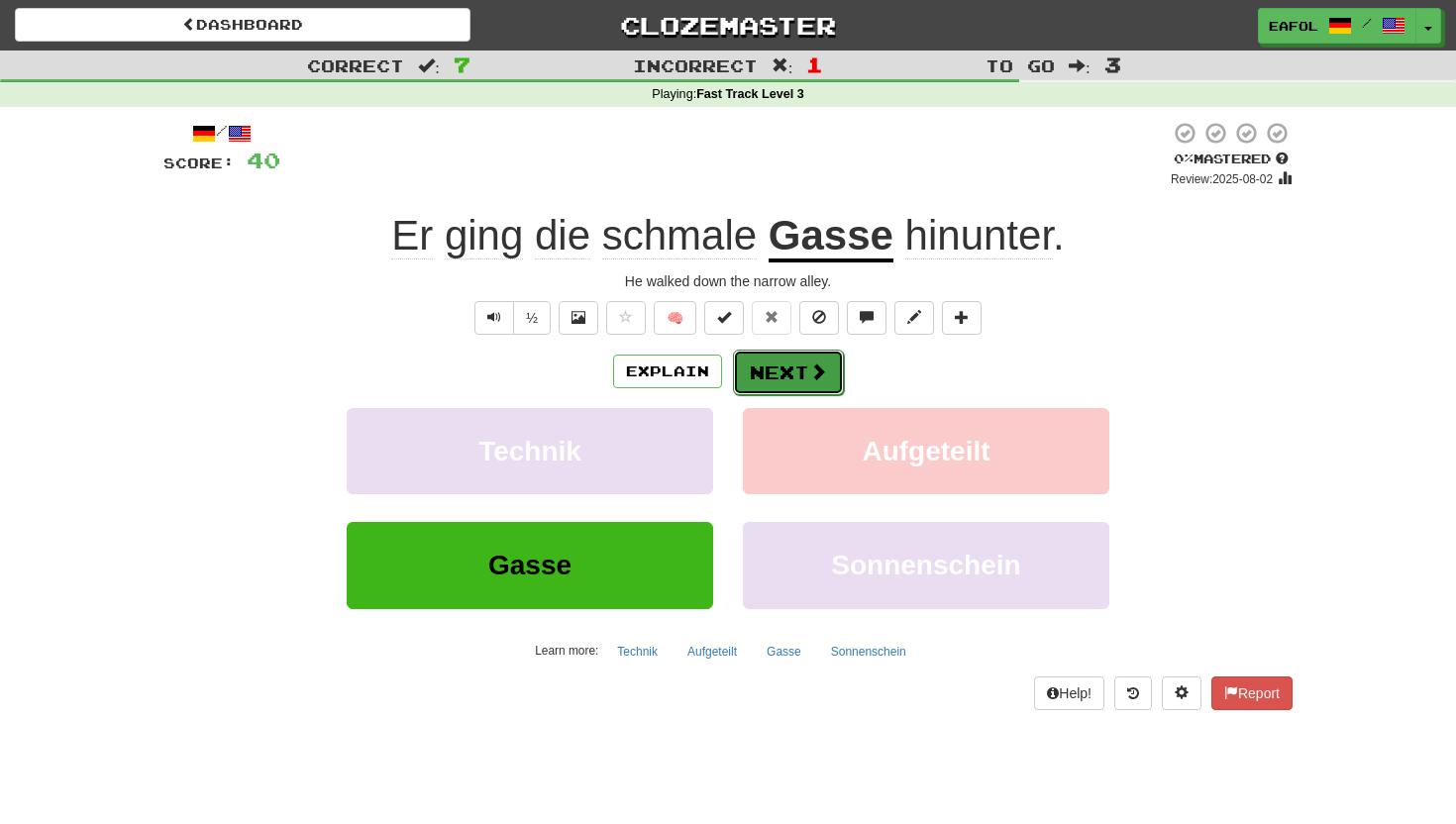 click on "Next" at bounding box center [788, 372] 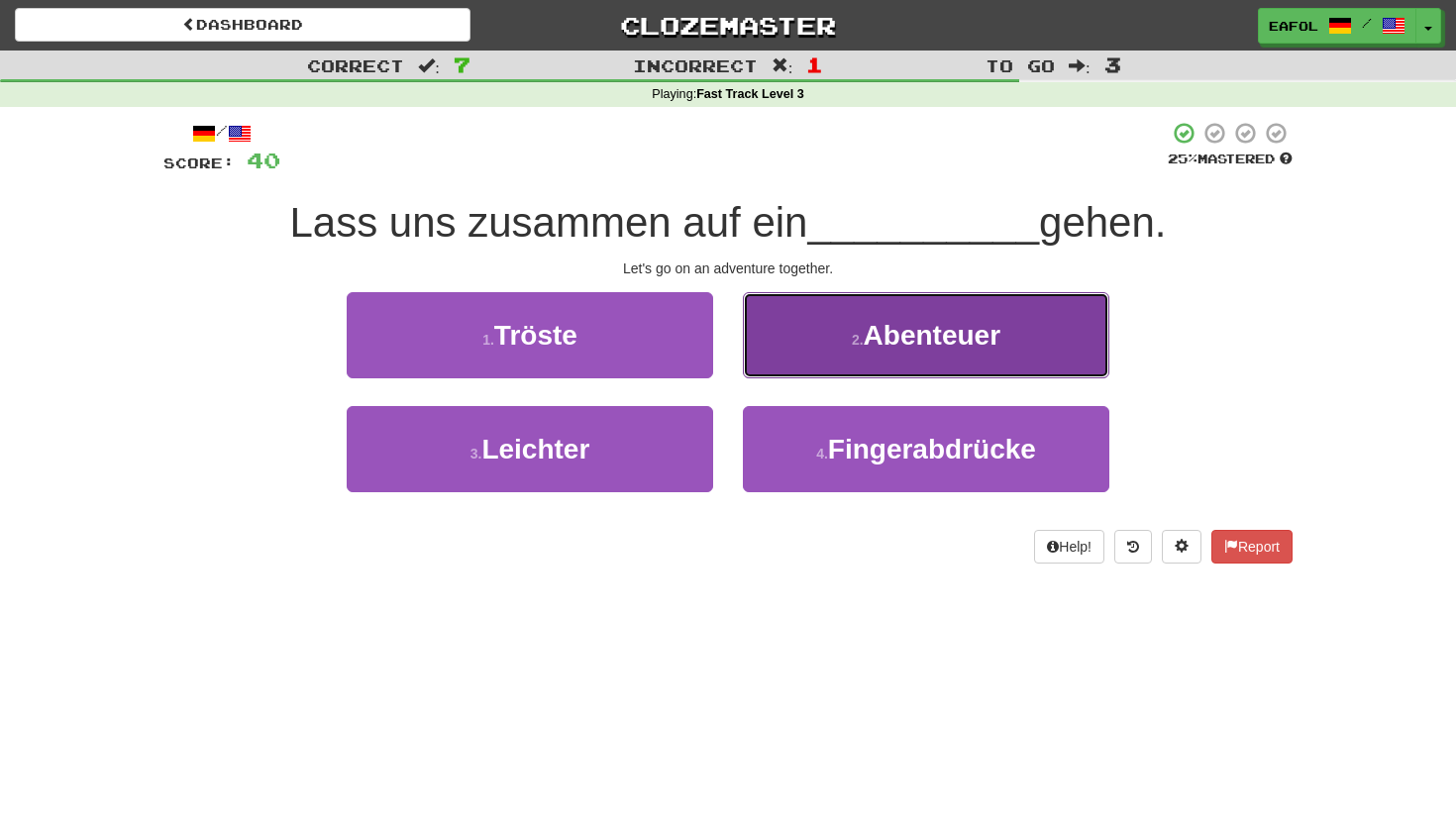 click on "2 .  Abenteuer" at bounding box center (926, 335) 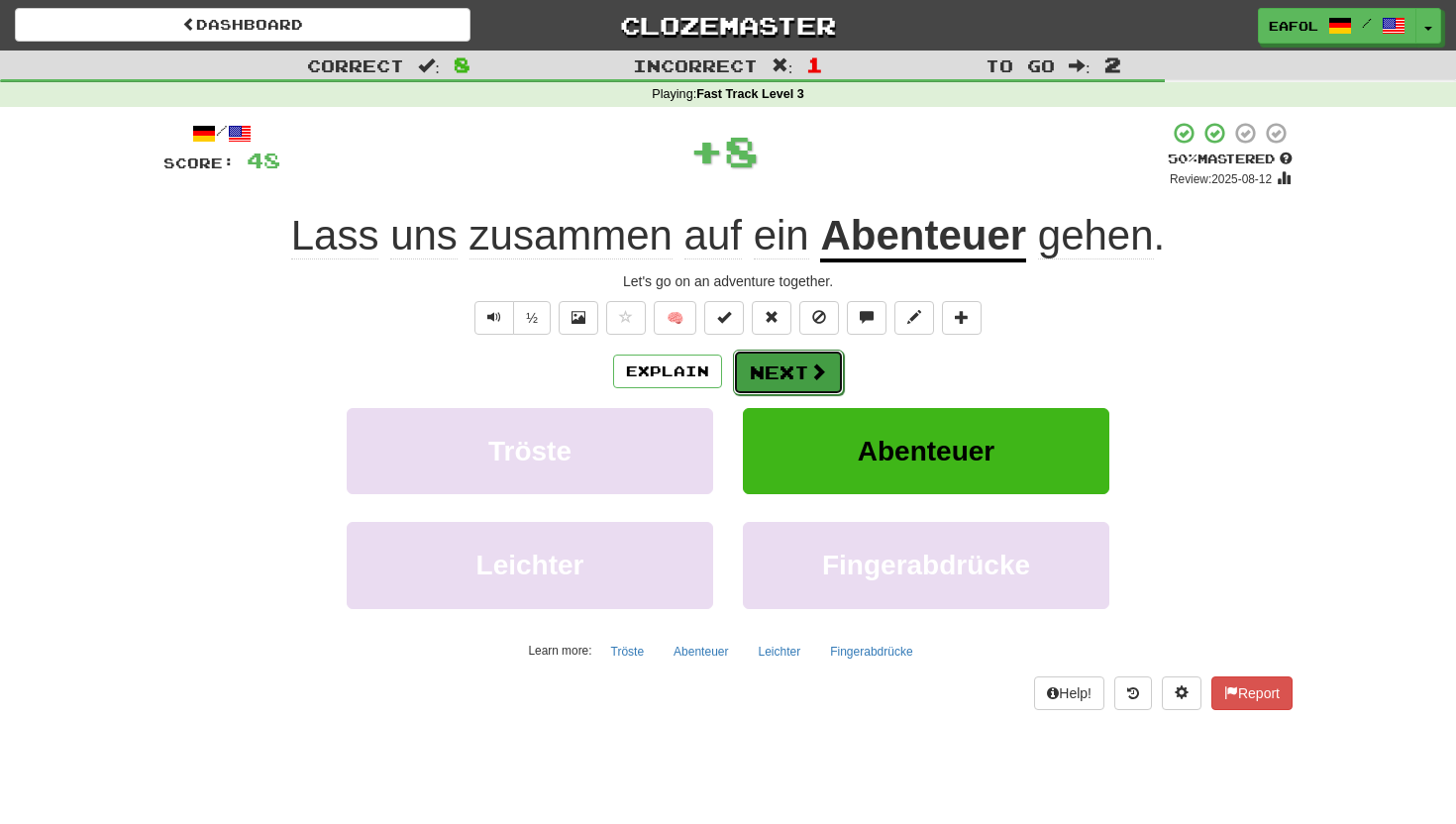 click on "Next" at bounding box center (788, 372) 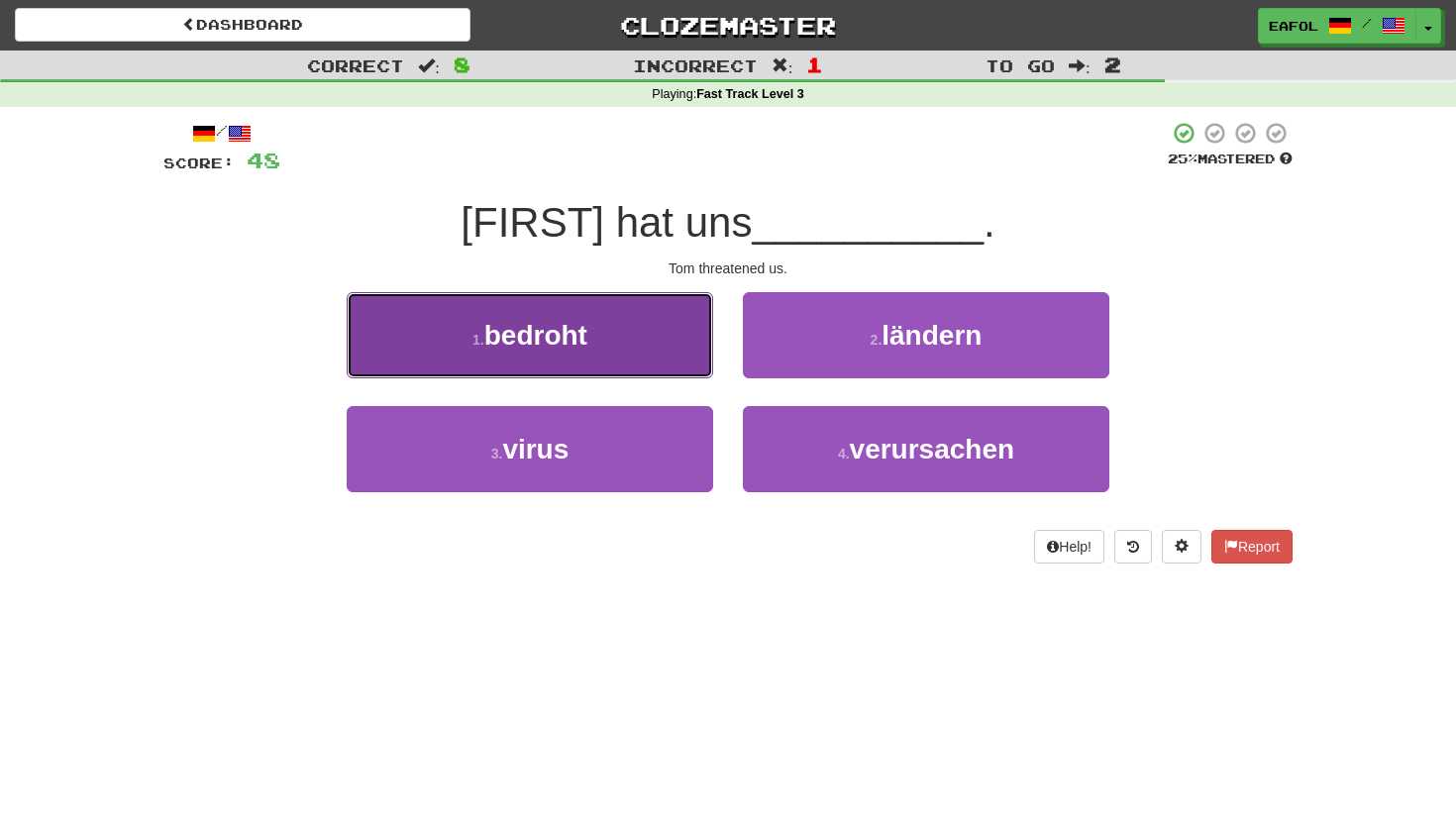 click on "1 .  bedroht" at bounding box center (530, 335) 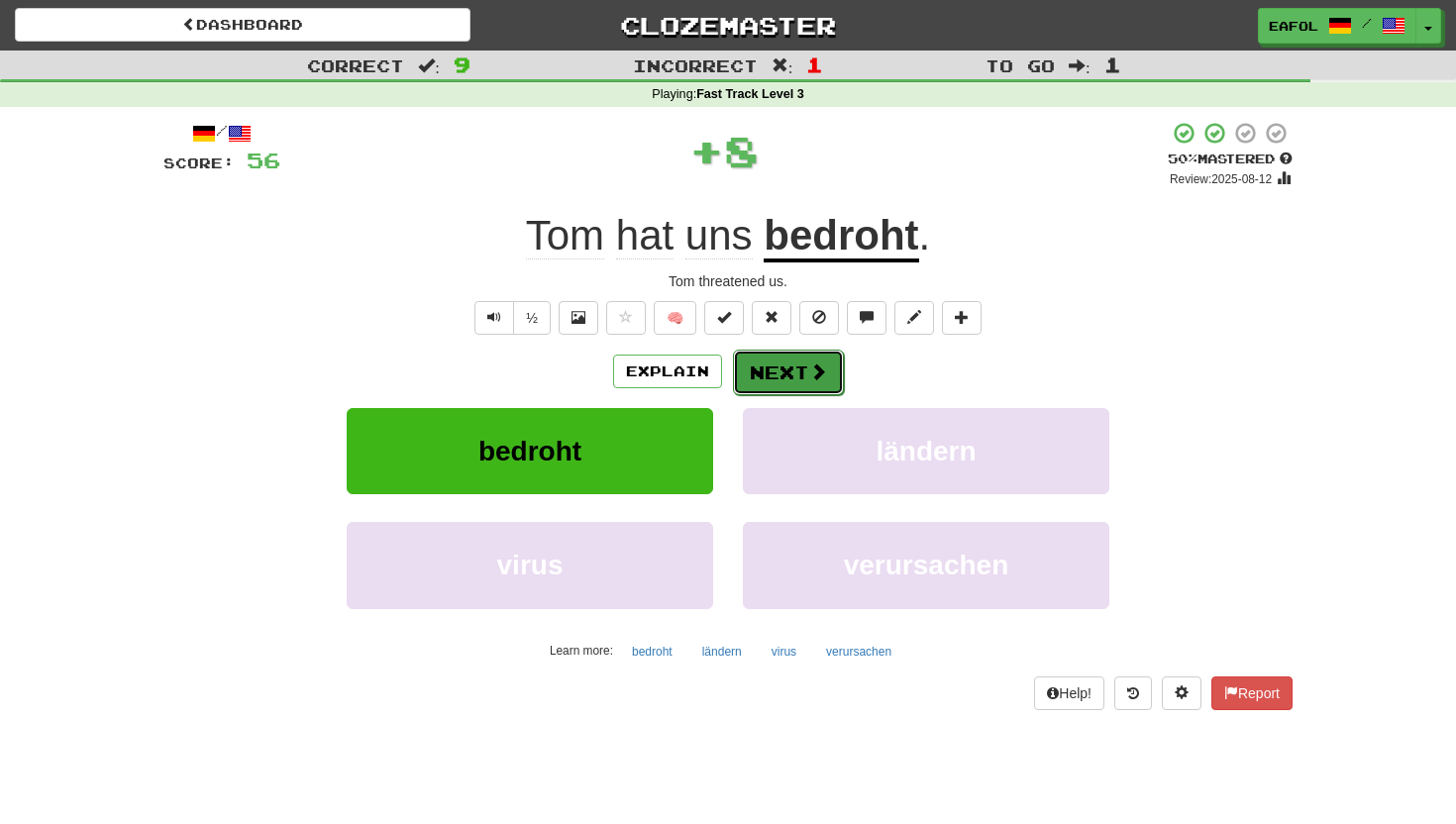 click on "Next" at bounding box center [788, 372] 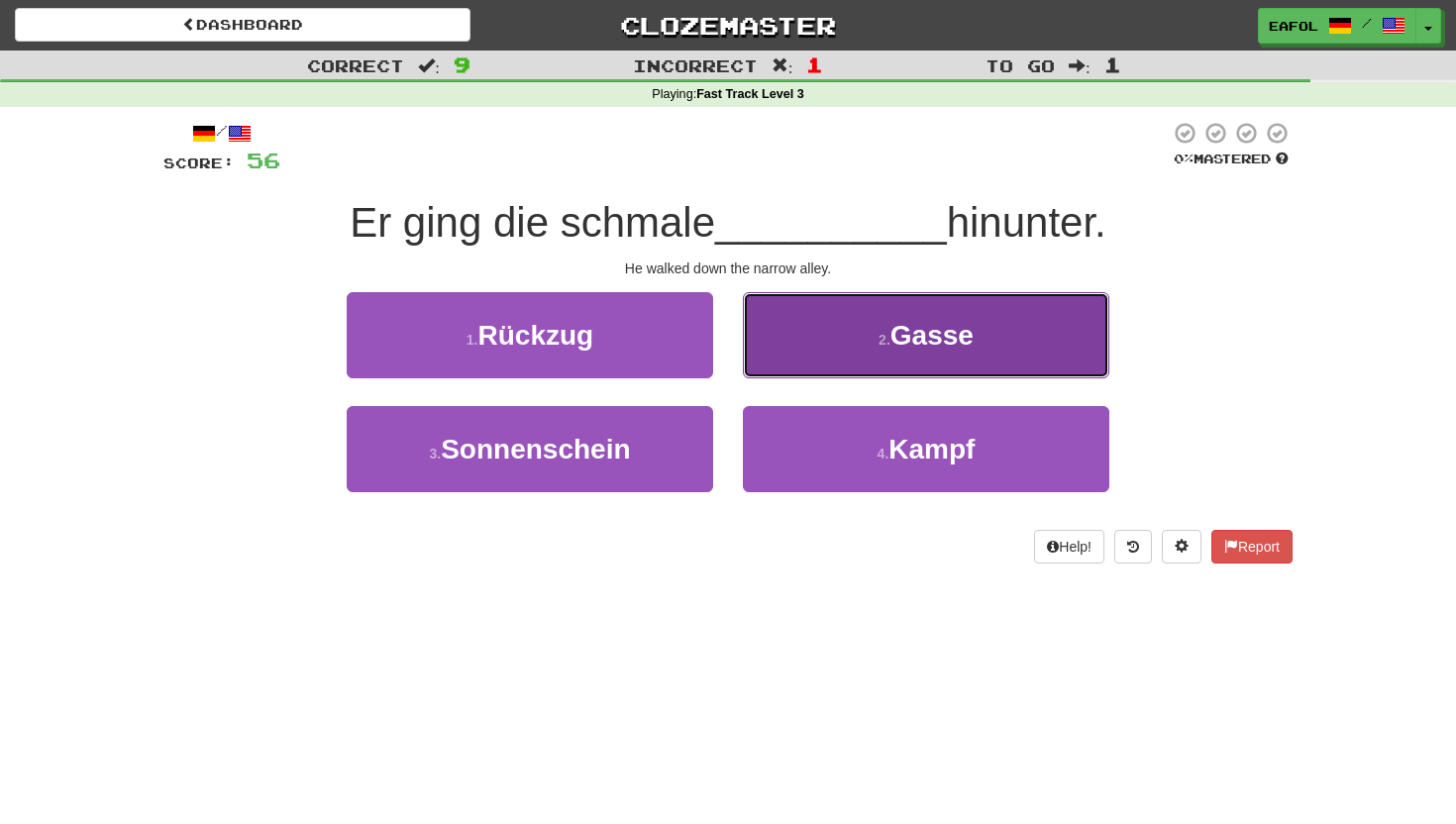 click on "2 .  Gasse" at bounding box center (926, 335) 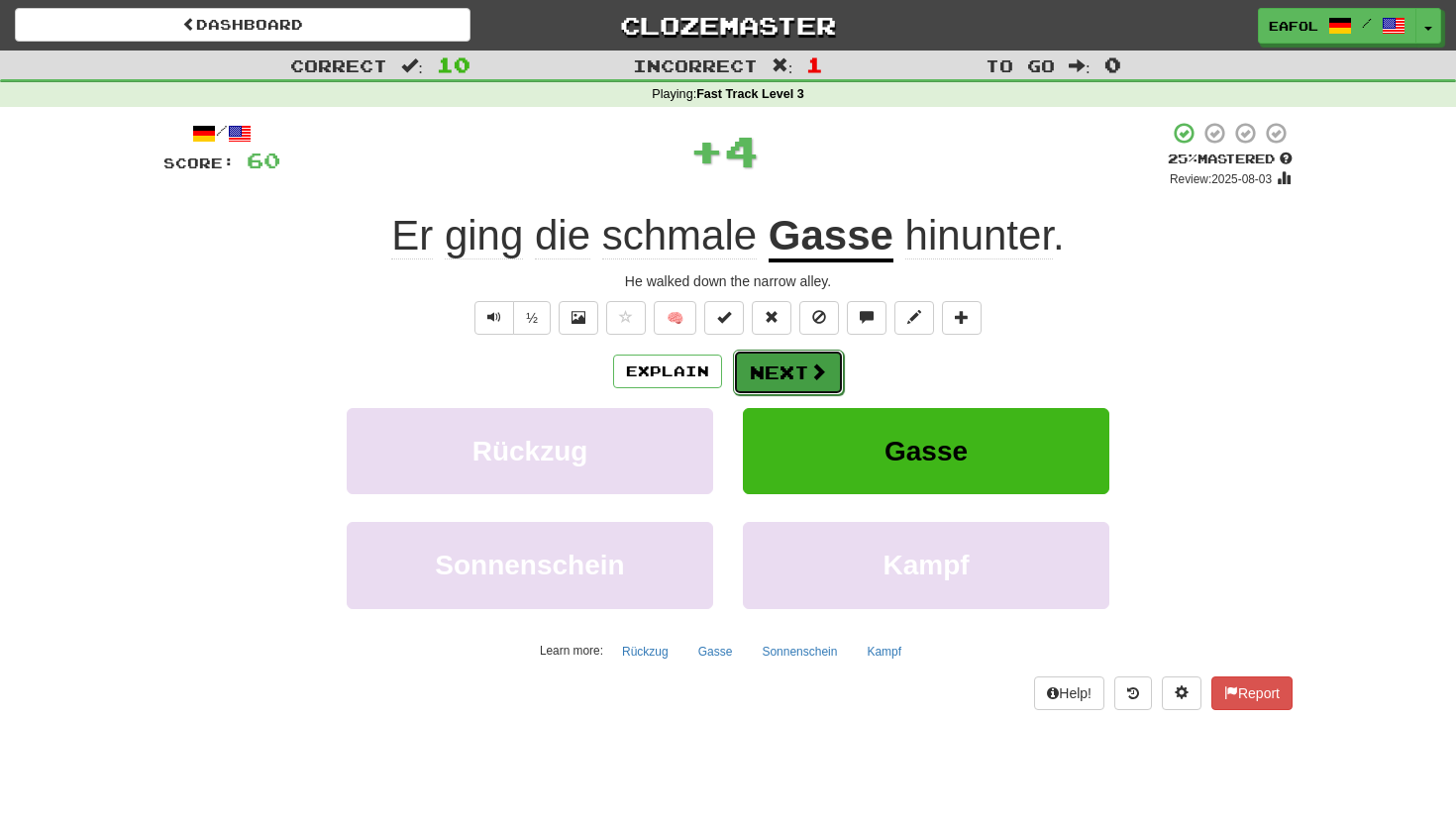 click on "Next" at bounding box center [788, 372] 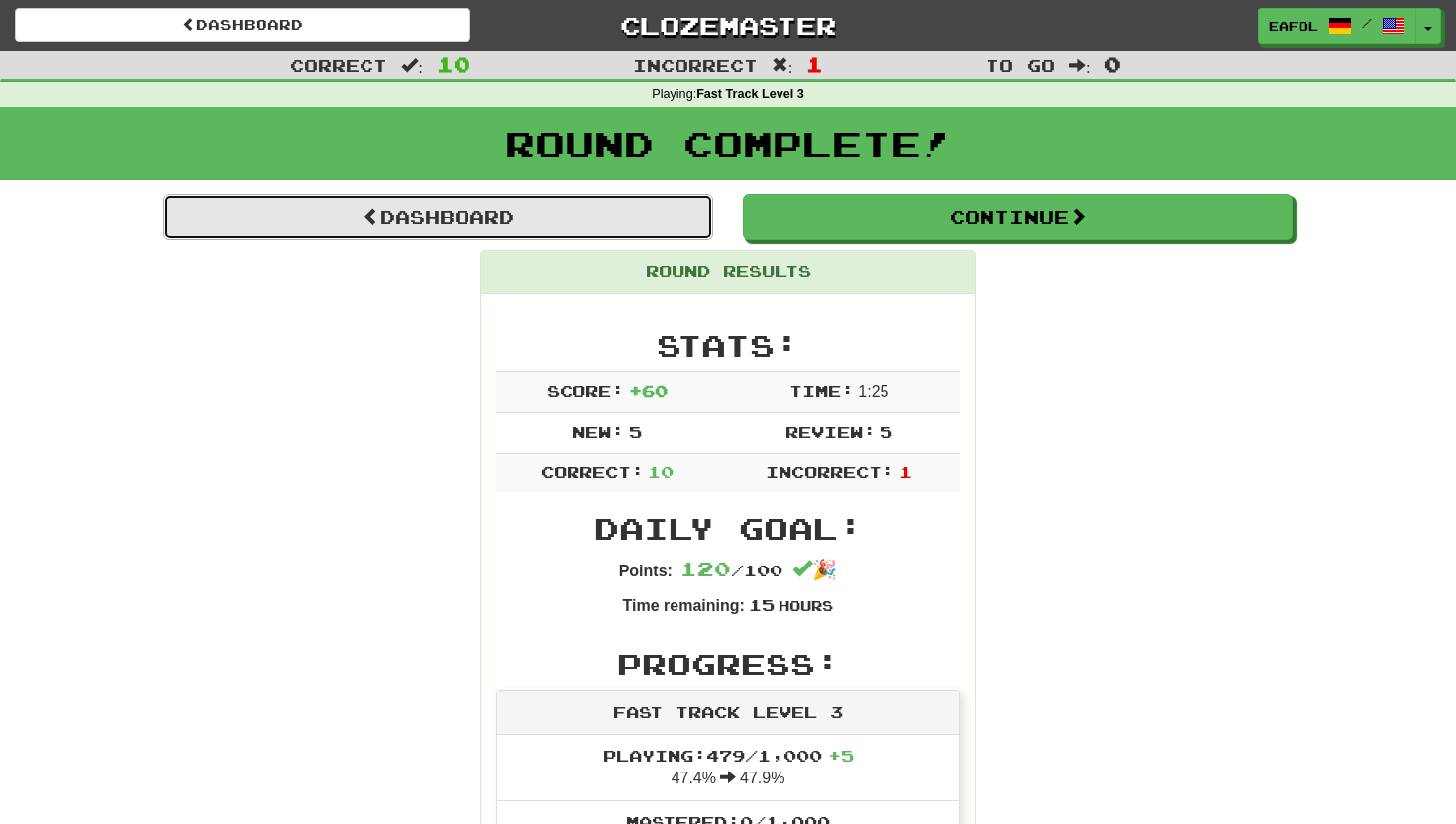 click on "Dashboard" at bounding box center [438, 217] 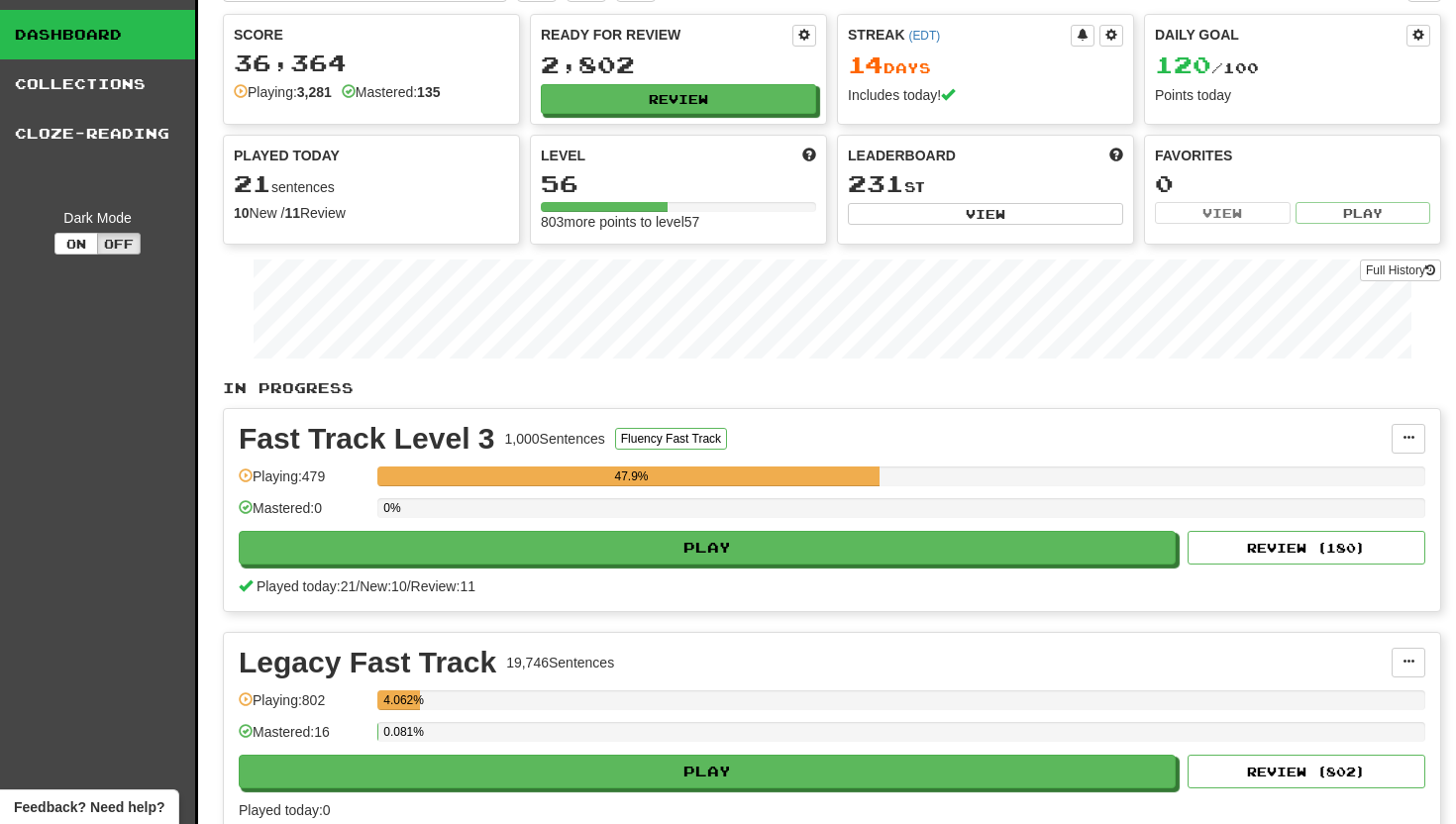 scroll, scrollTop: 0, scrollLeft: 0, axis: both 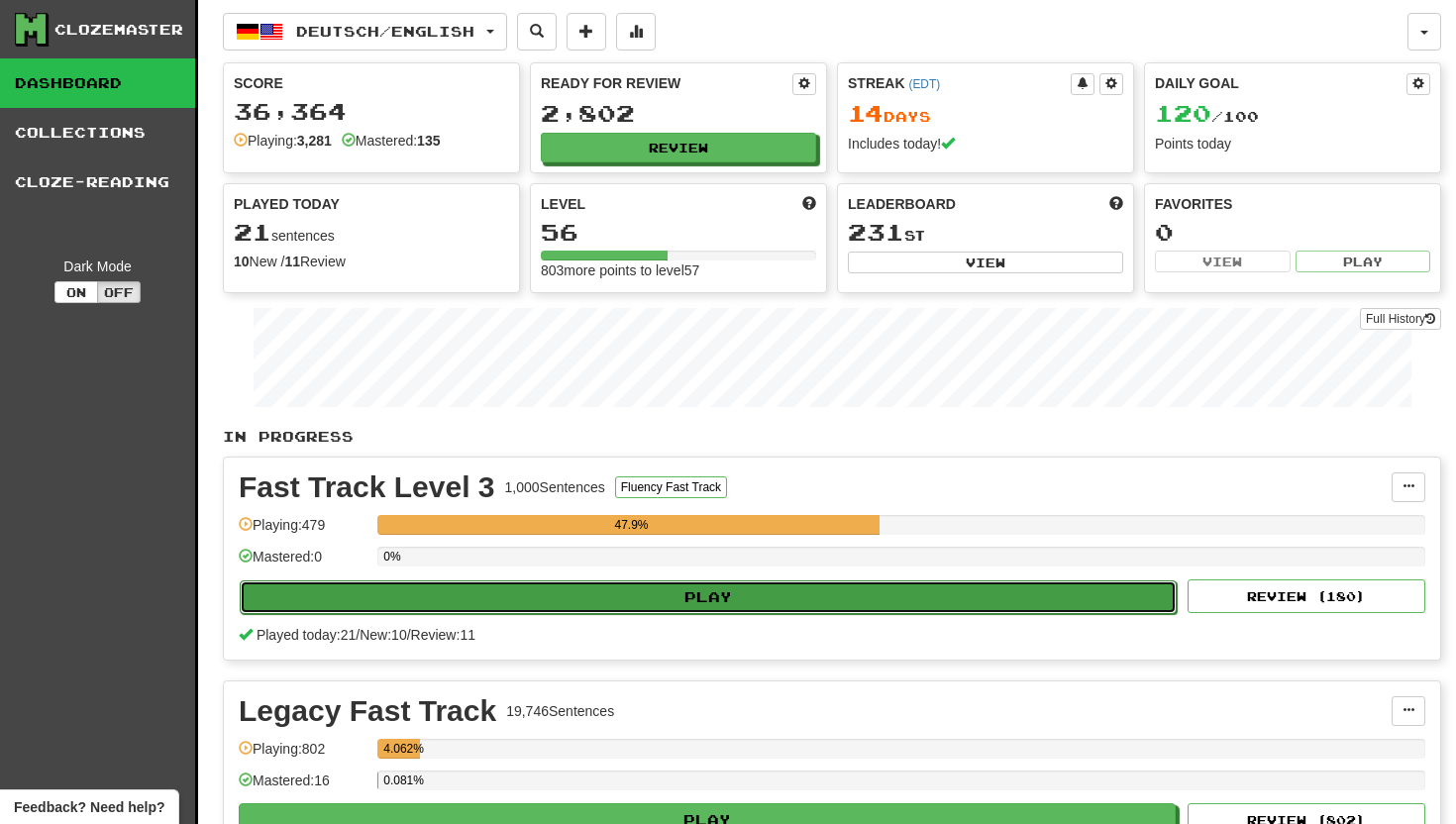 click on "Play" at bounding box center (708, 597) 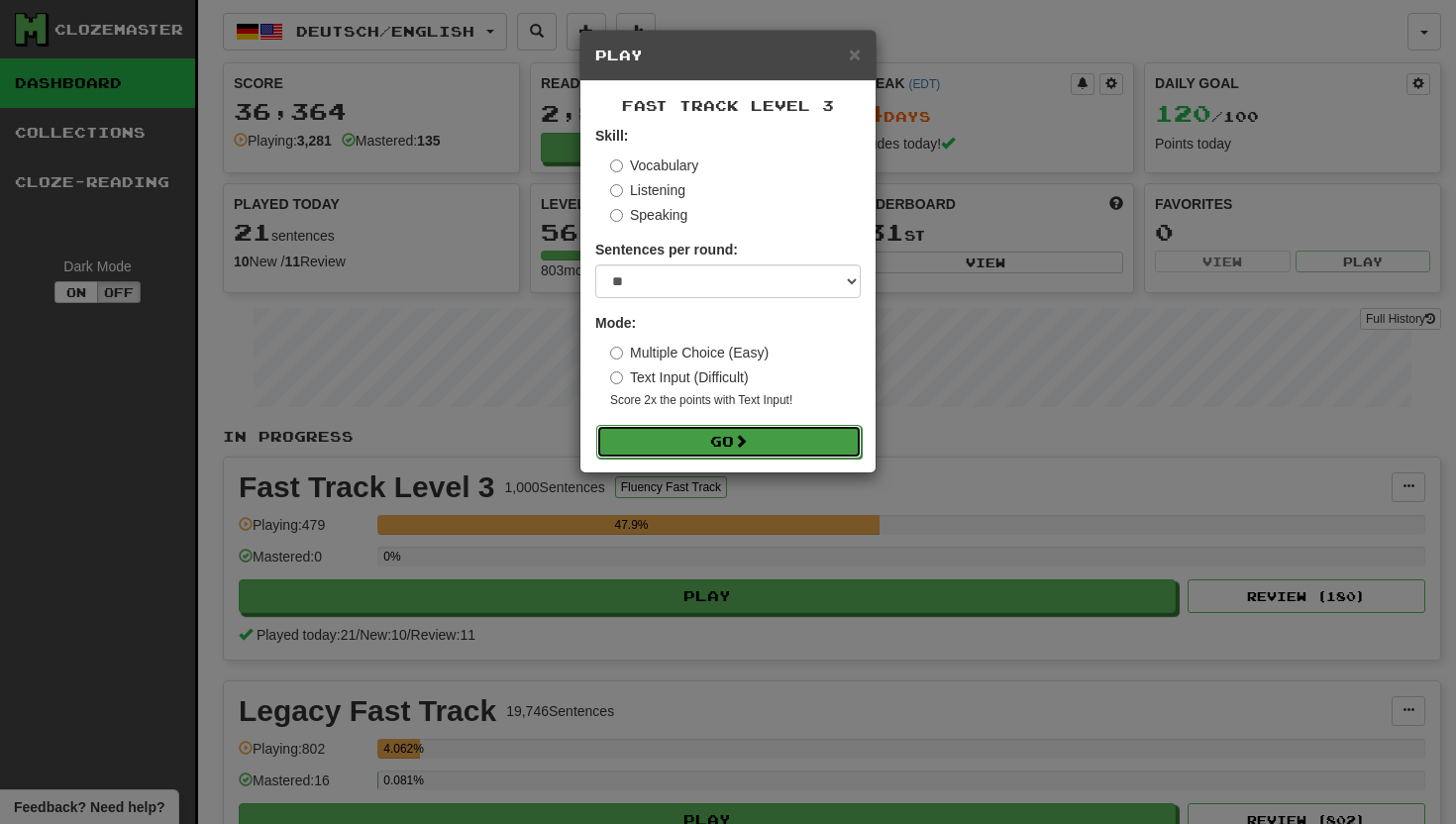 click on "Go" at bounding box center (729, 442) 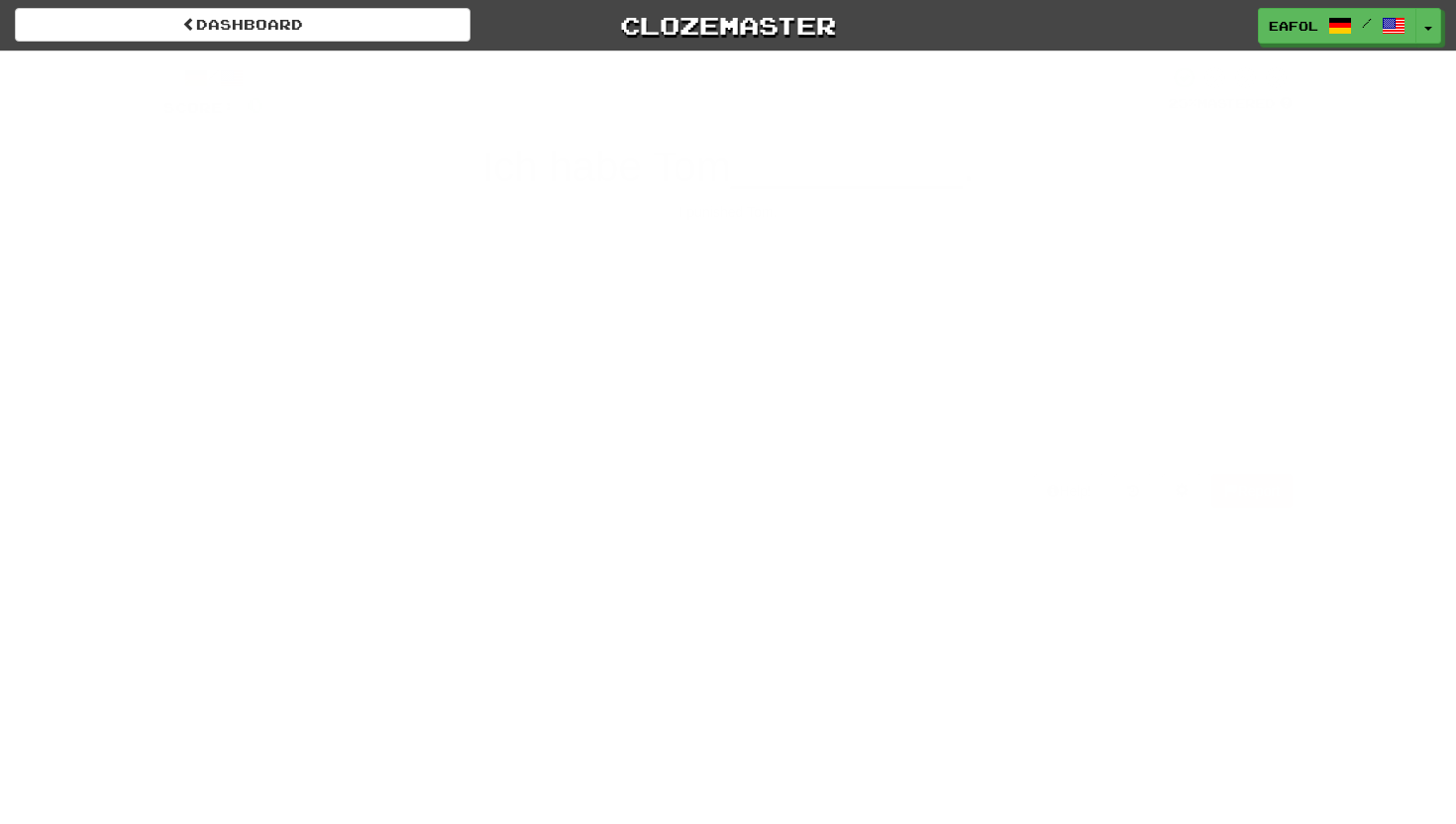 scroll, scrollTop: 0, scrollLeft: 0, axis: both 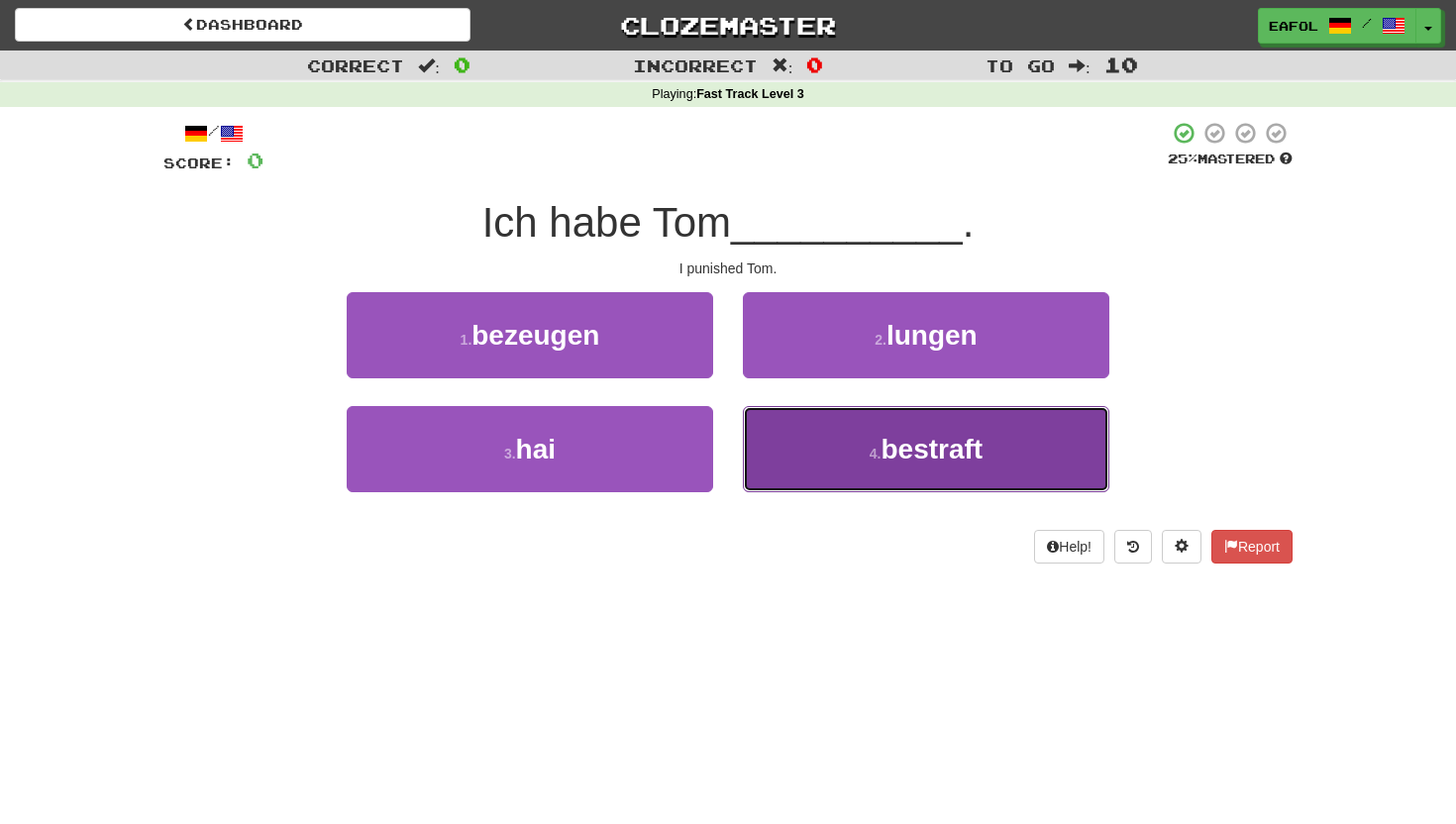 click on "4 .  bestraft" at bounding box center (926, 449) 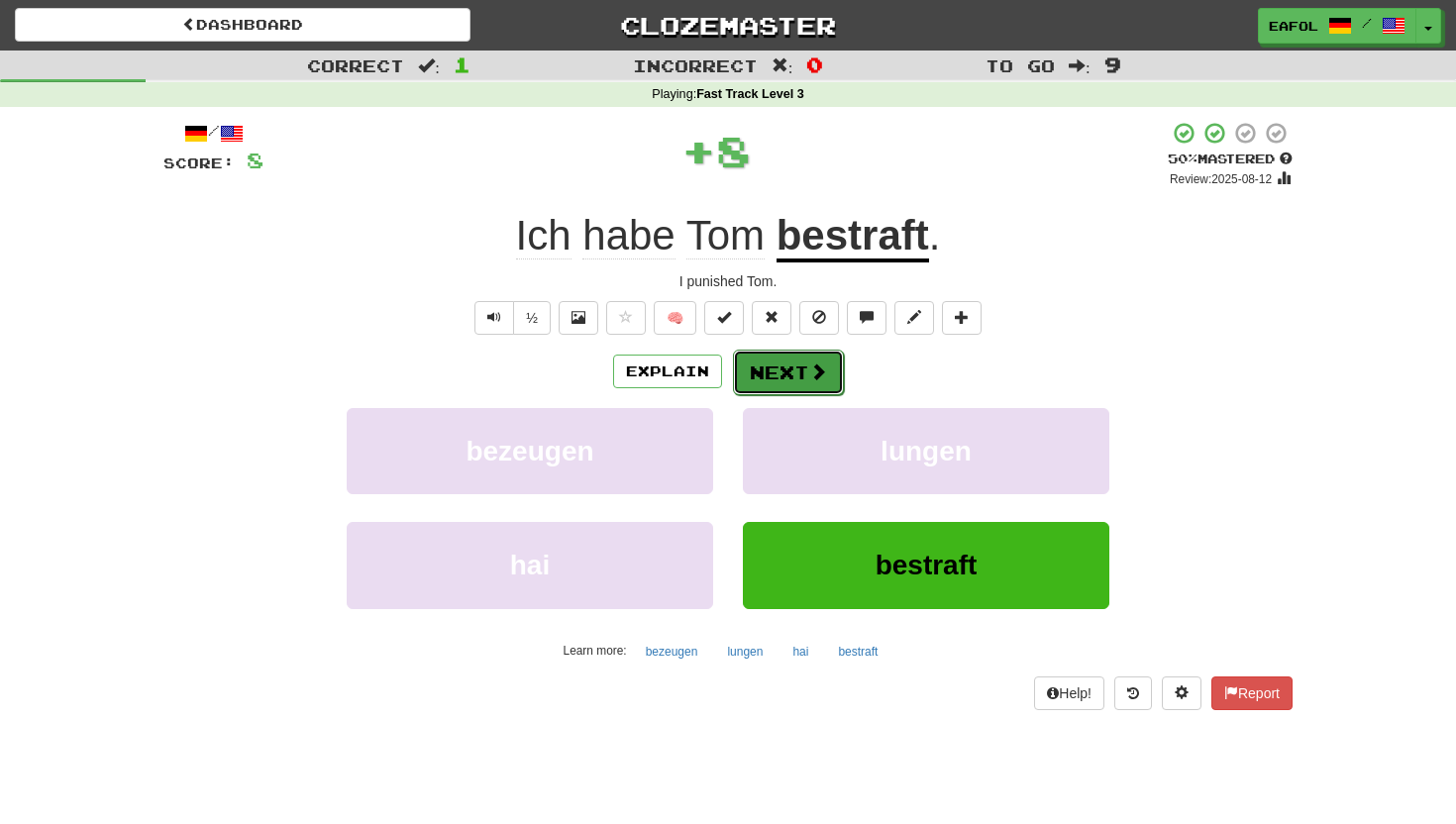 click on "Next" at bounding box center [788, 372] 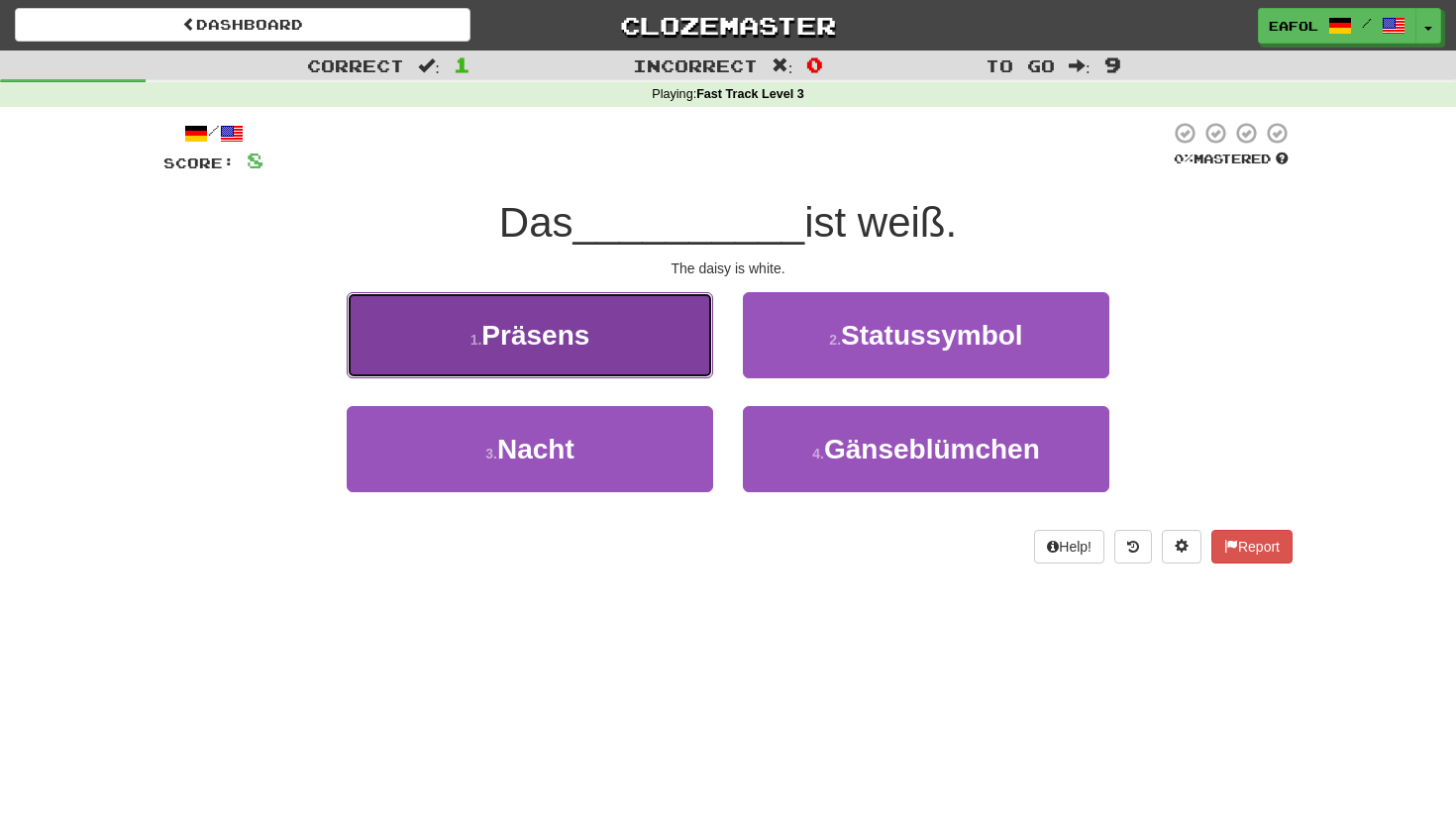 click on "1 .  Präsens" at bounding box center (530, 335) 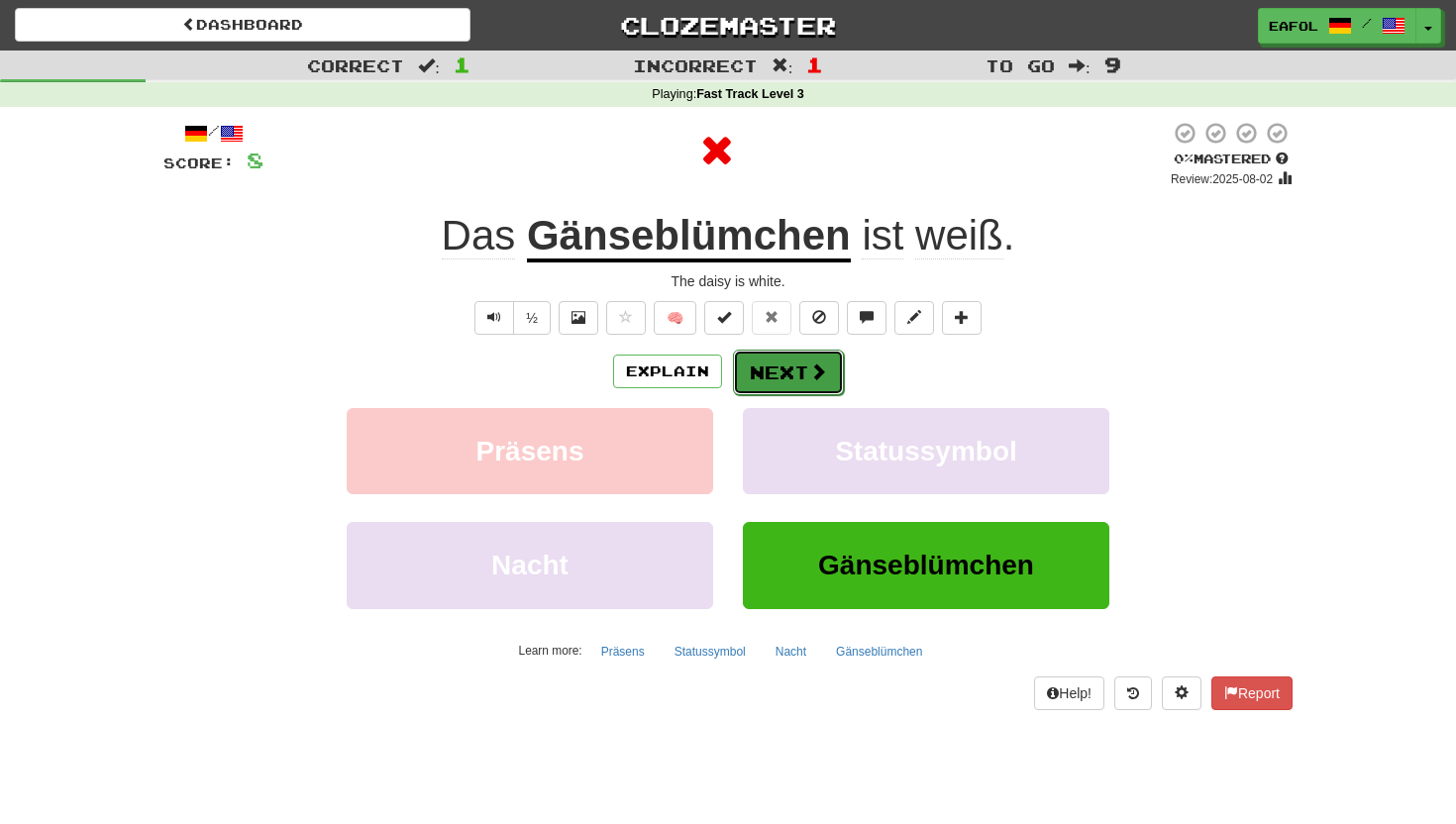 click on "Next" at bounding box center (788, 372) 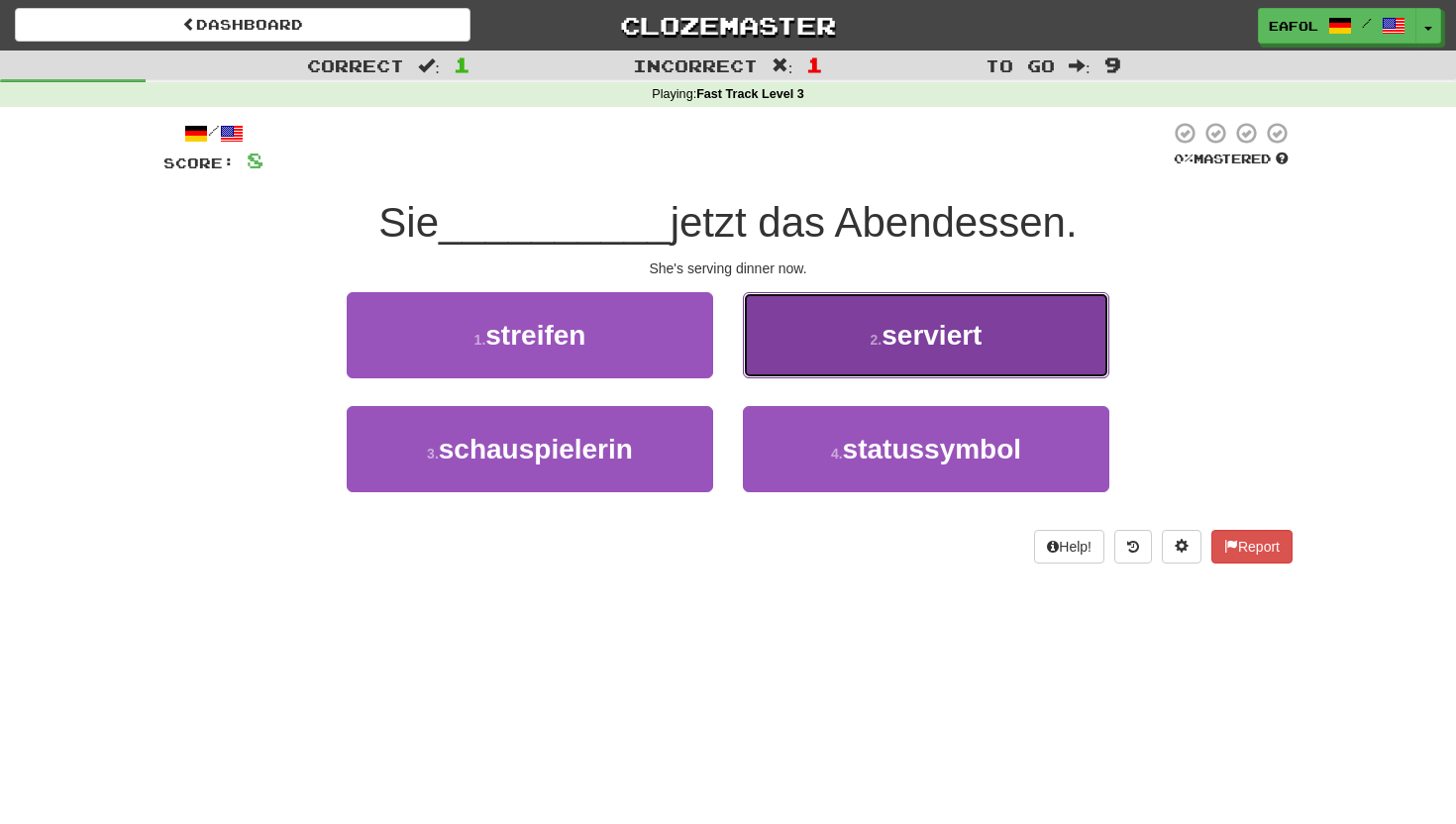 click on "2 .  serviert" at bounding box center [926, 335] 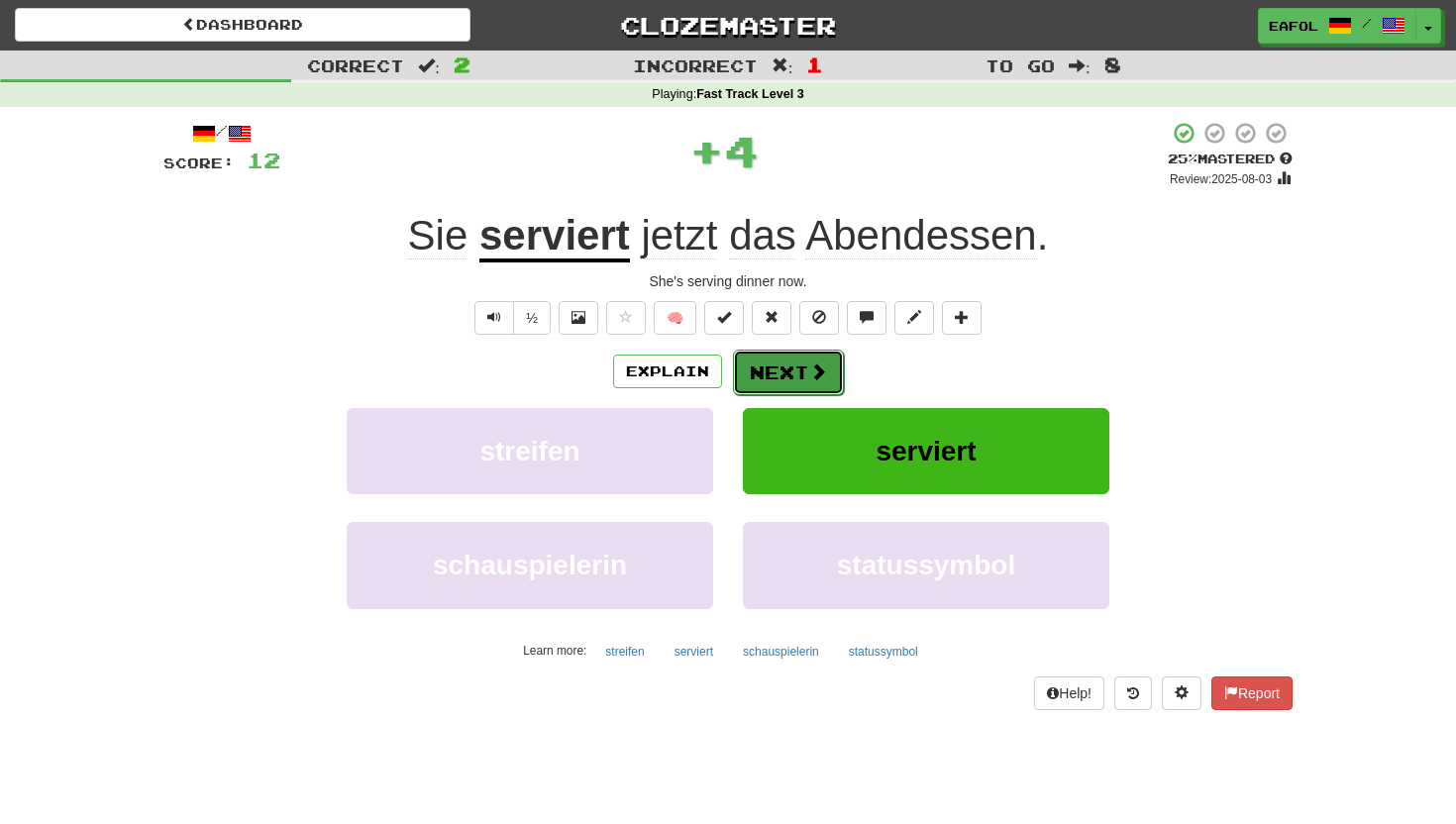 click on "Next" at bounding box center [788, 372] 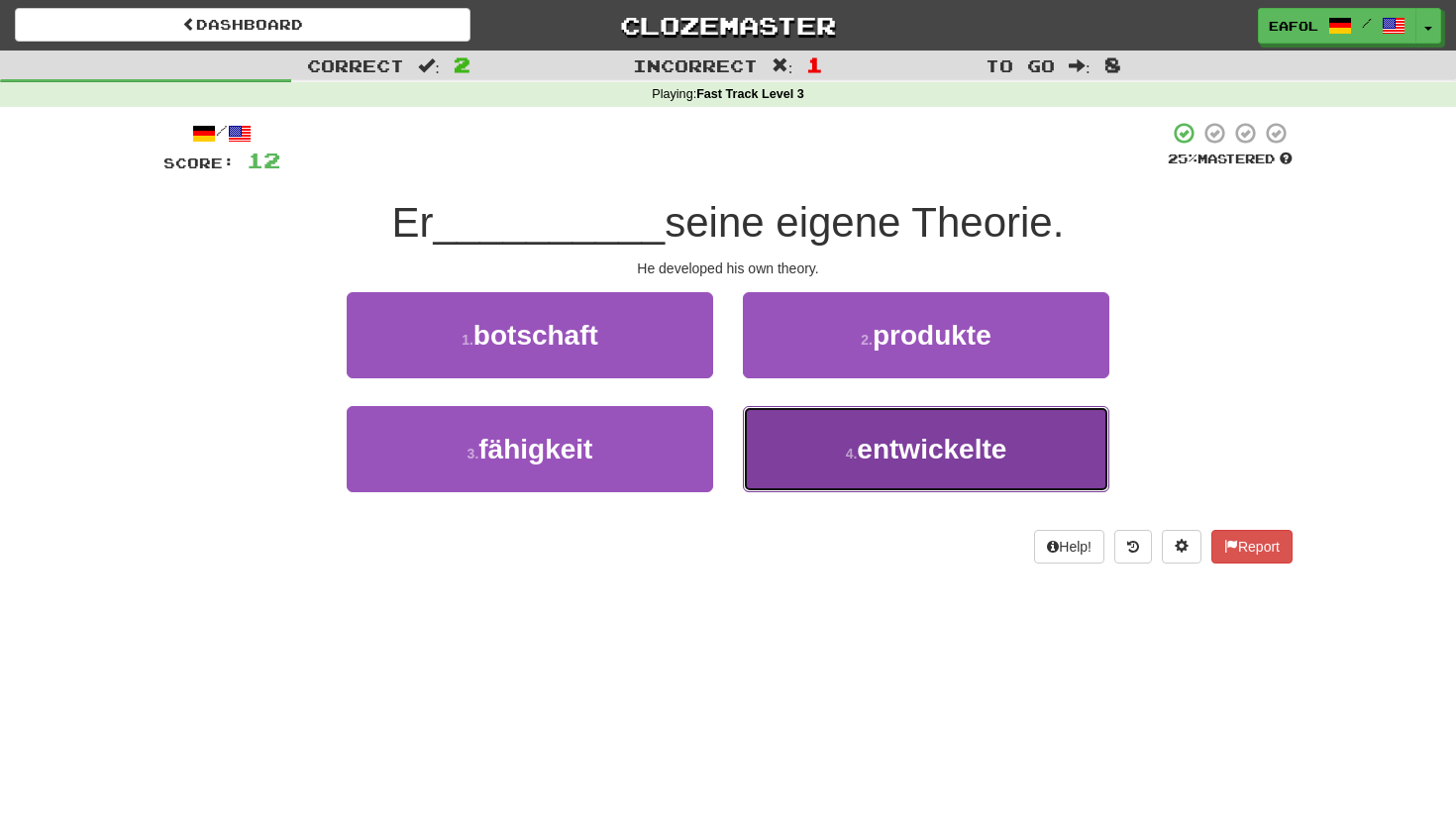 click on "4 .  entwickelte" at bounding box center (926, 449) 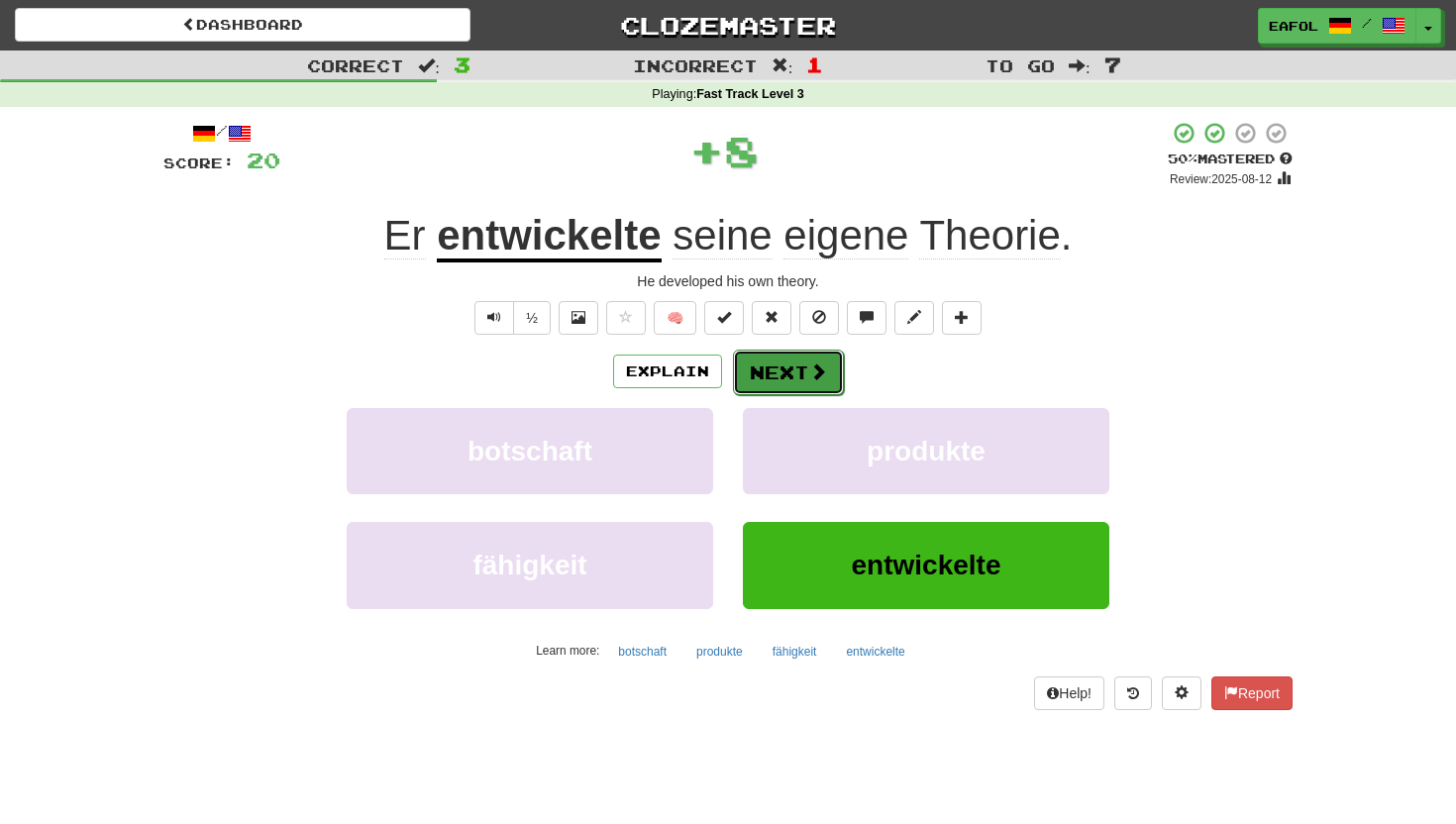 click on "Next" at bounding box center [788, 372] 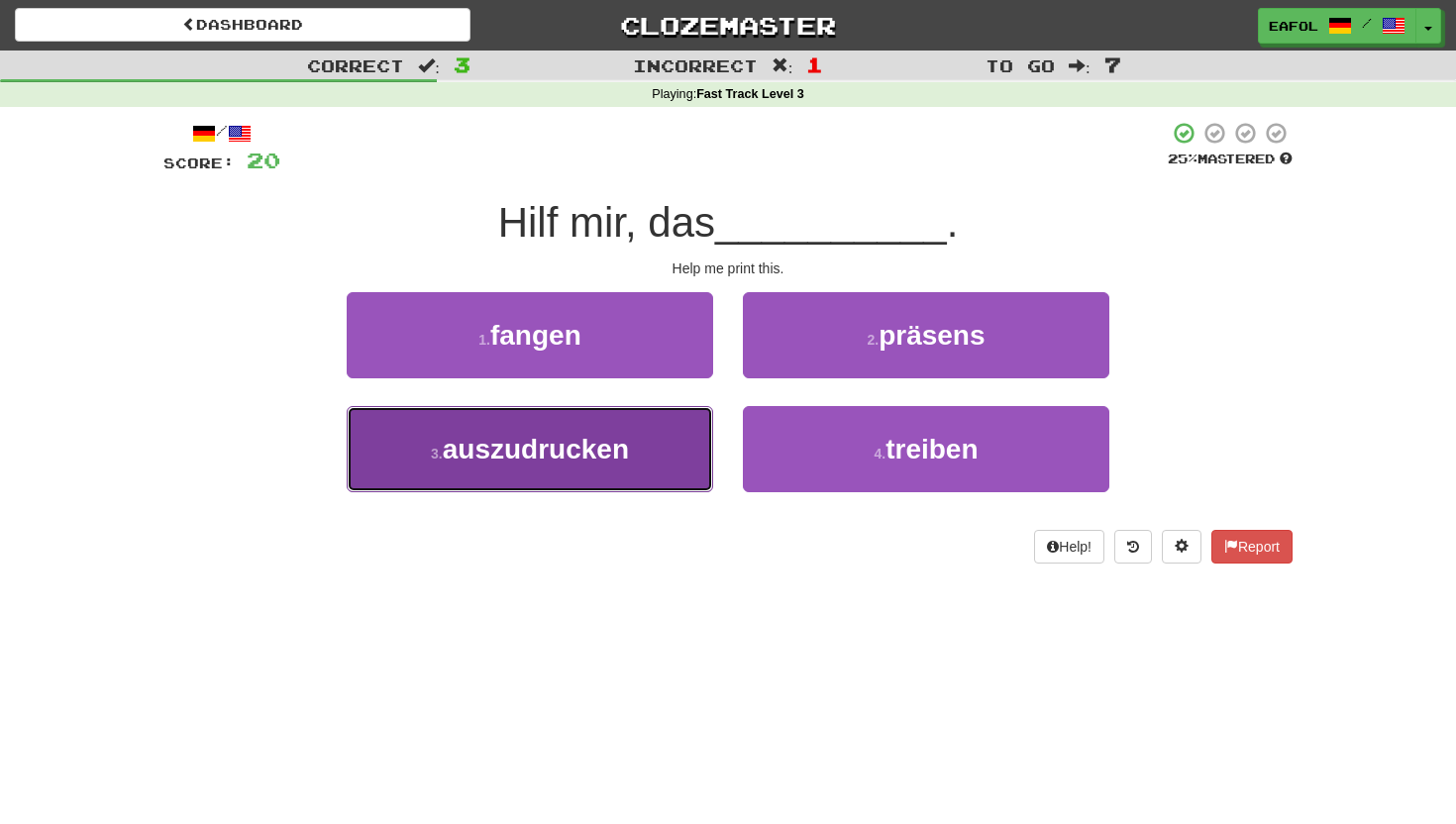 click on "3 .  auszudrucken" at bounding box center [530, 449] 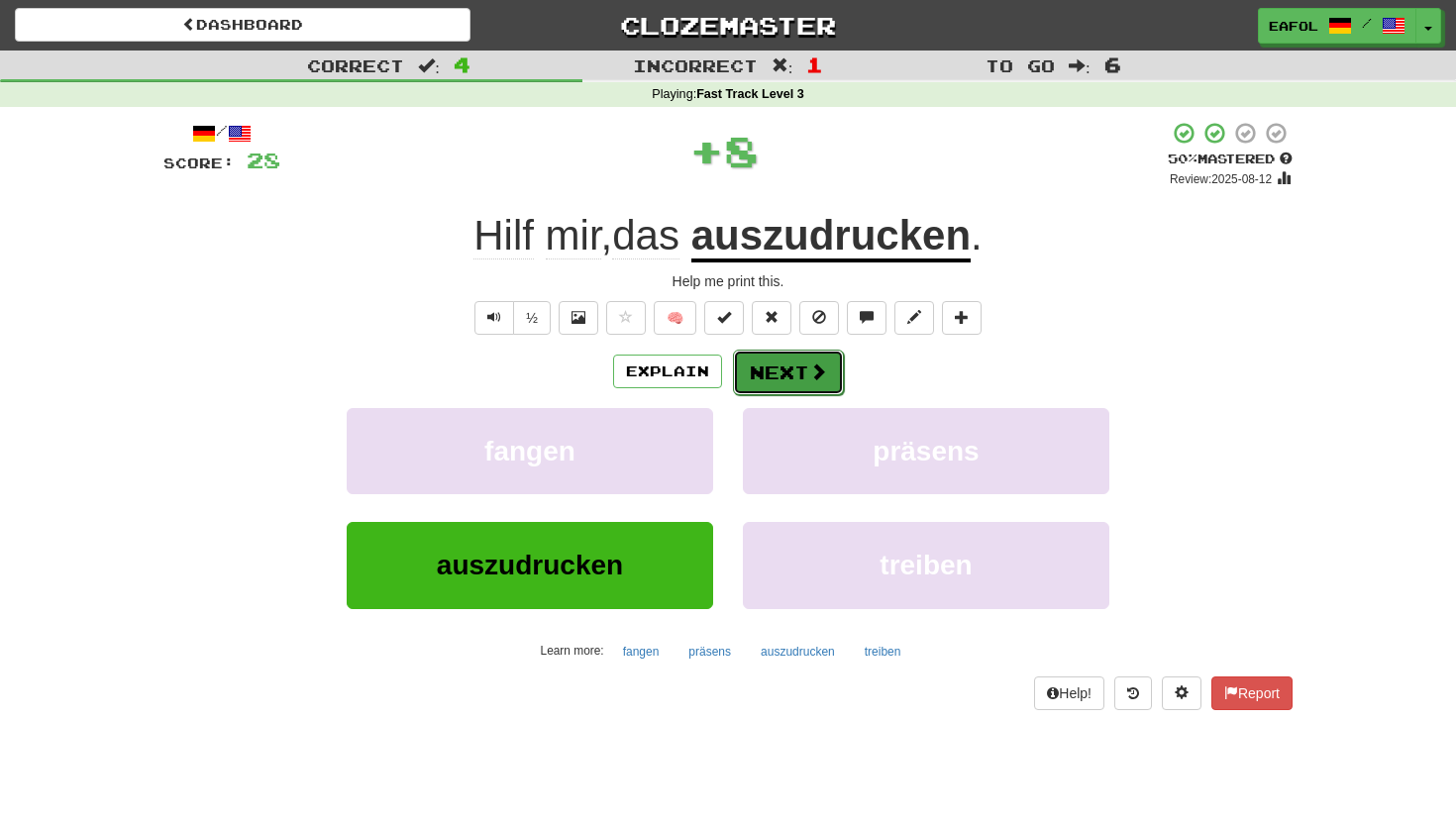 click on "Next" at bounding box center [788, 372] 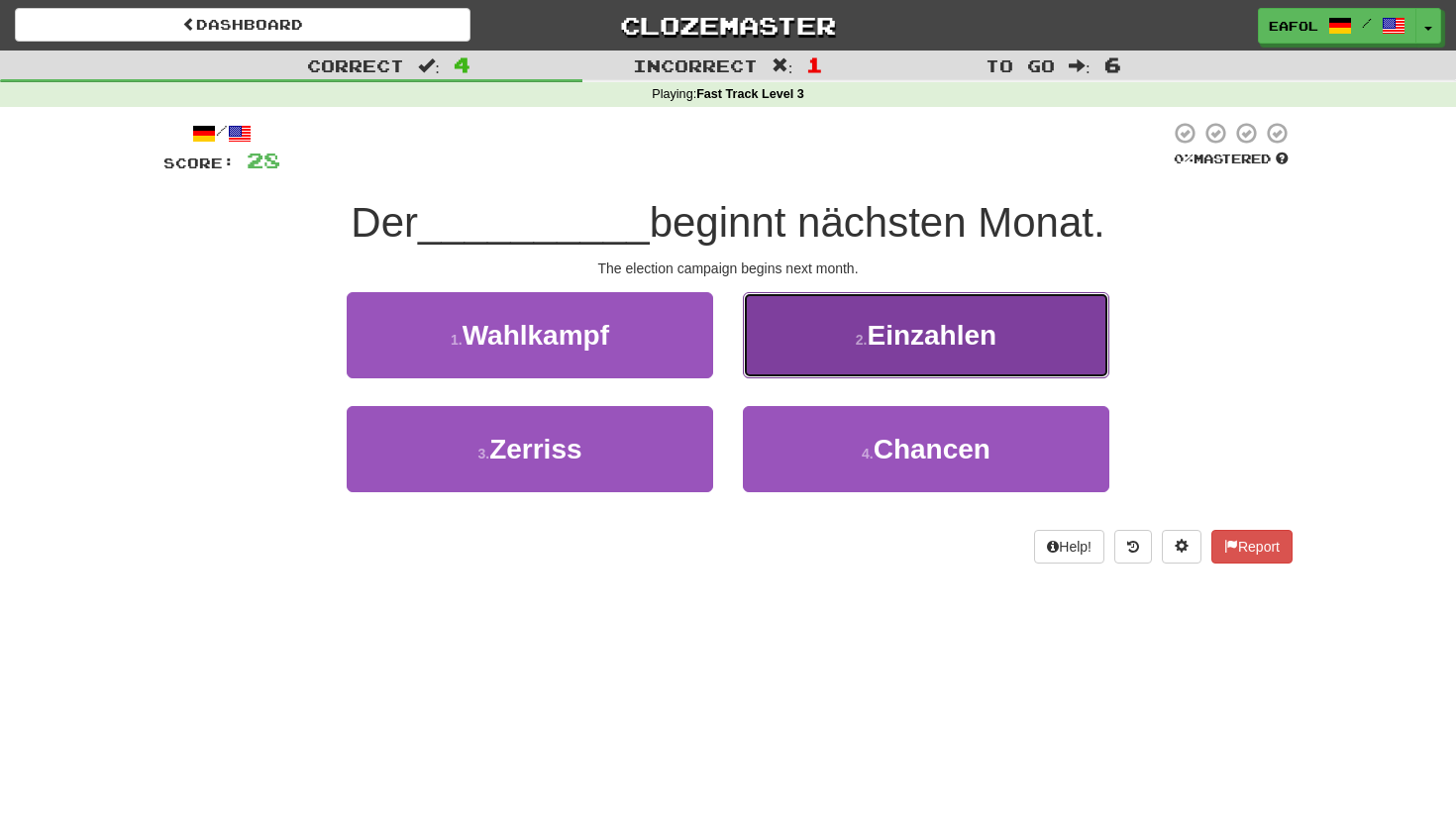 click on "2 .  Einzahlen" at bounding box center [926, 335] 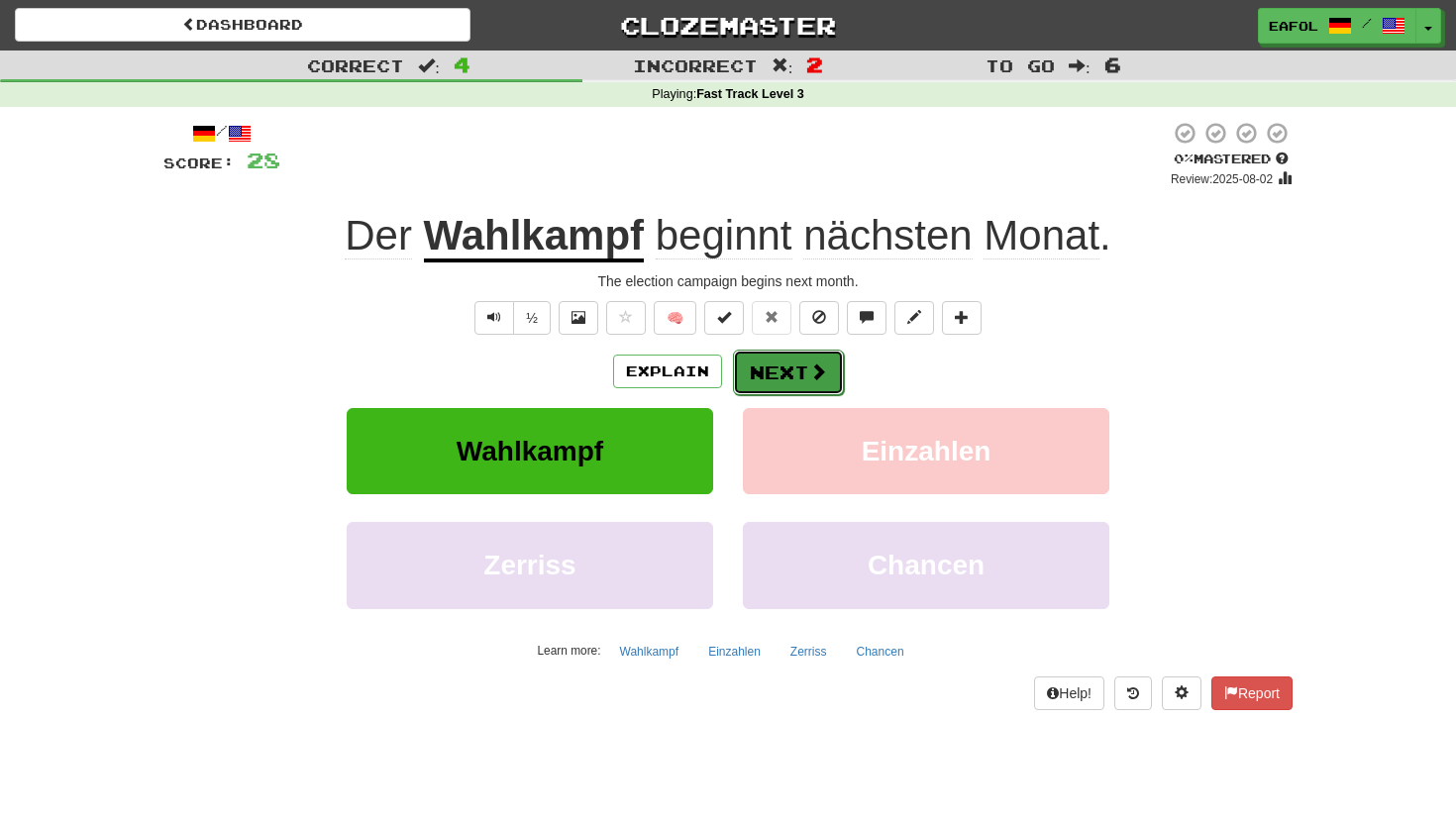 click on "Next" at bounding box center (788, 372) 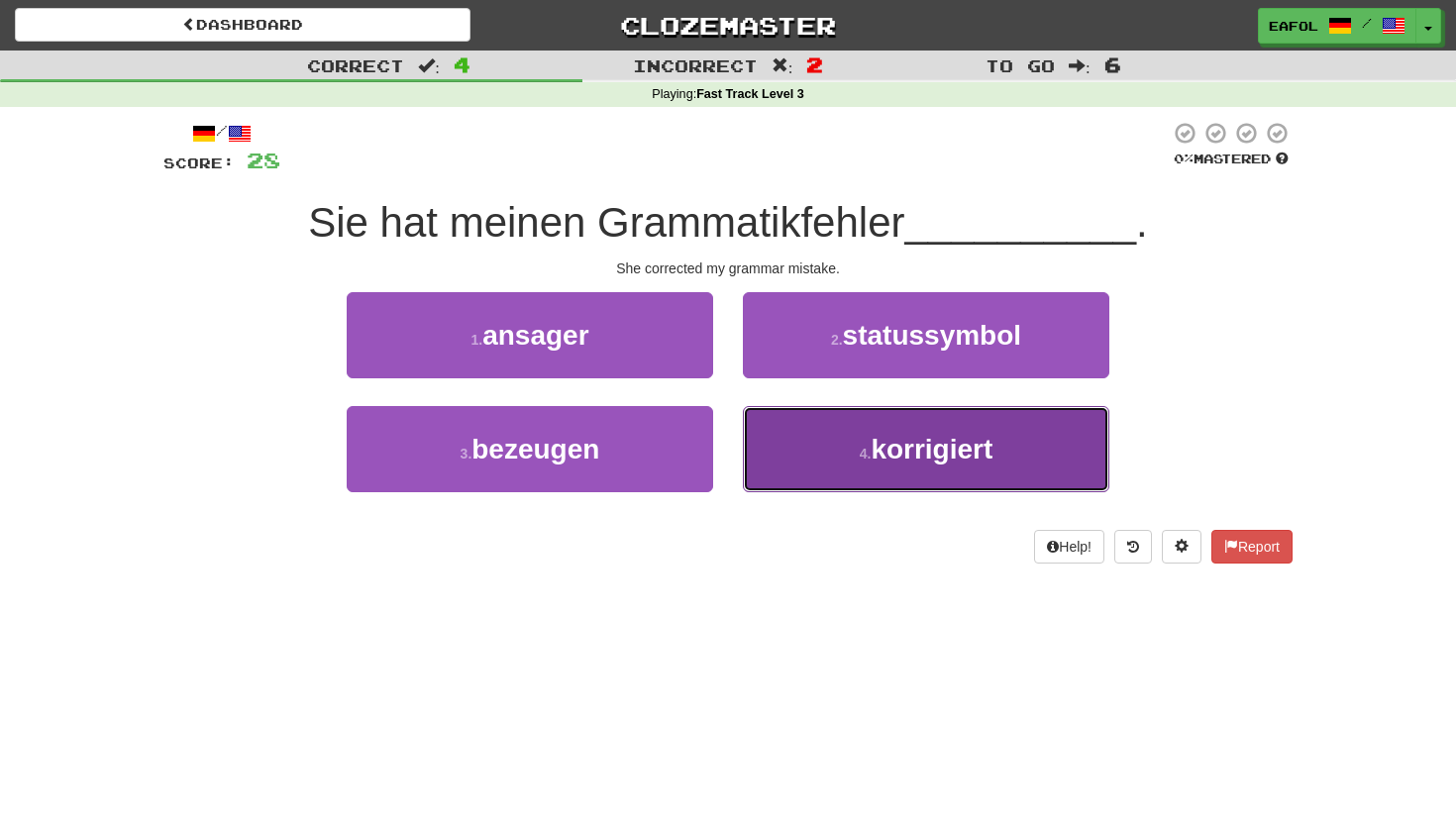 click on "4 .  korrigiert" at bounding box center [926, 449] 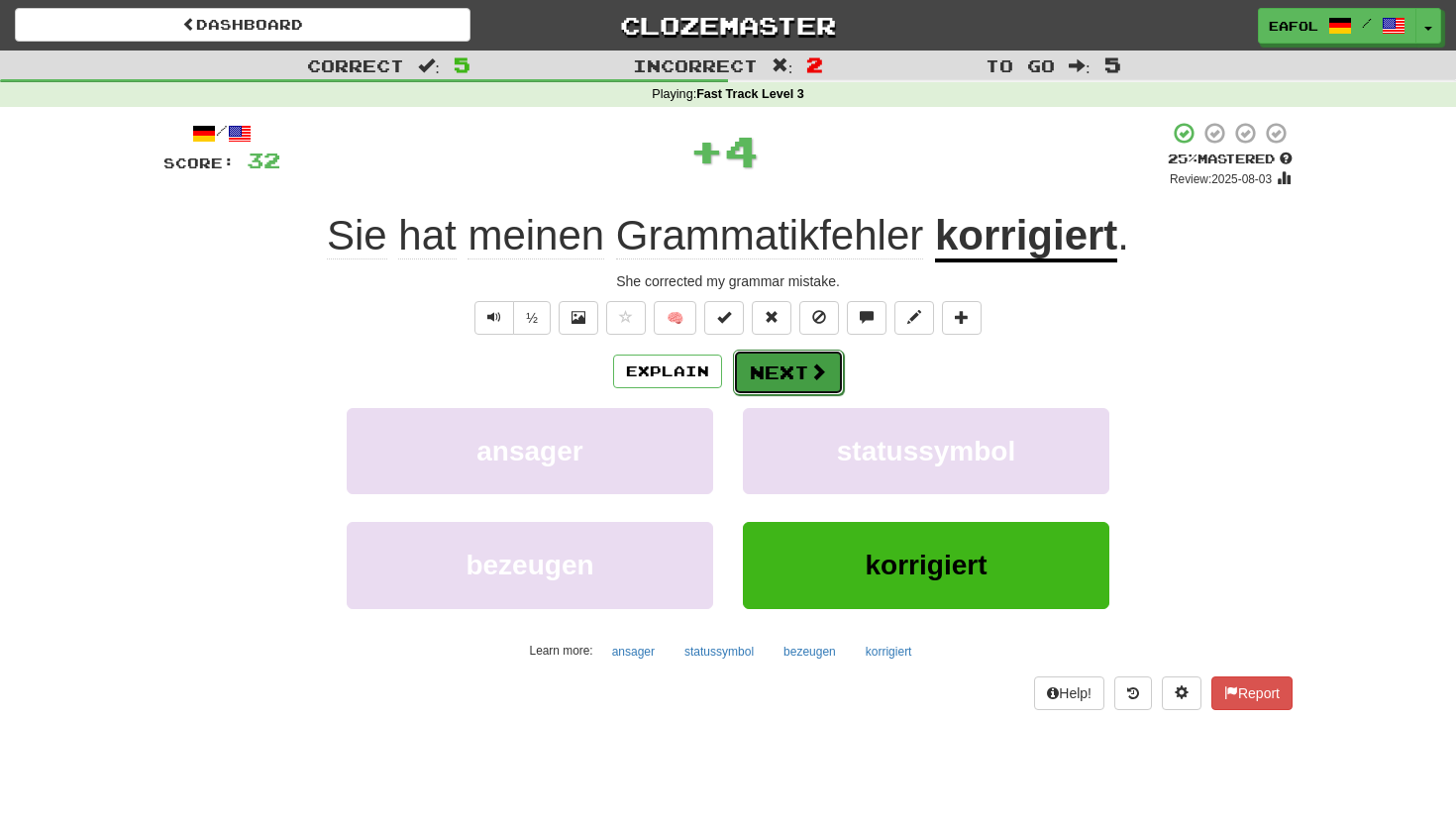 click on "Next" at bounding box center (788, 372) 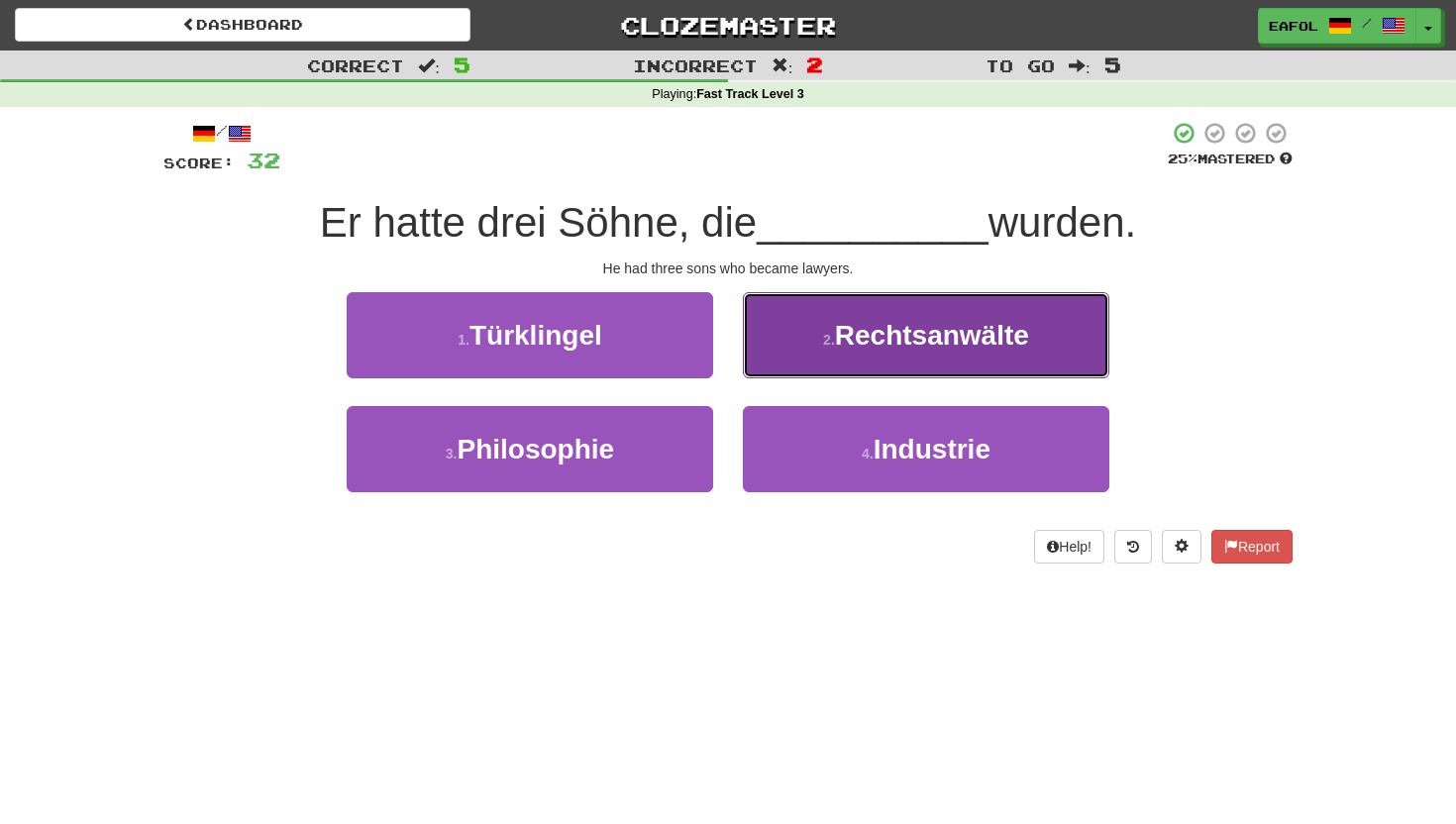 click on "2 .  Rechtsanwälte" at bounding box center [926, 335] 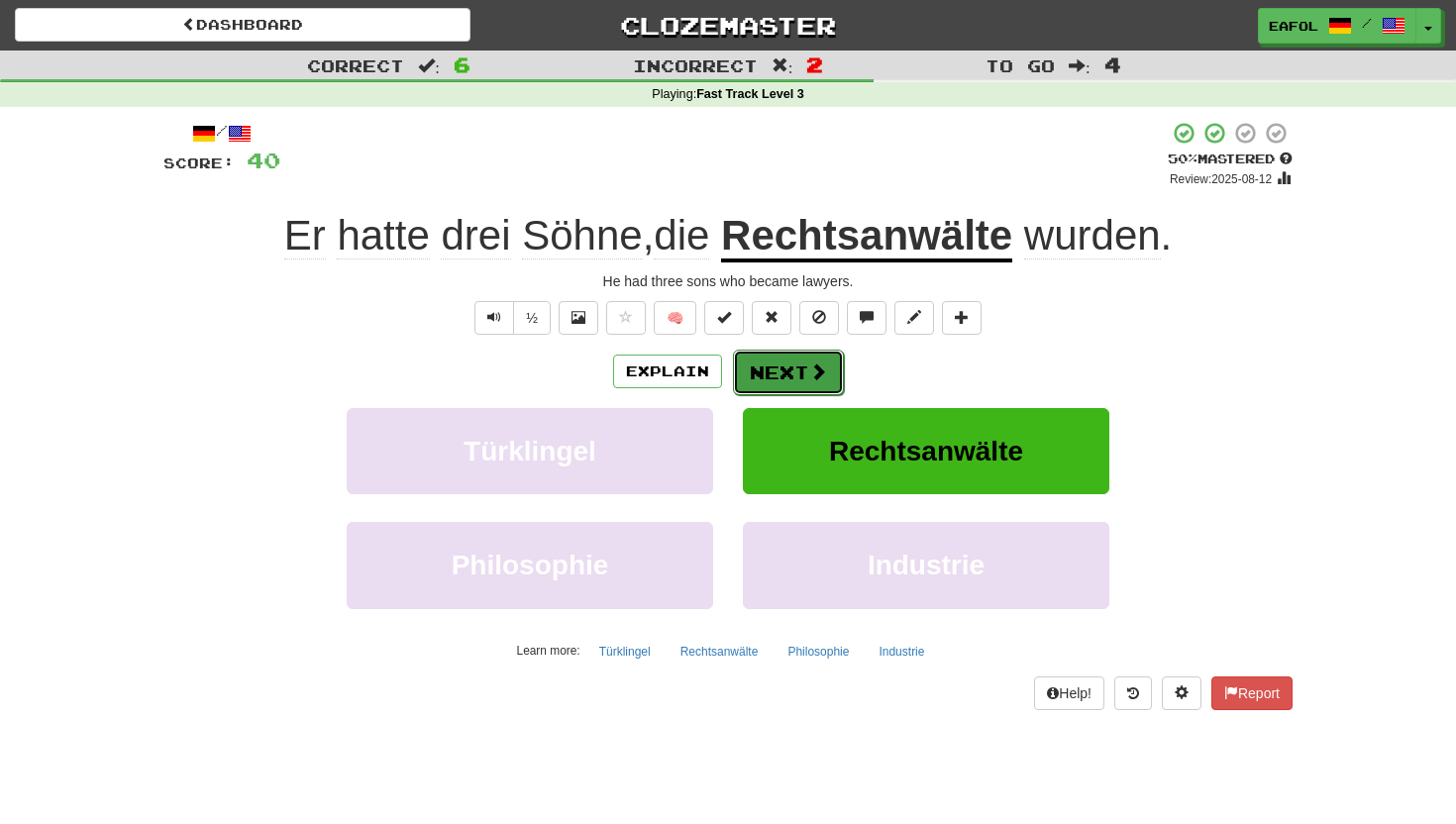 click on "Next" at bounding box center [788, 372] 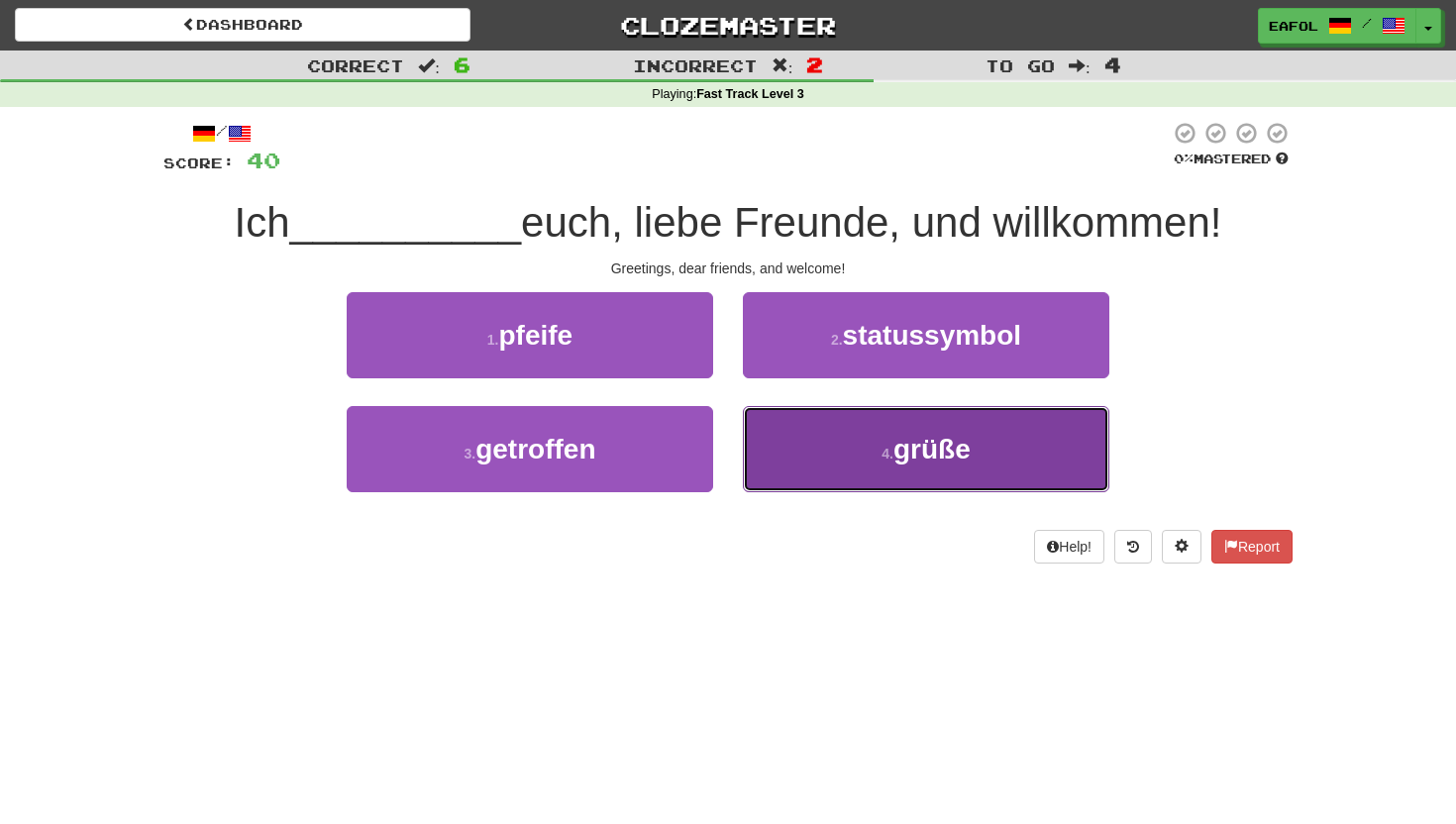 click on "4 .  grüße" at bounding box center [926, 449] 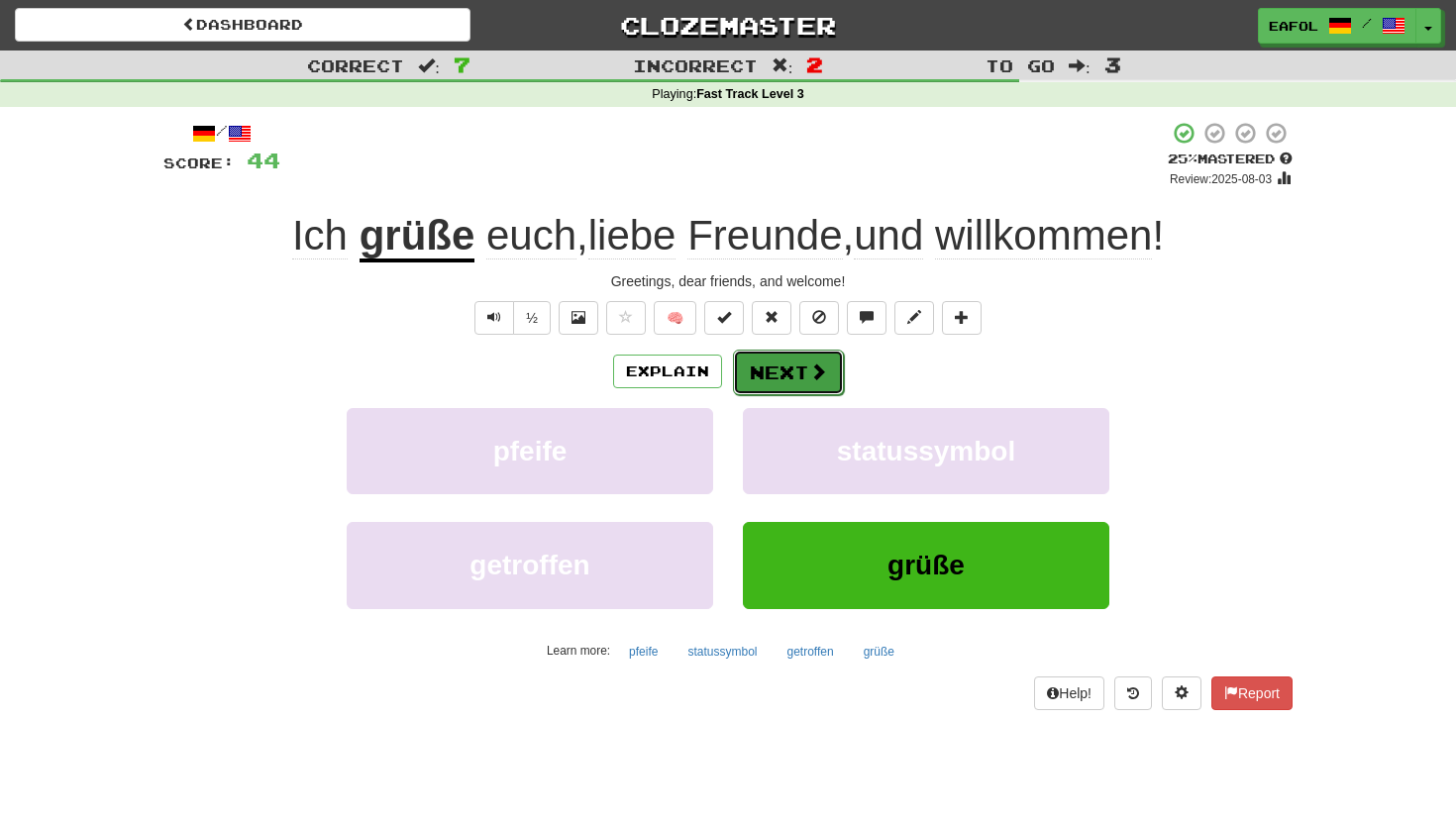click on "Next" at bounding box center [788, 372] 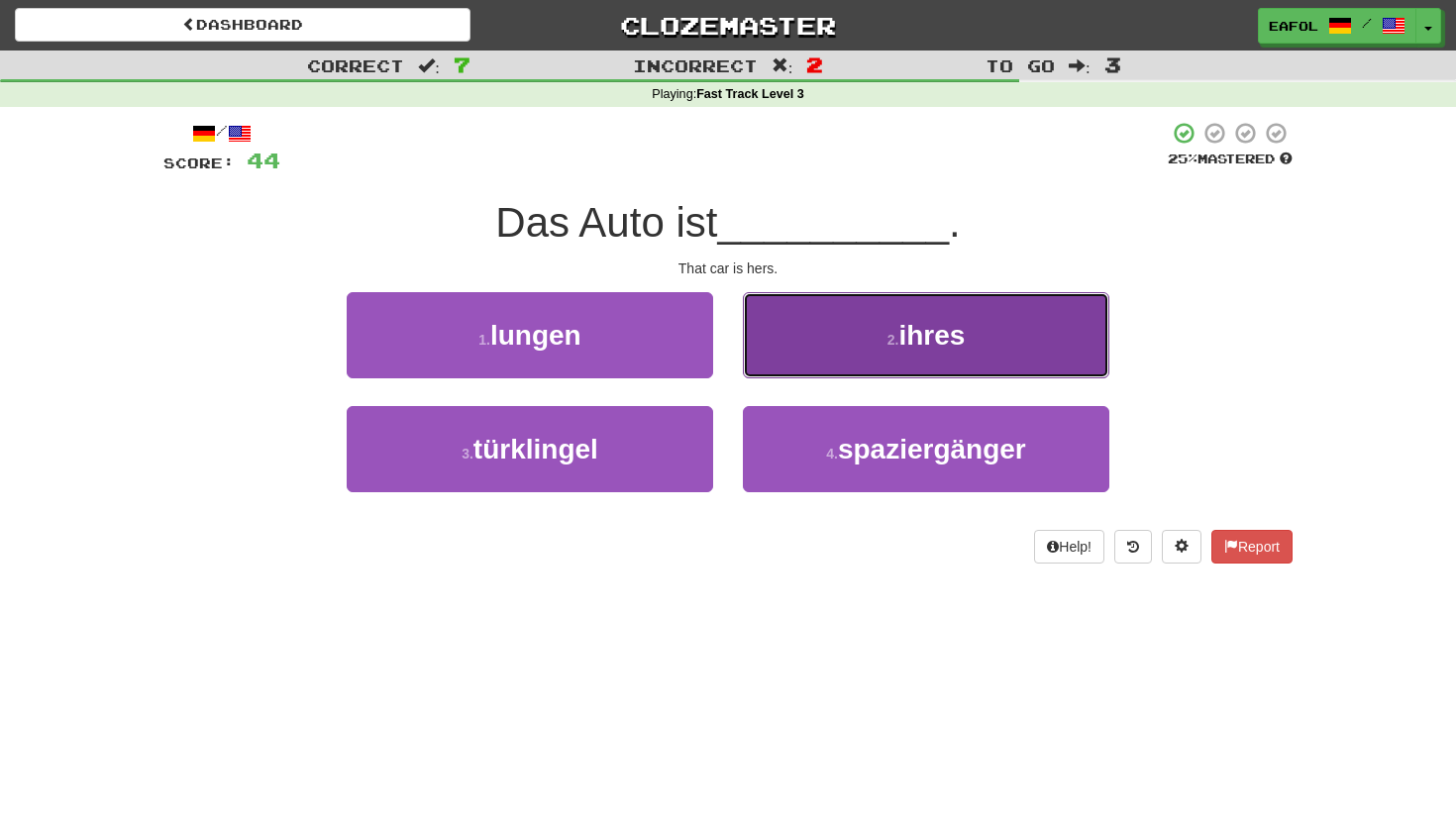 click on "2 .  ihres" at bounding box center [926, 335] 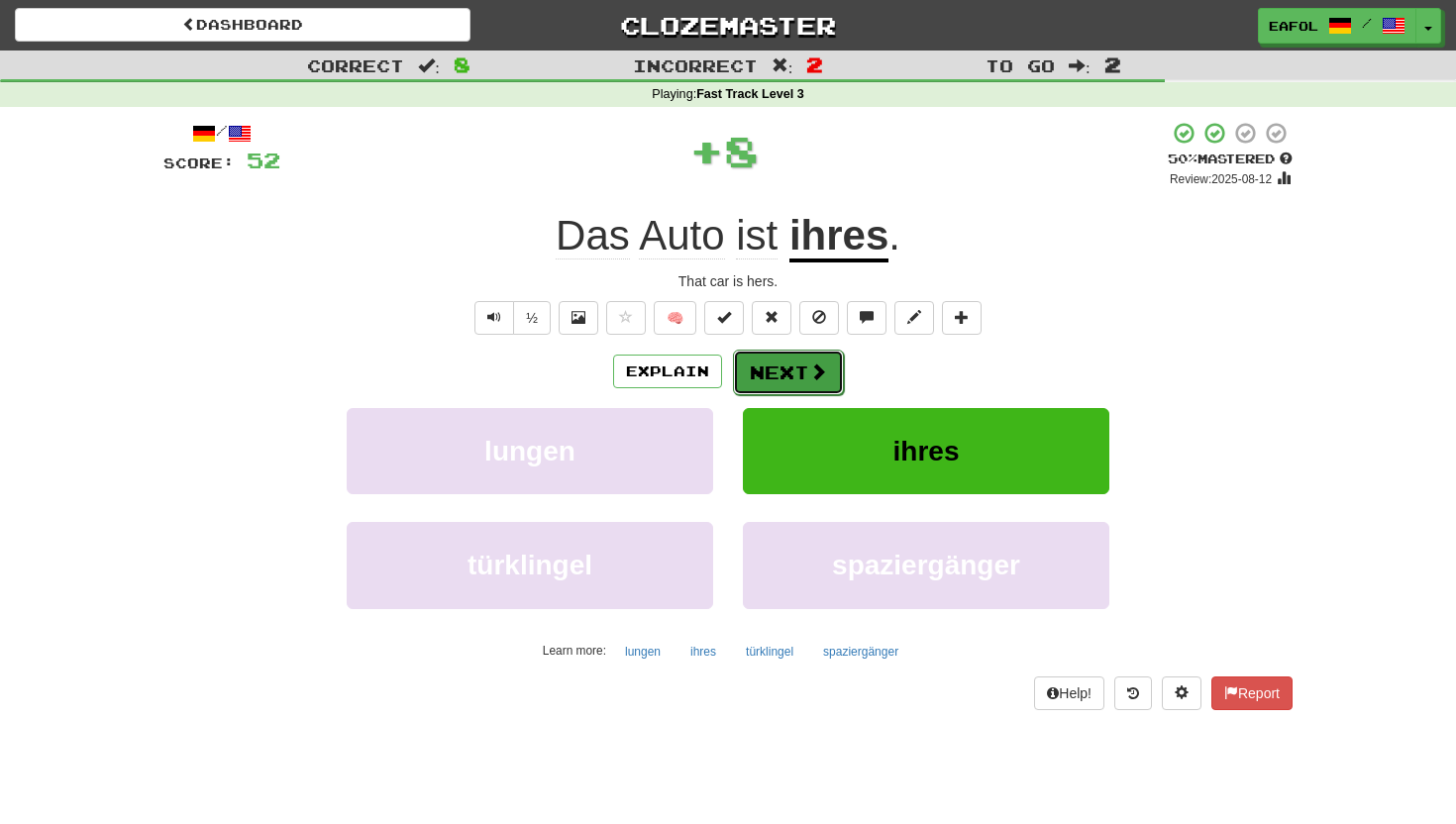 click on "Next" at bounding box center (788, 372) 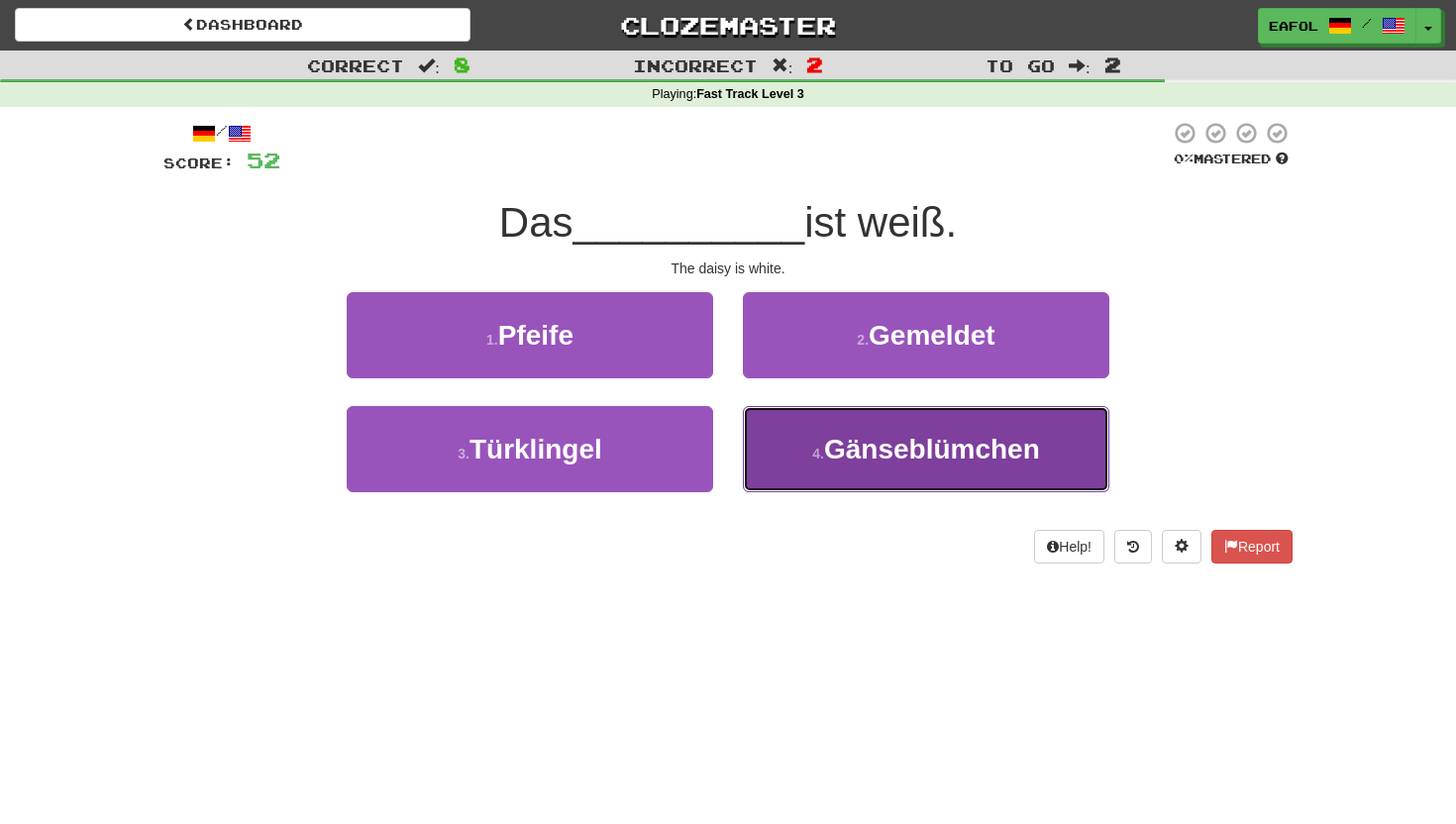 click on "4 .  Gänseblümchen" at bounding box center (926, 449) 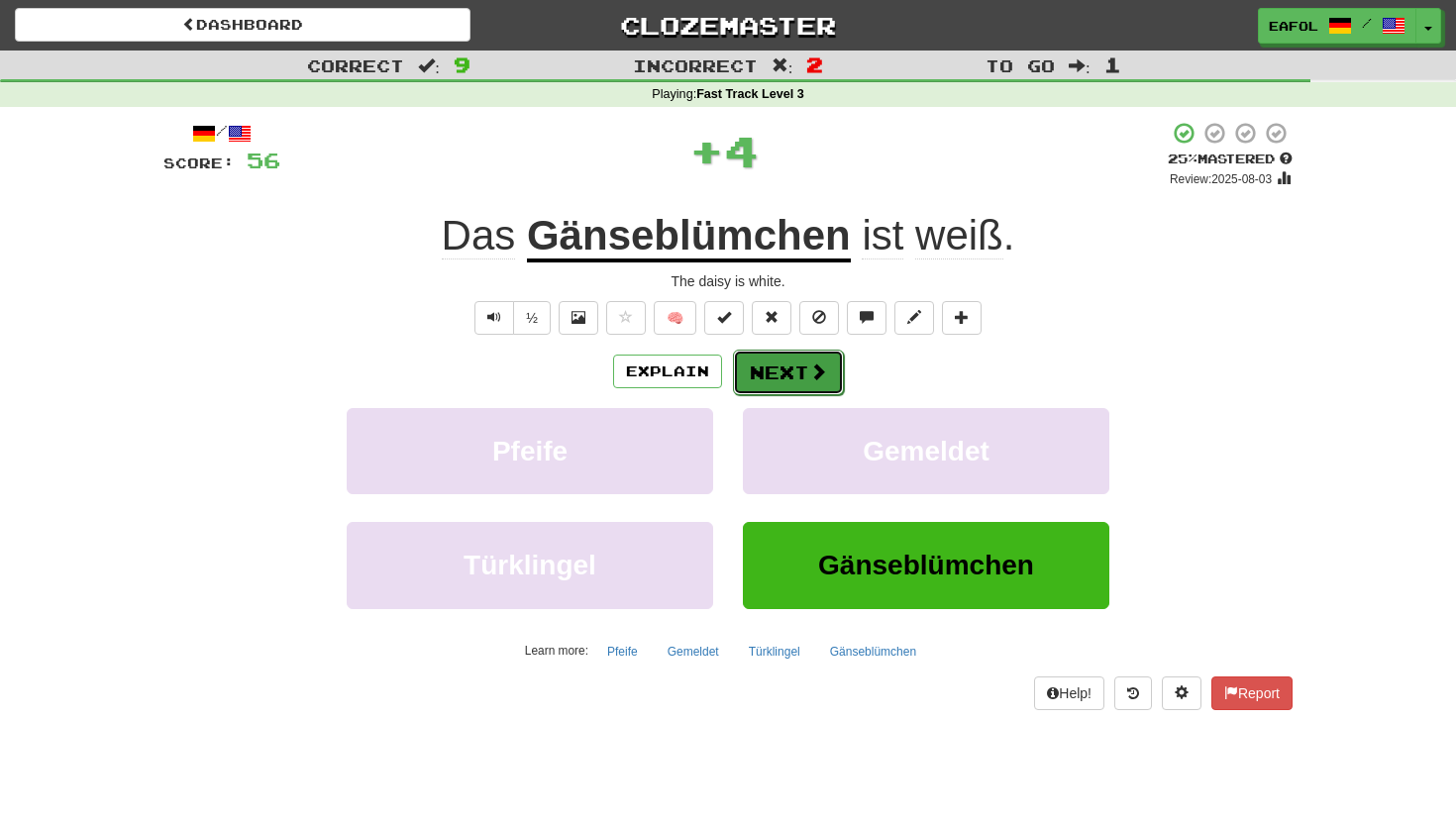 click at bounding box center (818, 371) 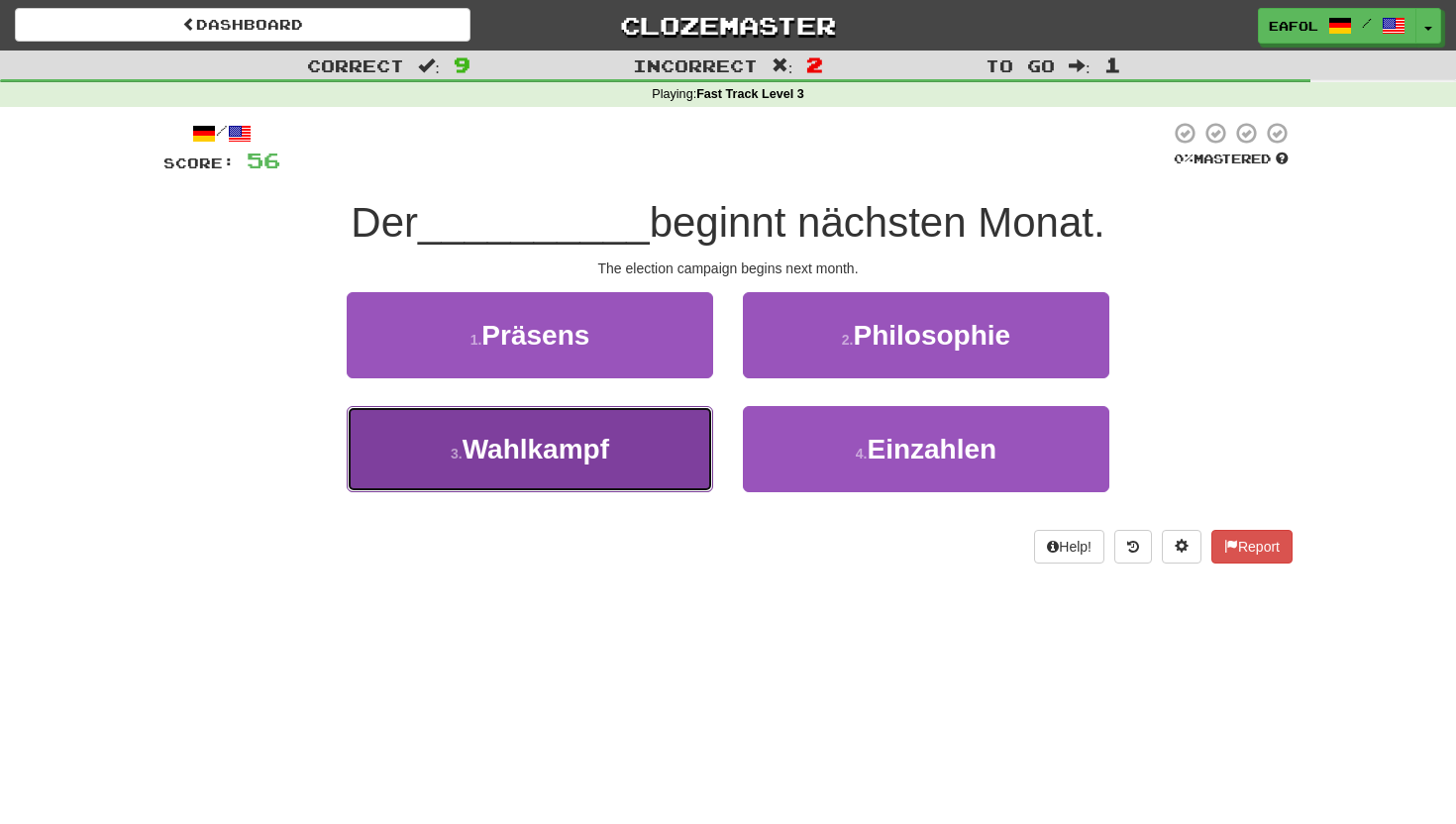 click on "3 .  Wahlkampf" at bounding box center [530, 449] 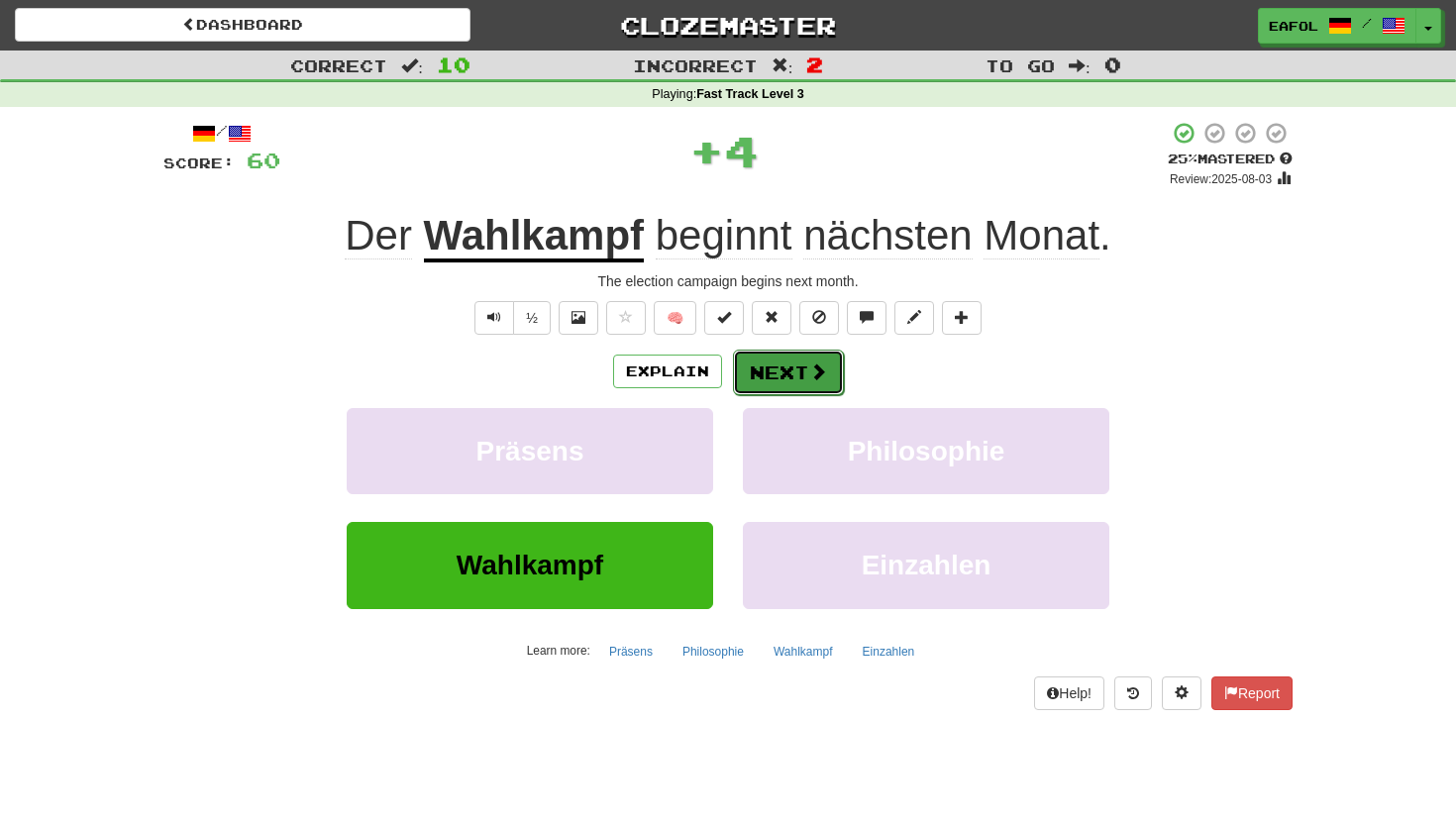 click on "Next" at bounding box center (788, 372) 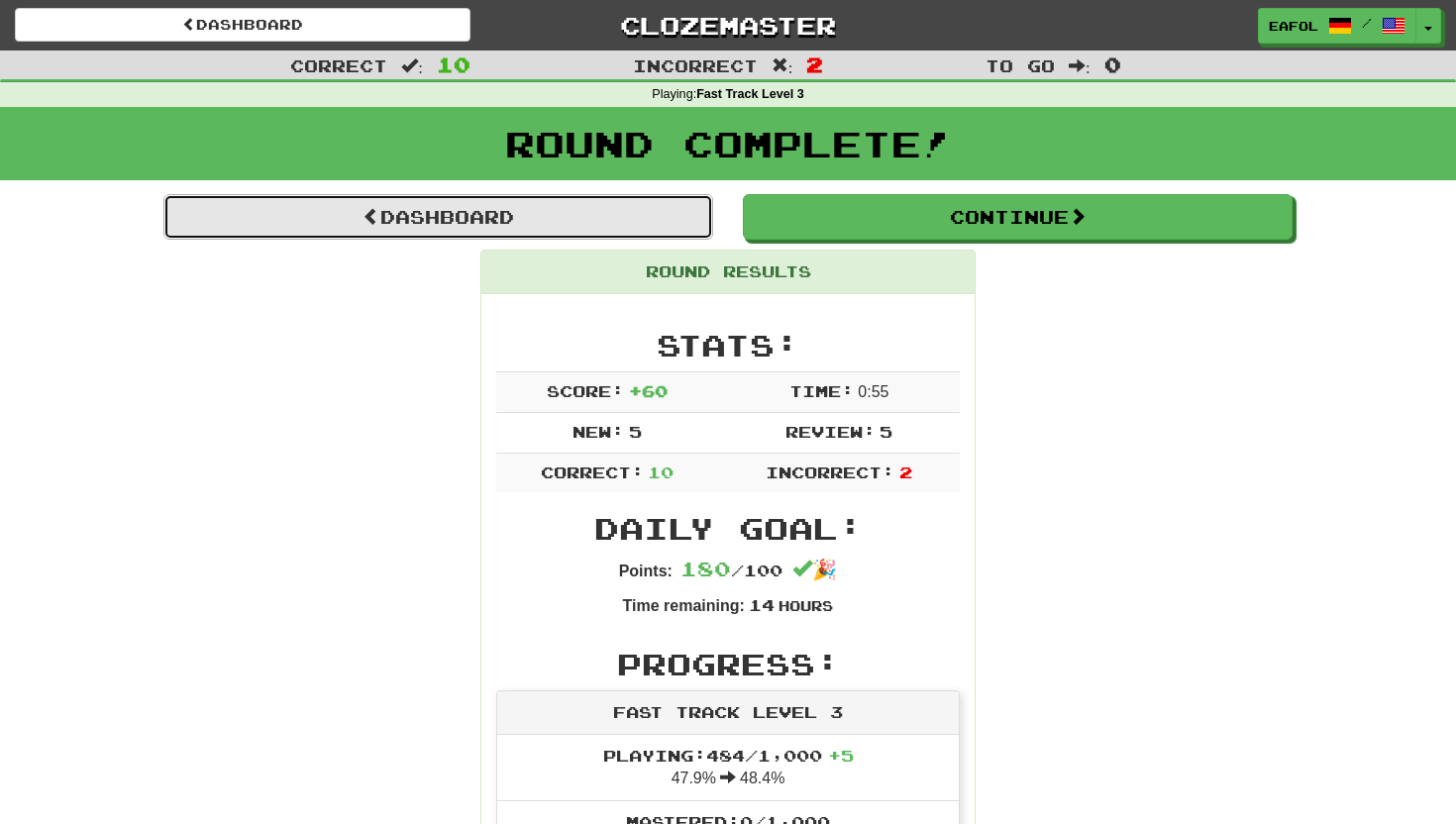 click on "Dashboard" at bounding box center [438, 217] 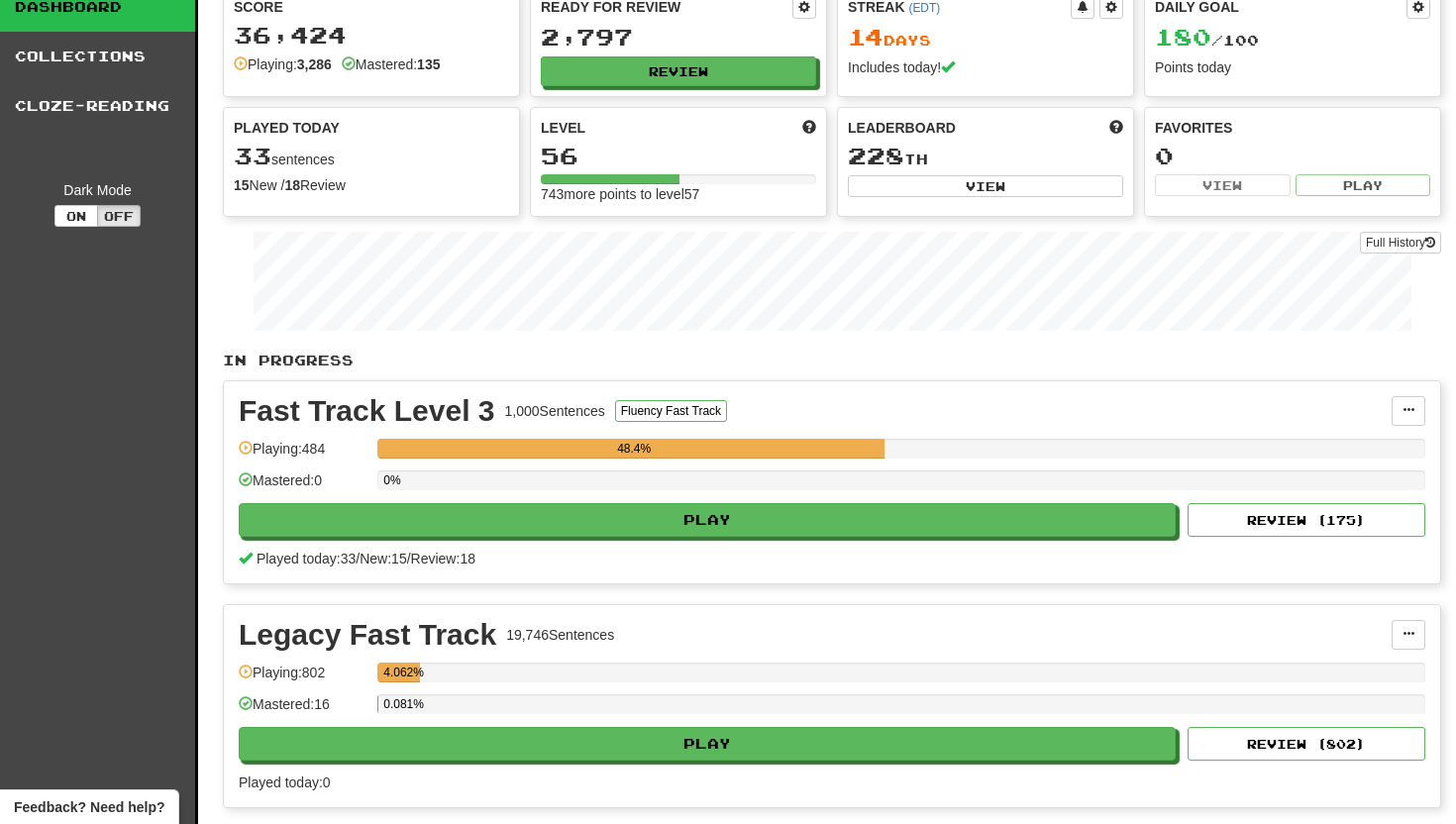 scroll, scrollTop: 69, scrollLeft: 0, axis: vertical 